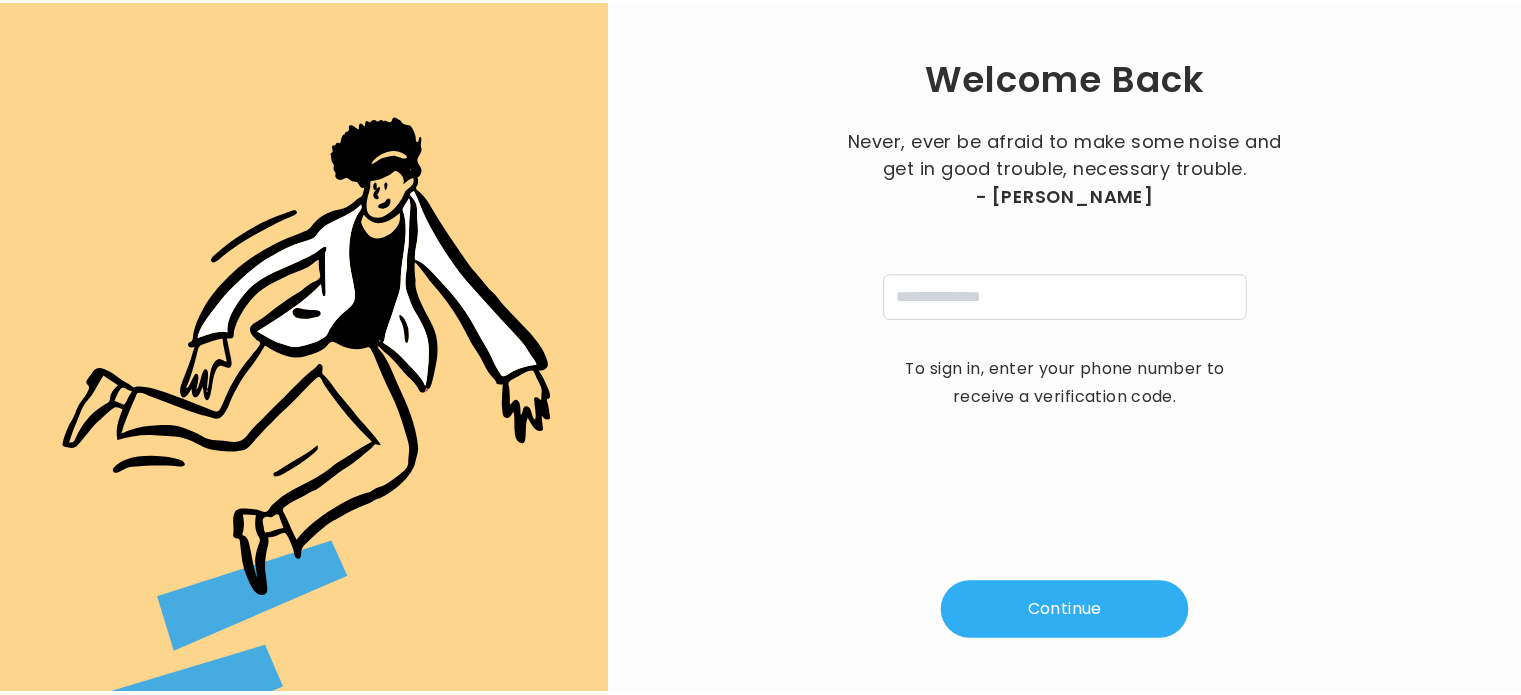 scroll, scrollTop: 0, scrollLeft: 0, axis: both 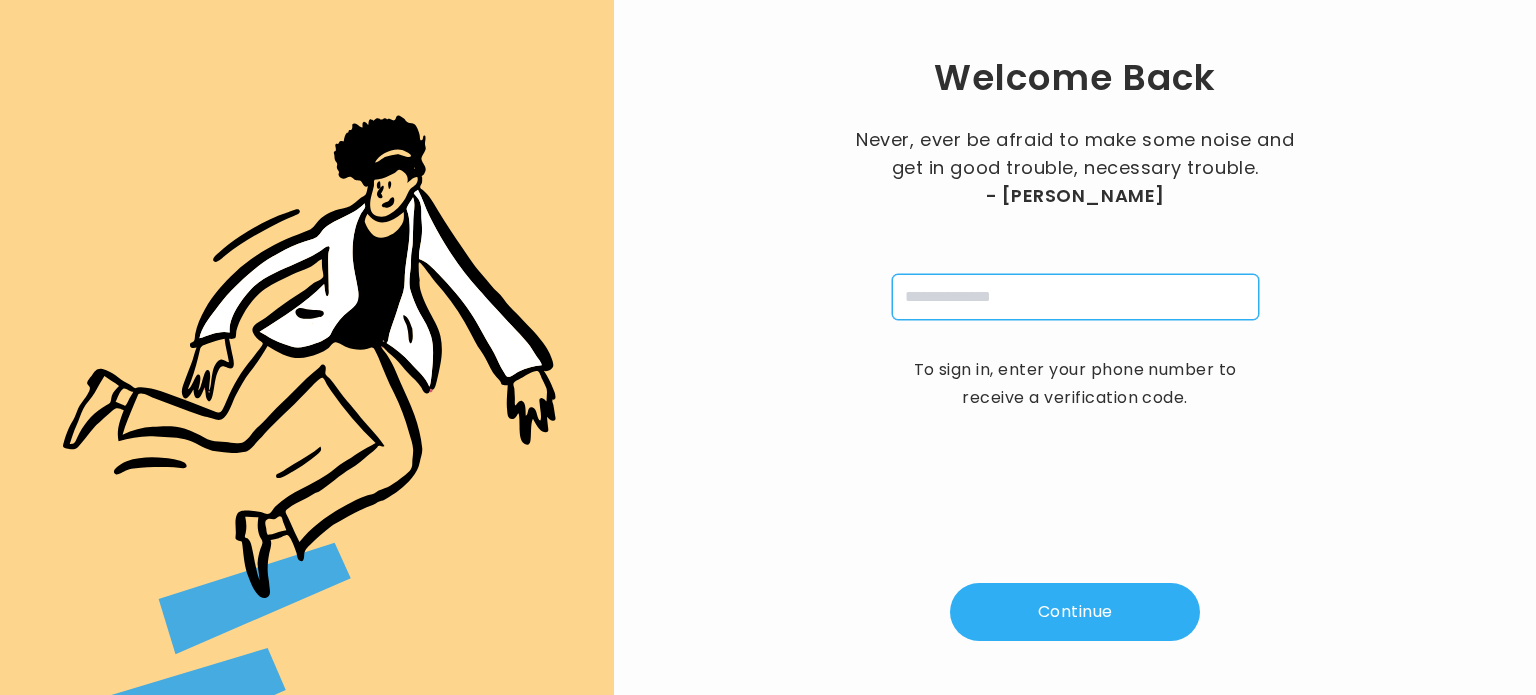 click at bounding box center (1075, 297) 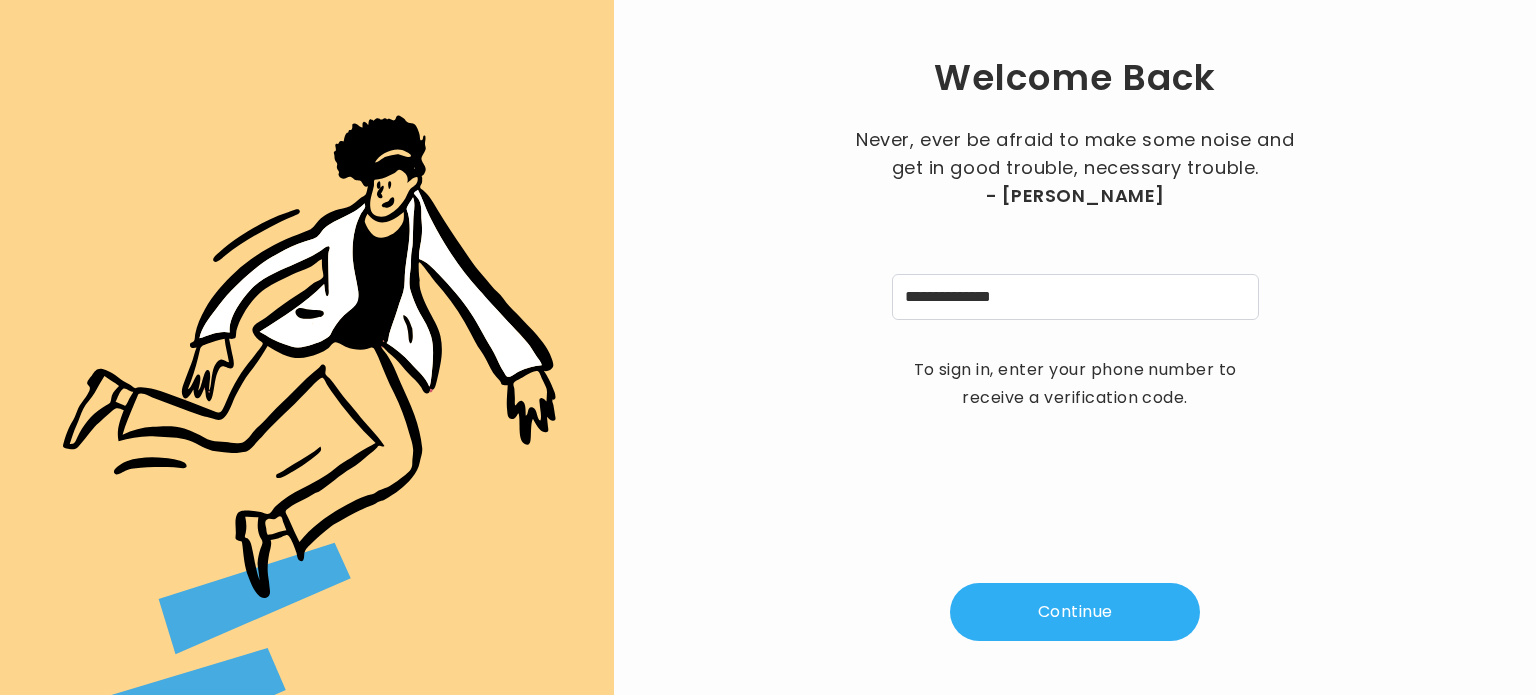 click on "Continue" at bounding box center [1075, 612] 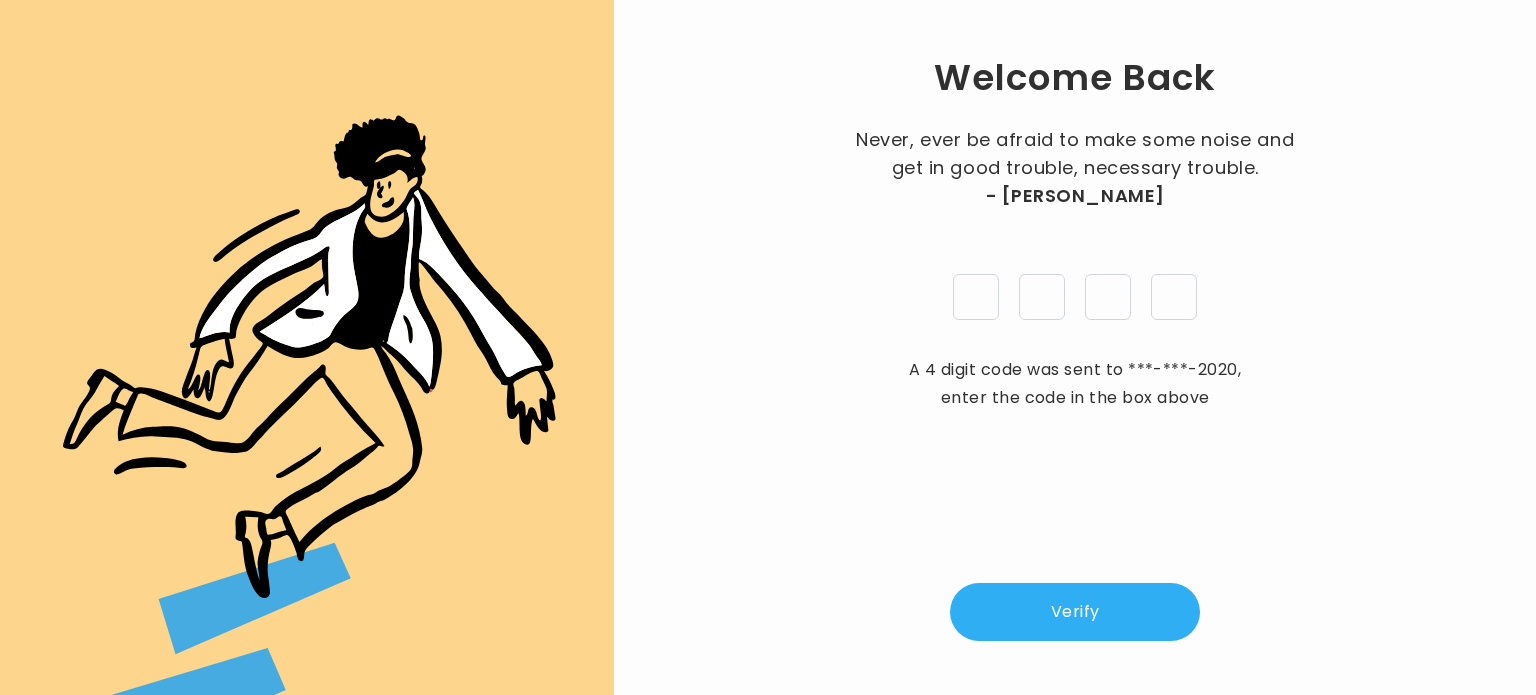 type on "*" 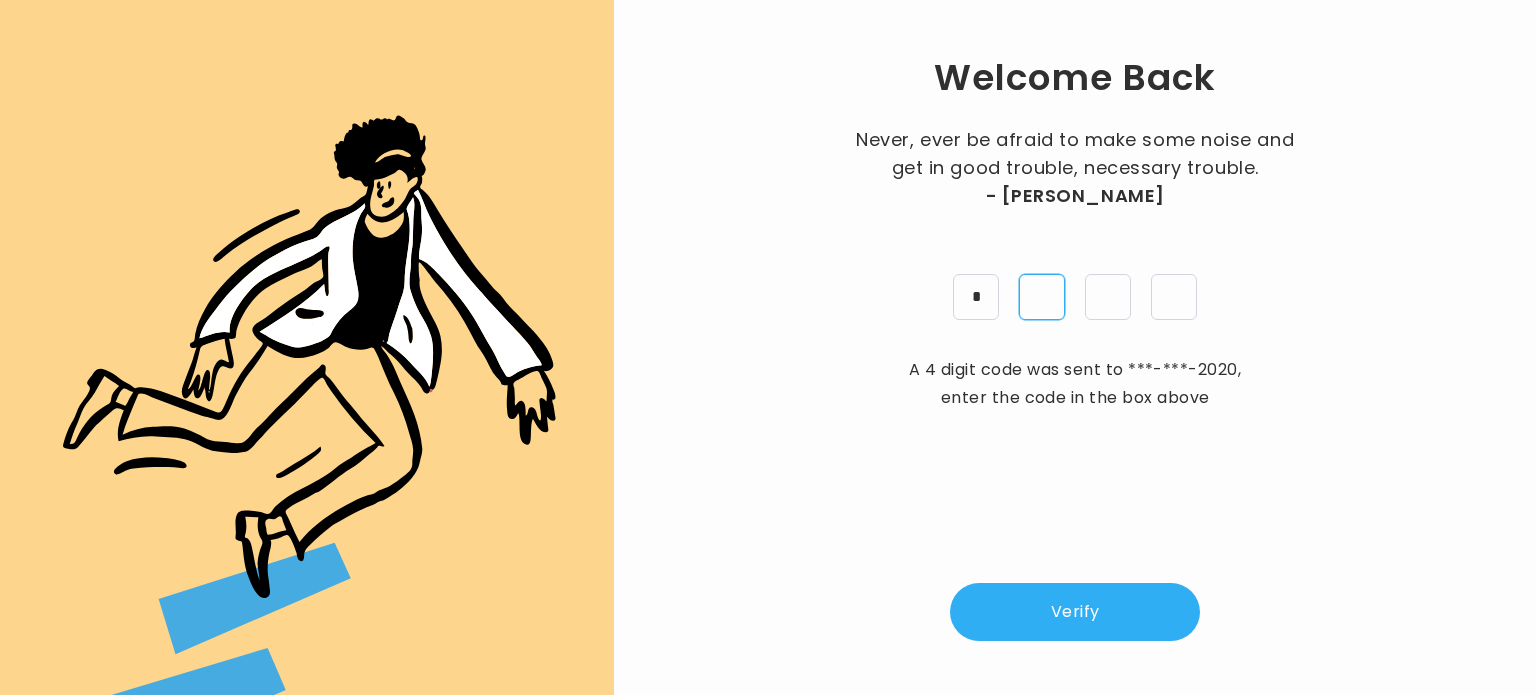 type on "*" 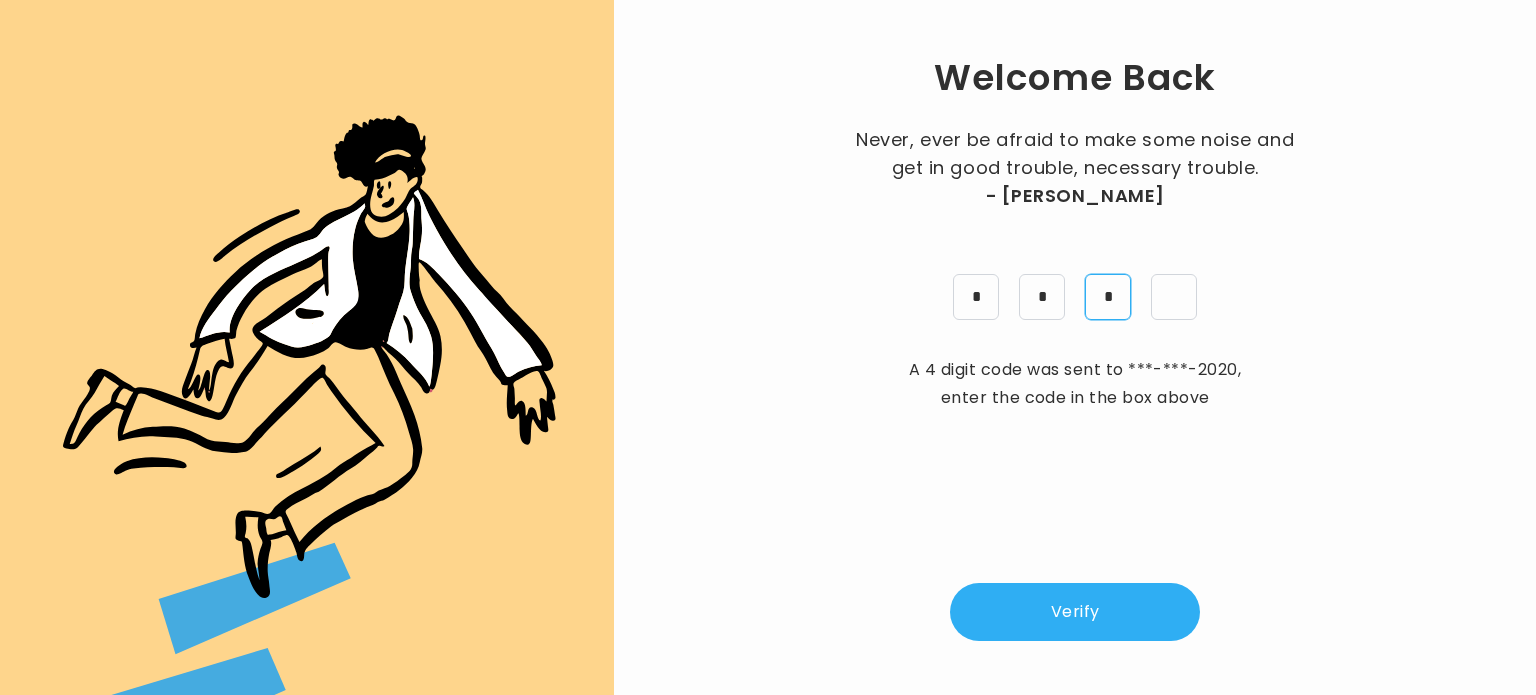type on "*" 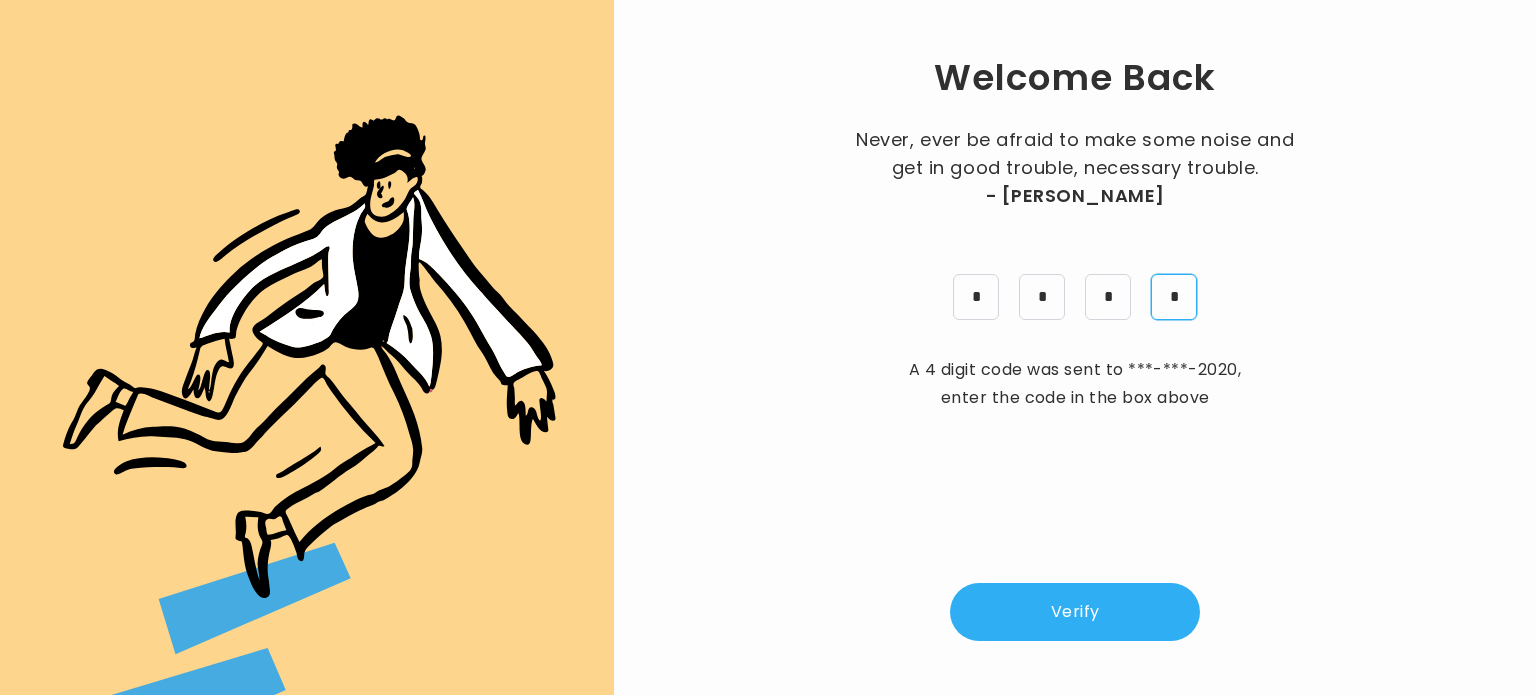 type on "*" 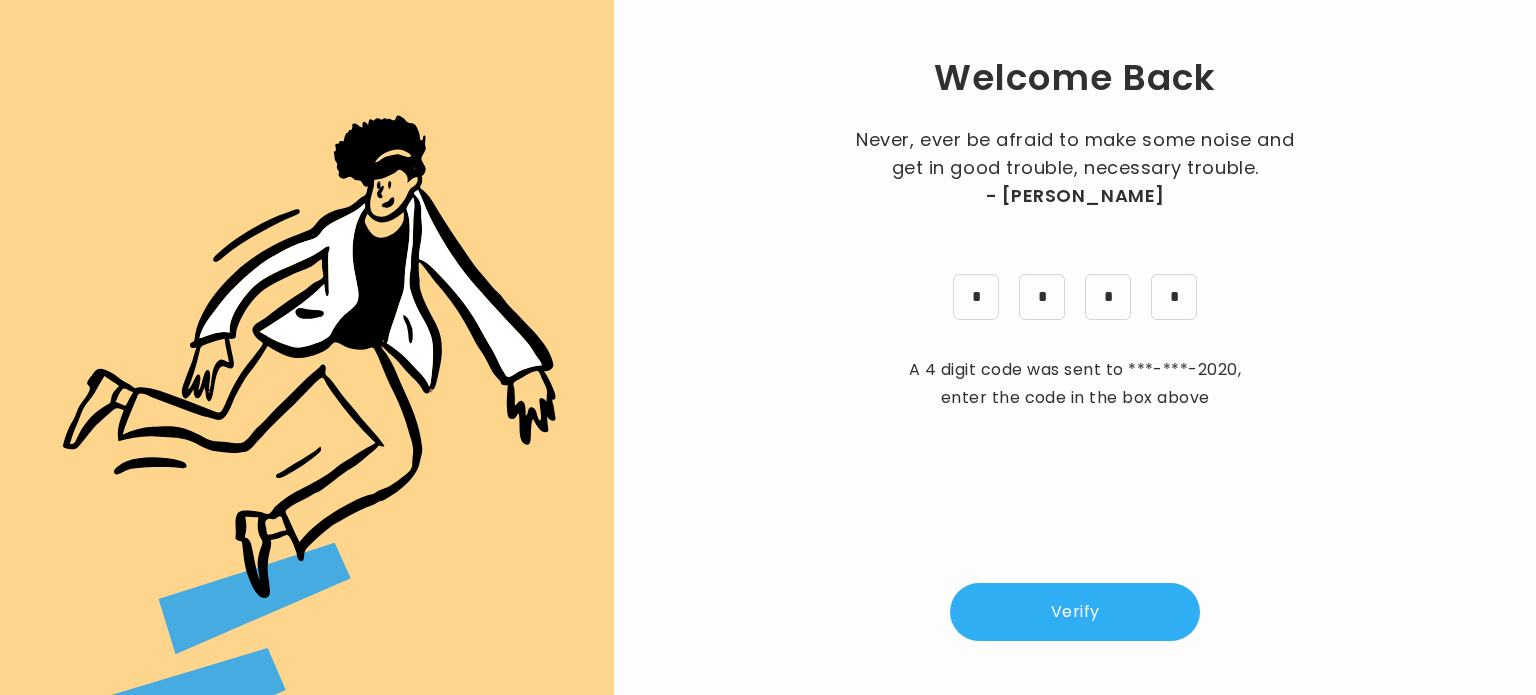 click on "Verify" at bounding box center (1075, 612) 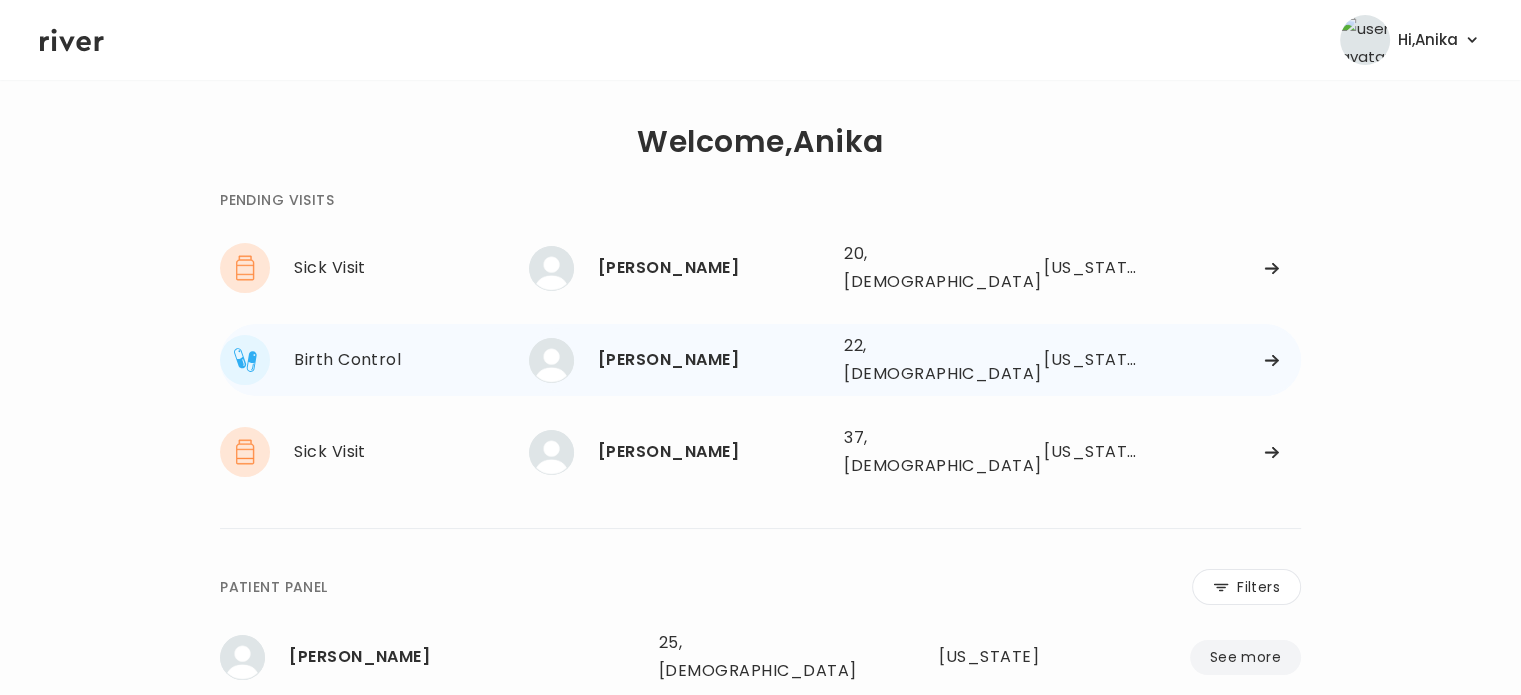click on "[PERSON_NAME]" at bounding box center [713, 360] 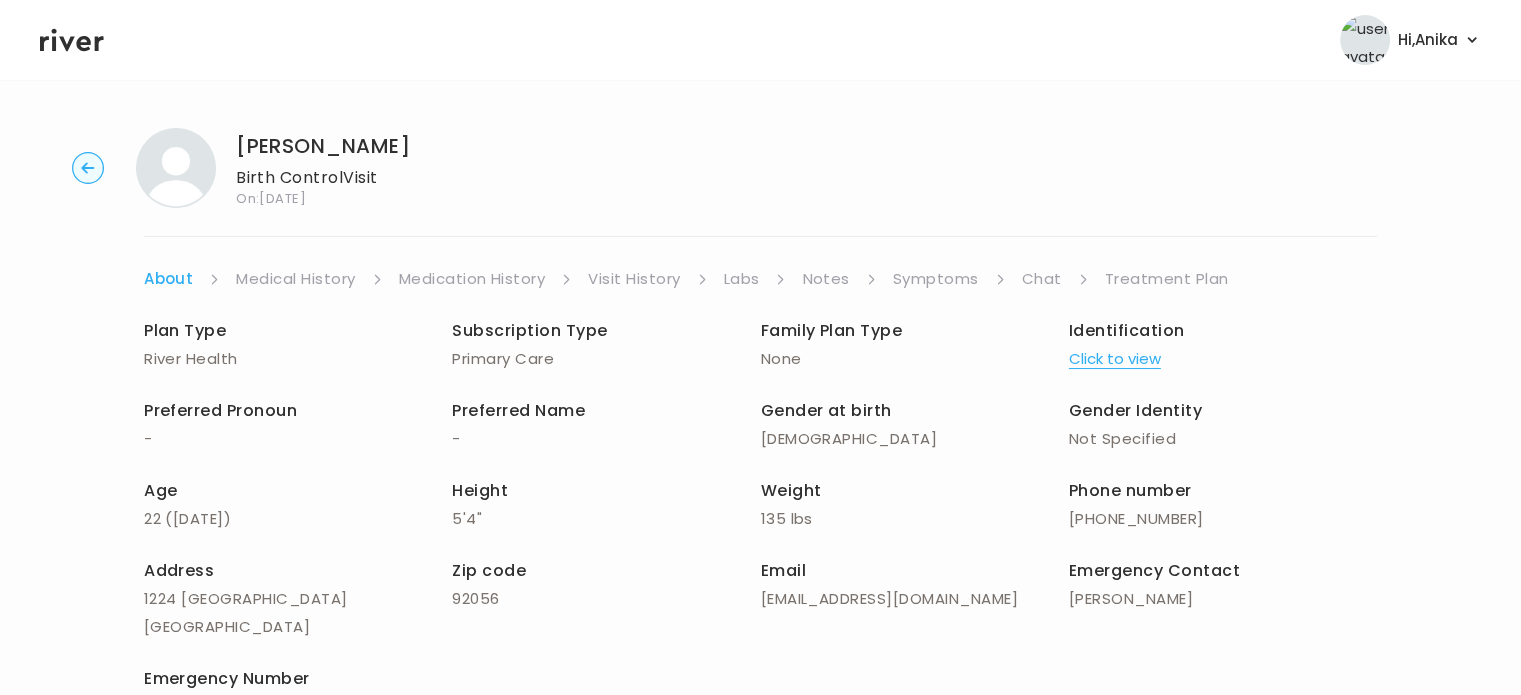 click on "Click to view" at bounding box center (1115, 359) 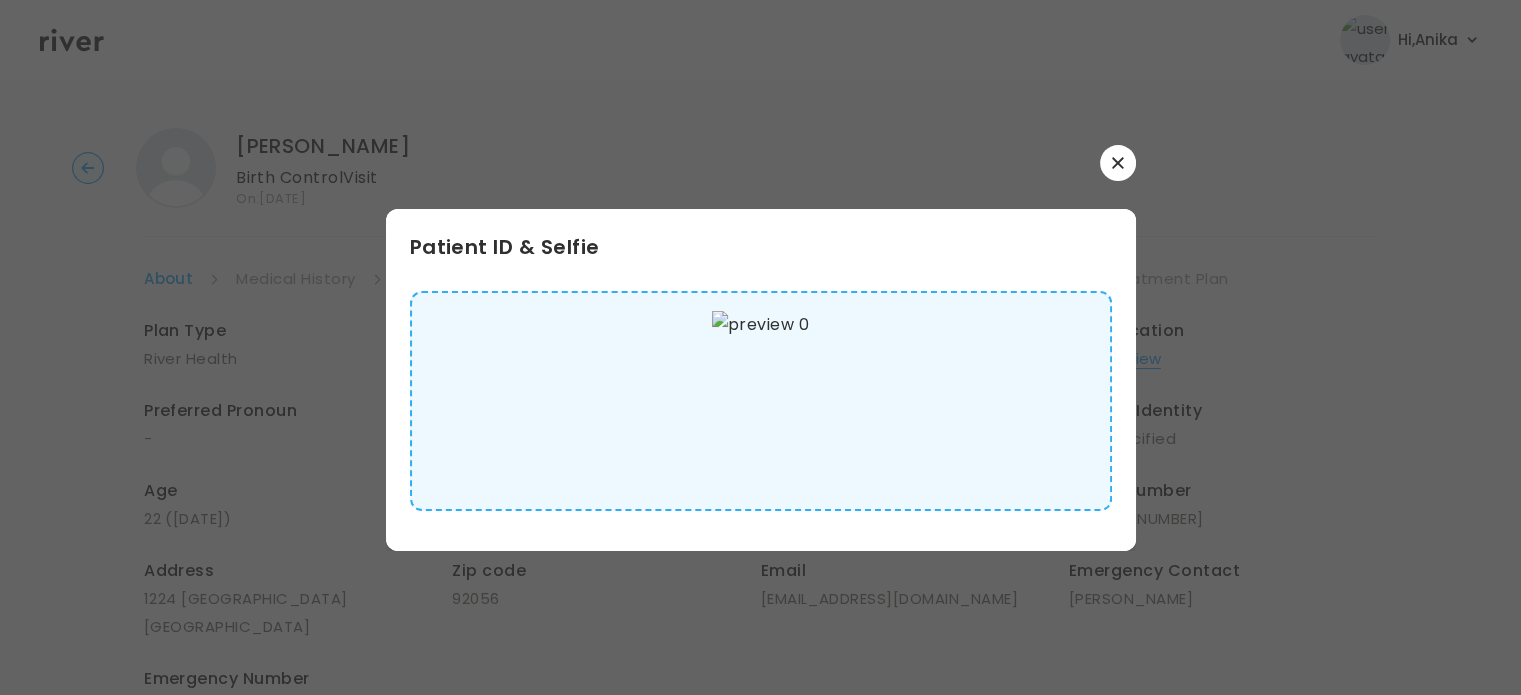 scroll, scrollTop: 12, scrollLeft: 0, axis: vertical 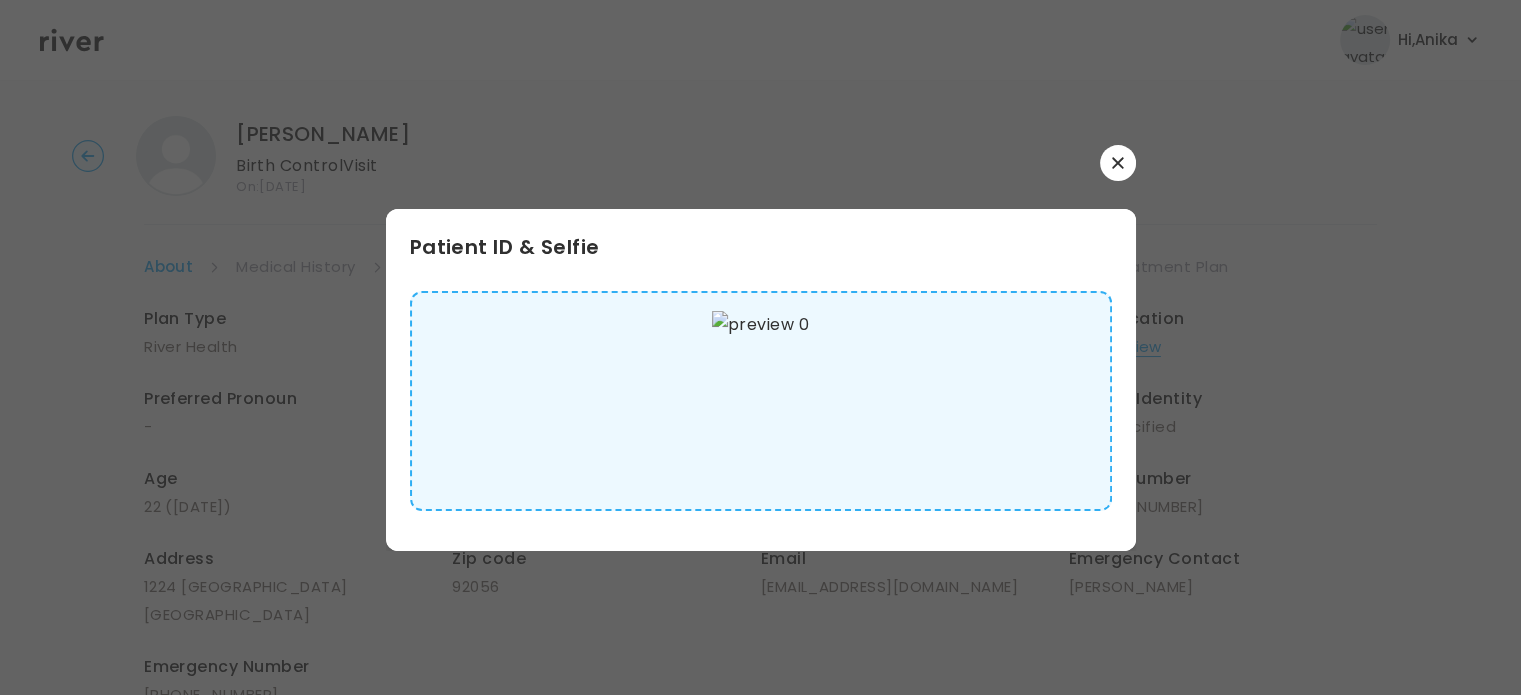 click at bounding box center [1118, 163] 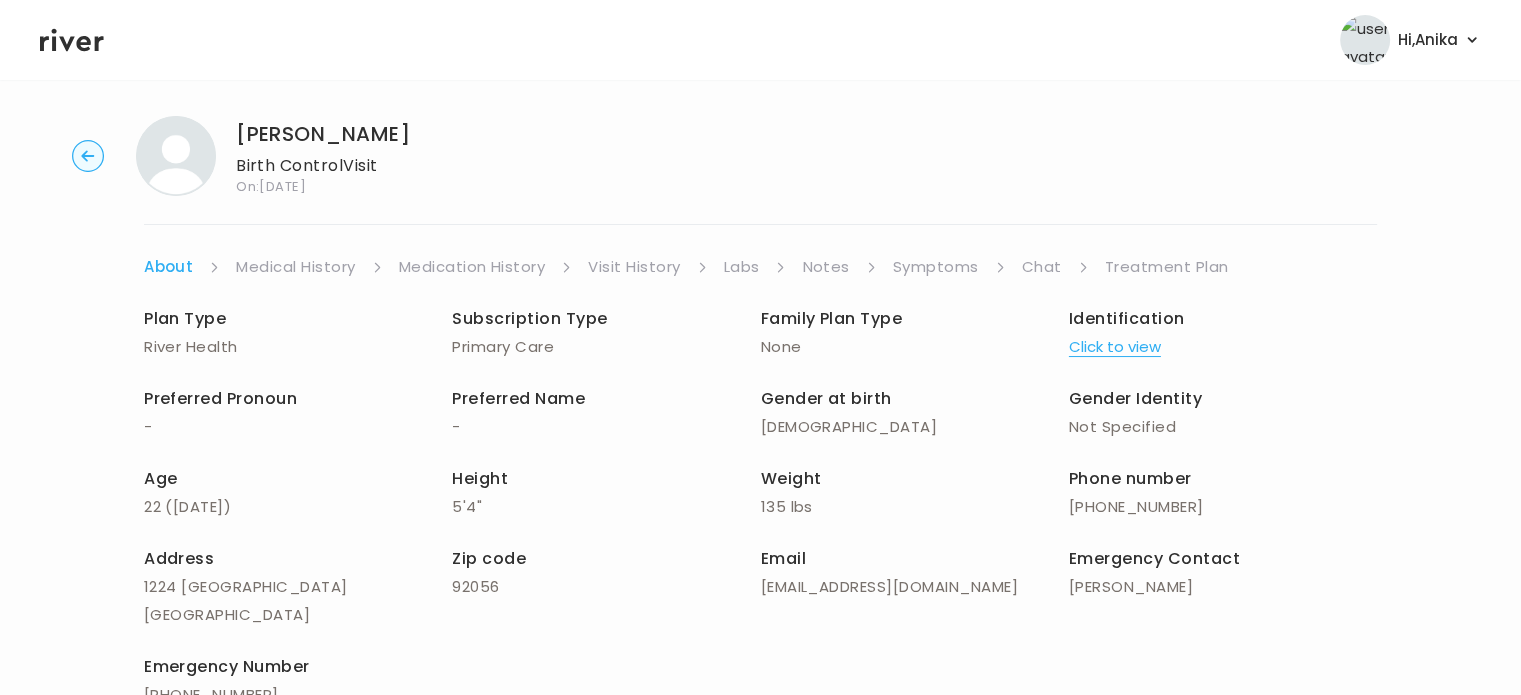 click on "Medical History" at bounding box center (295, 267) 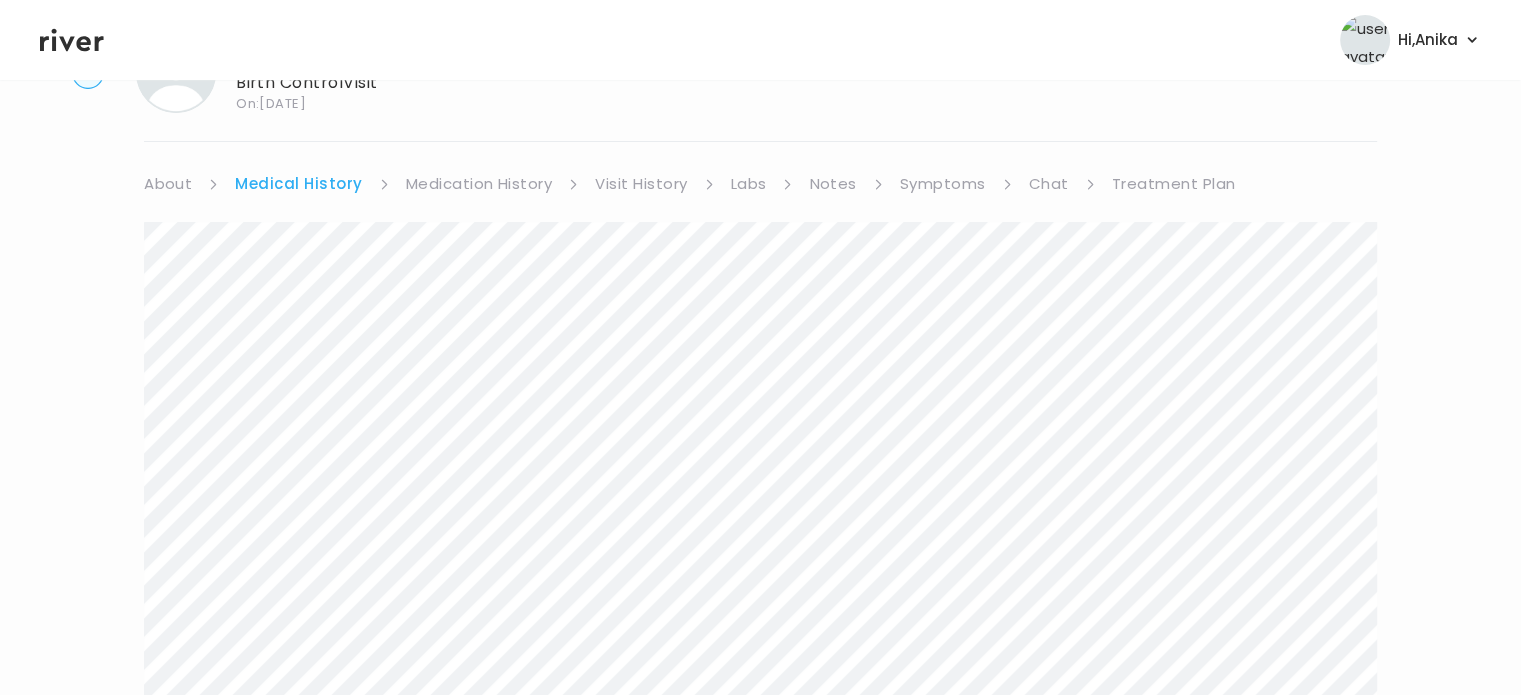 scroll, scrollTop: 60, scrollLeft: 0, axis: vertical 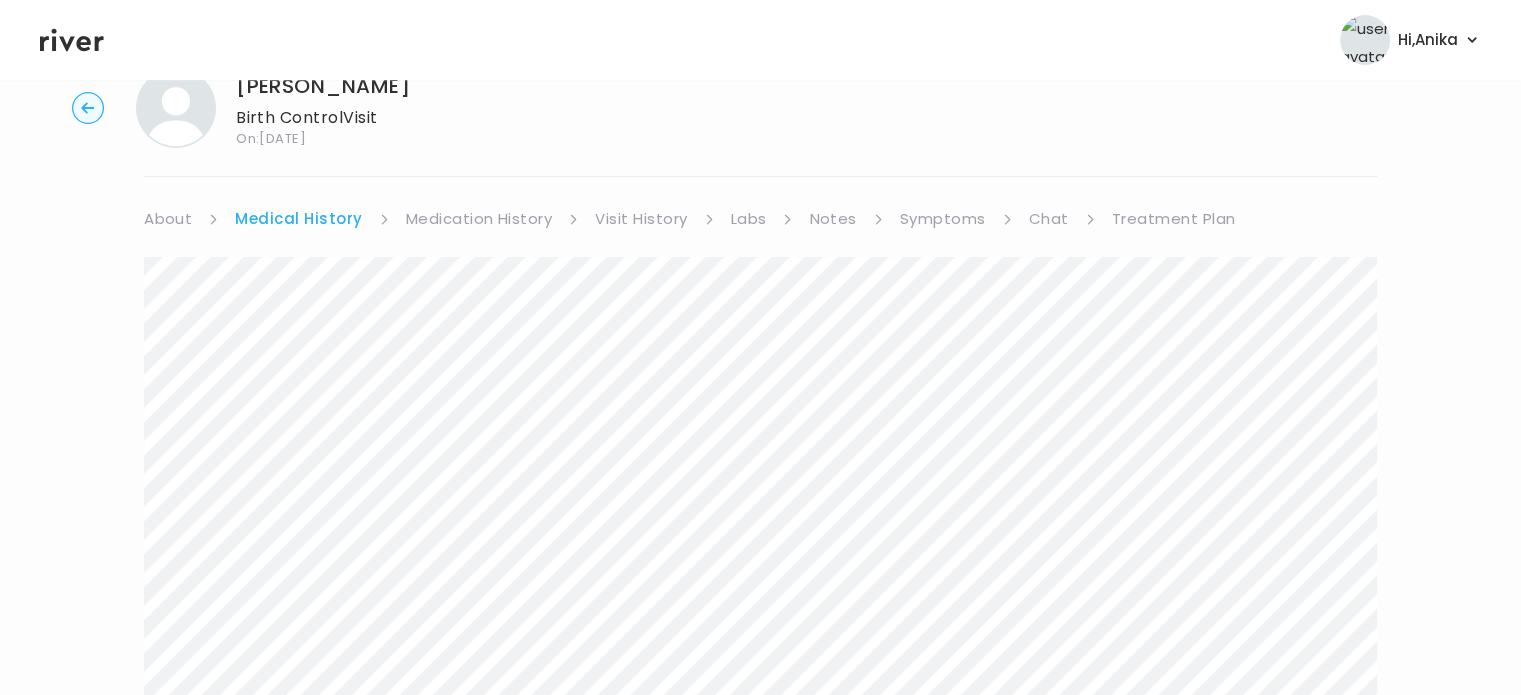click on "Medication History" at bounding box center [479, 219] 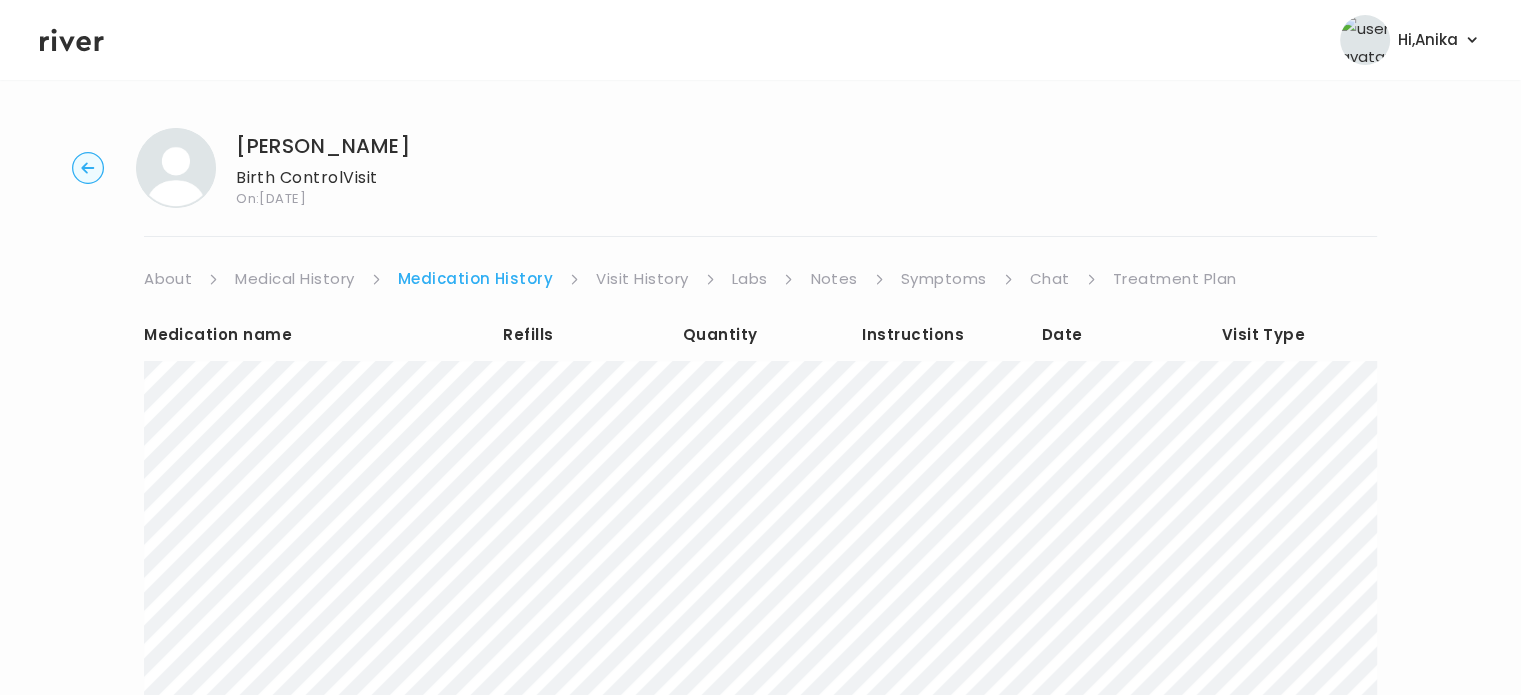 click on "Visit History" at bounding box center [642, 279] 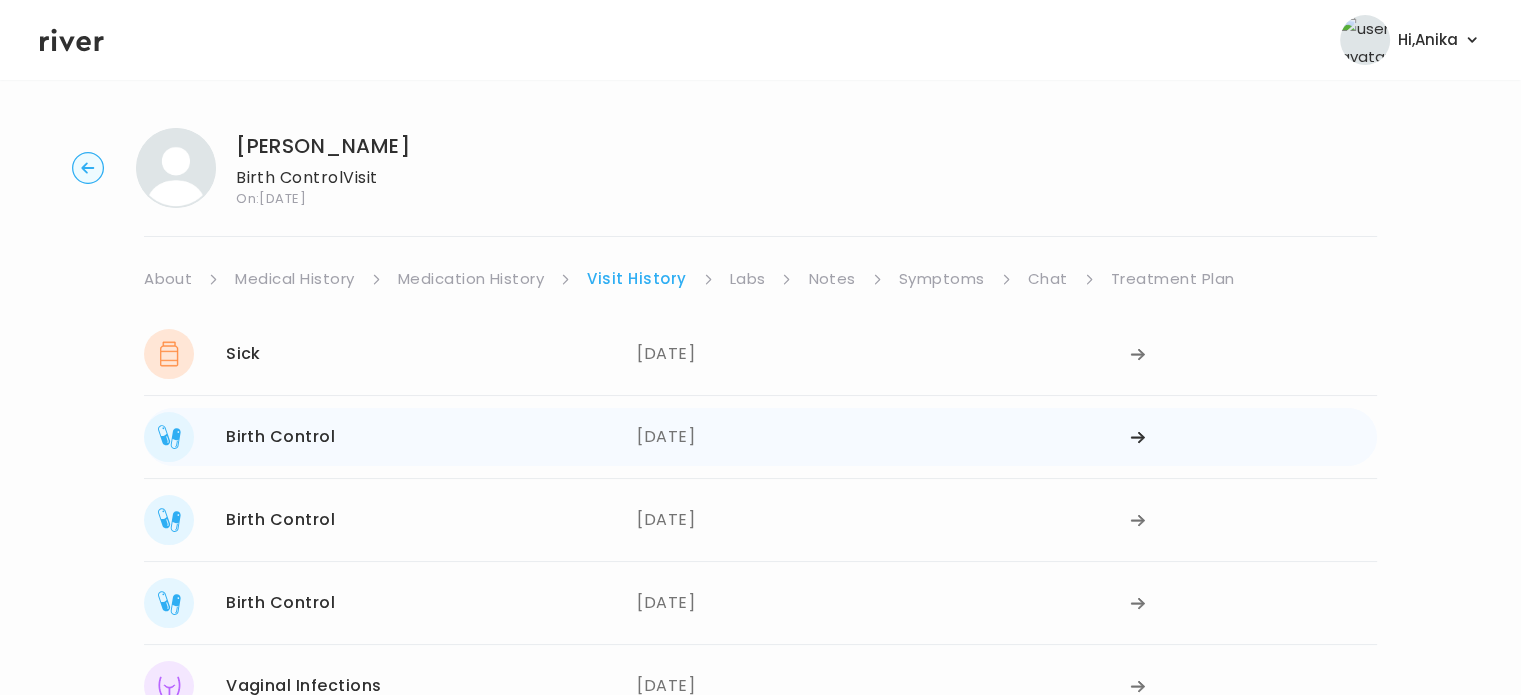 click on "07/13/2025" at bounding box center [883, 437] 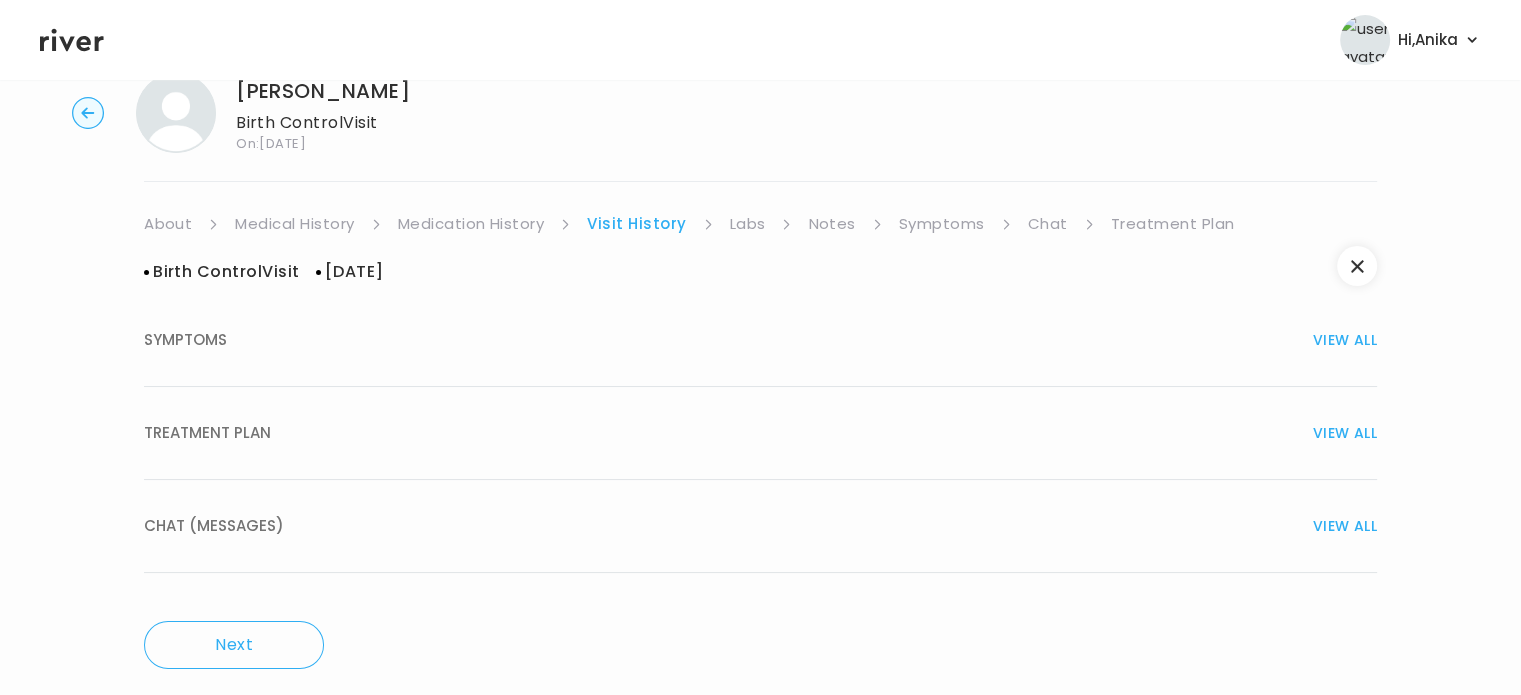 scroll, scrollTop: 76, scrollLeft: 0, axis: vertical 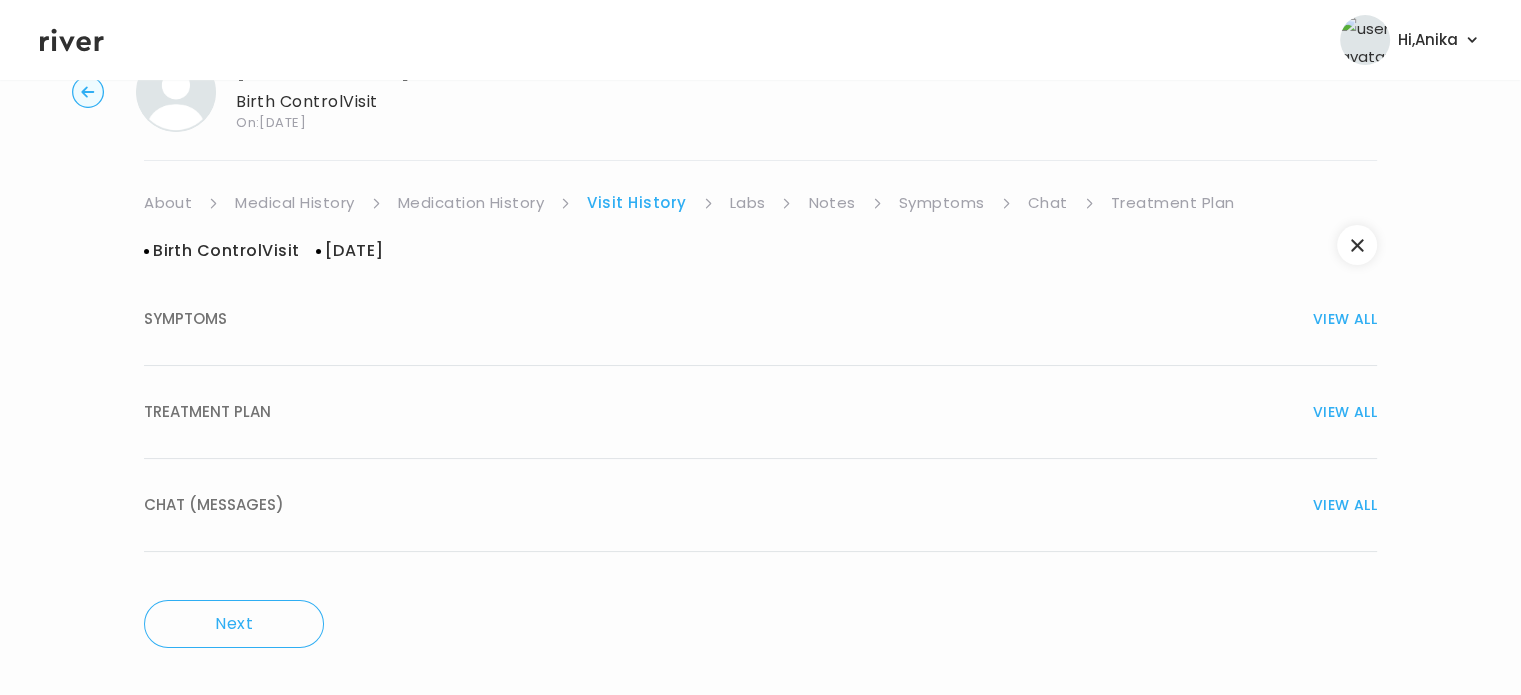 click on "TREATMENT PLAN VIEW ALL" at bounding box center [760, 412] 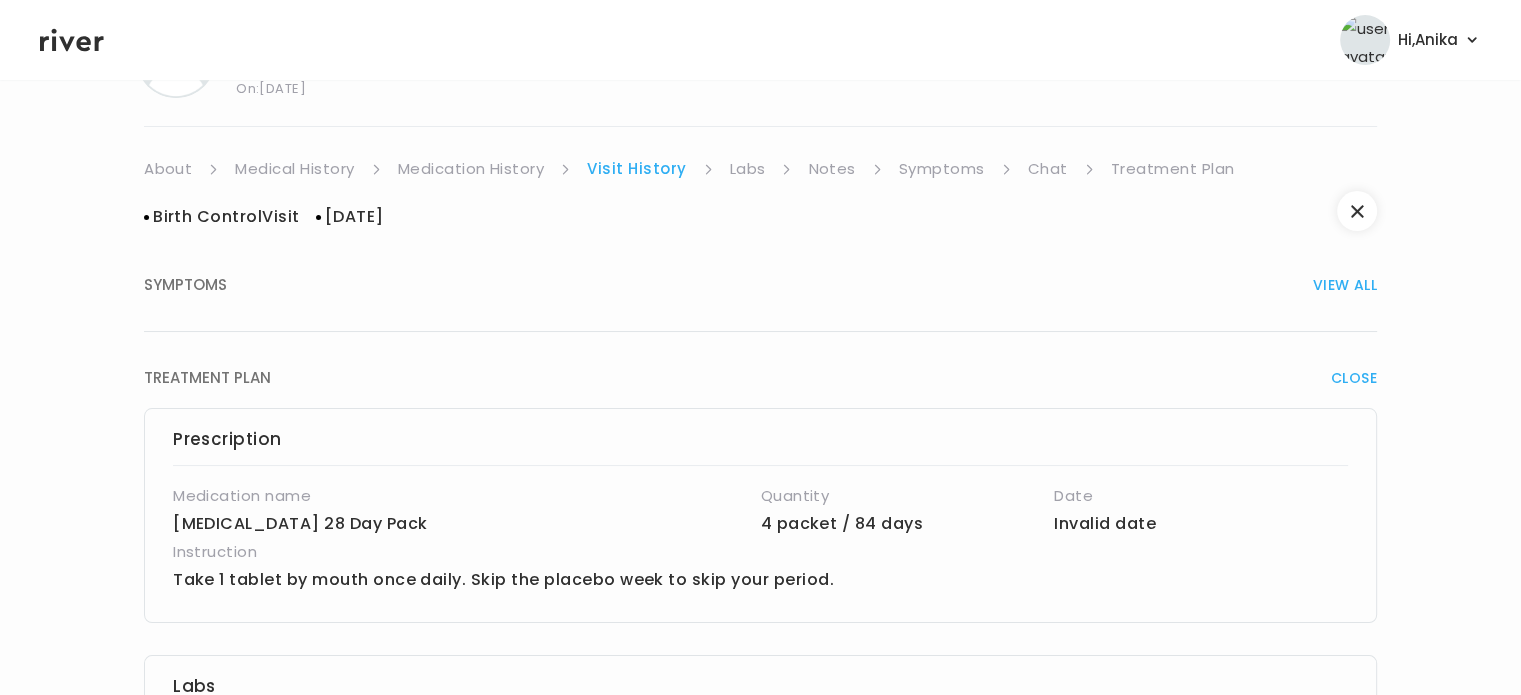 scroll, scrollTop: 83, scrollLeft: 0, axis: vertical 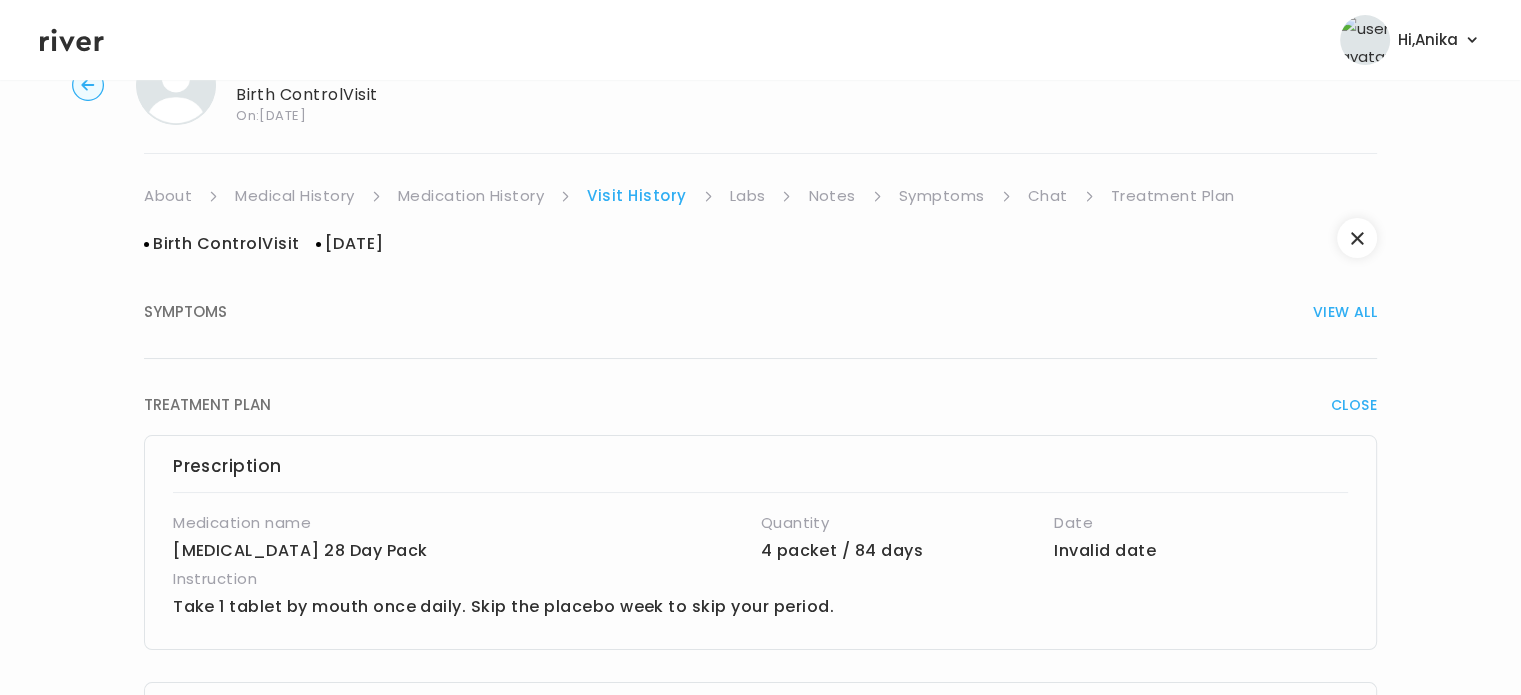 click on "Symptoms" at bounding box center (942, 196) 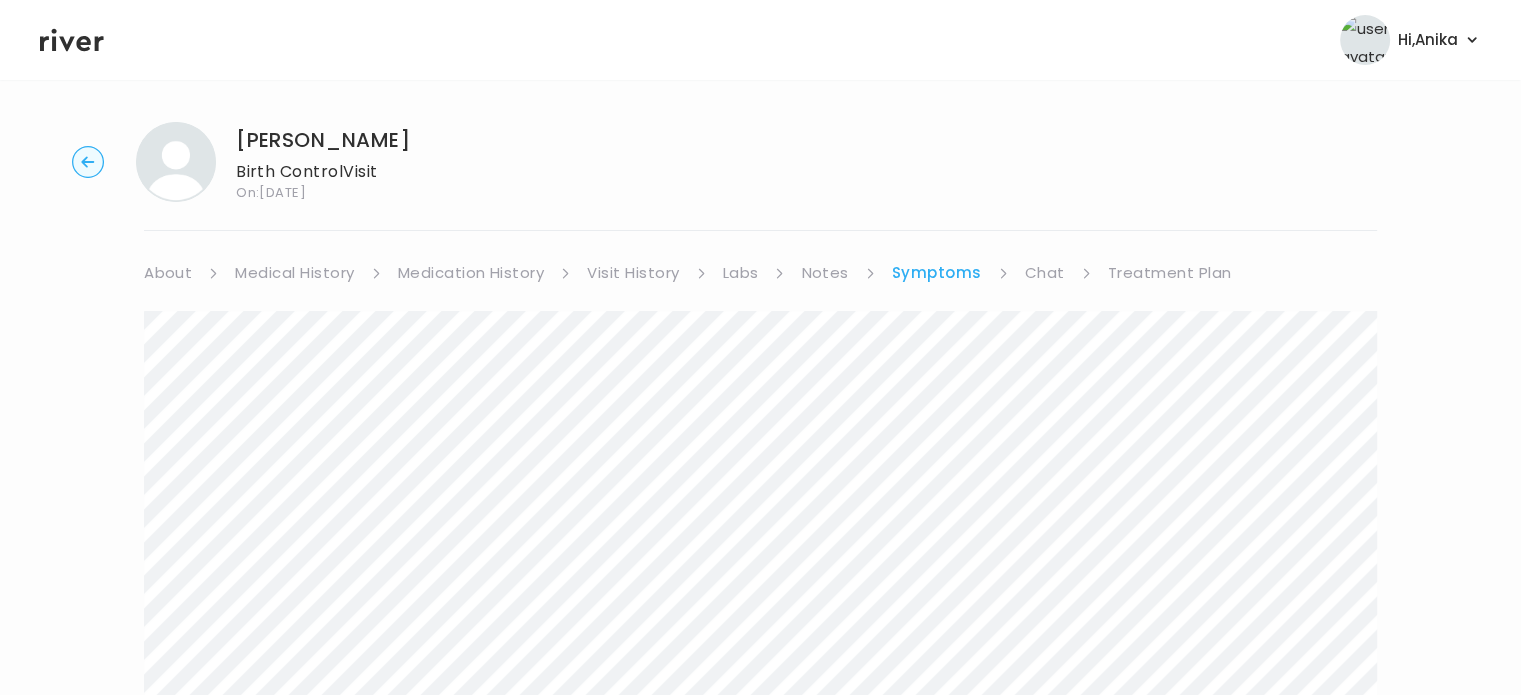 scroll, scrollTop: 0, scrollLeft: 0, axis: both 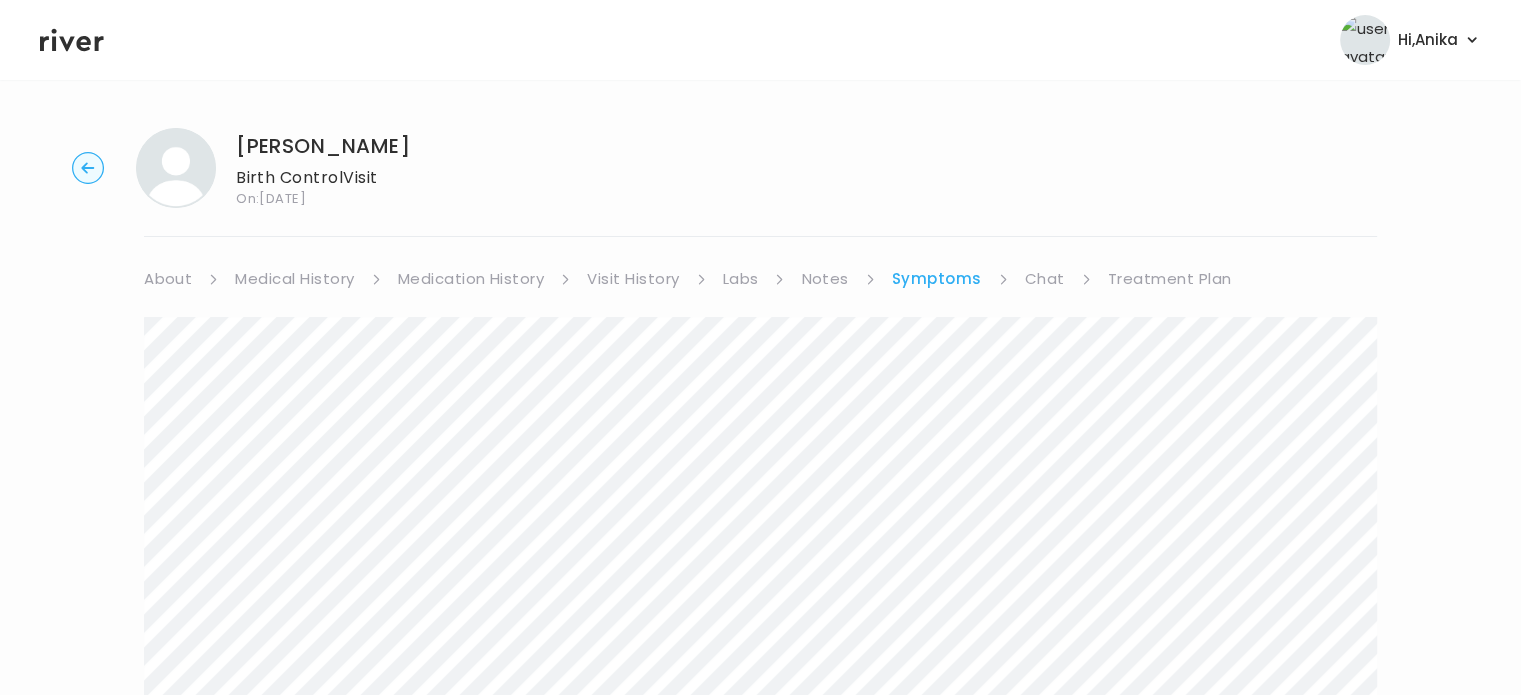 click on "Medical History" at bounding box center (294, 279) 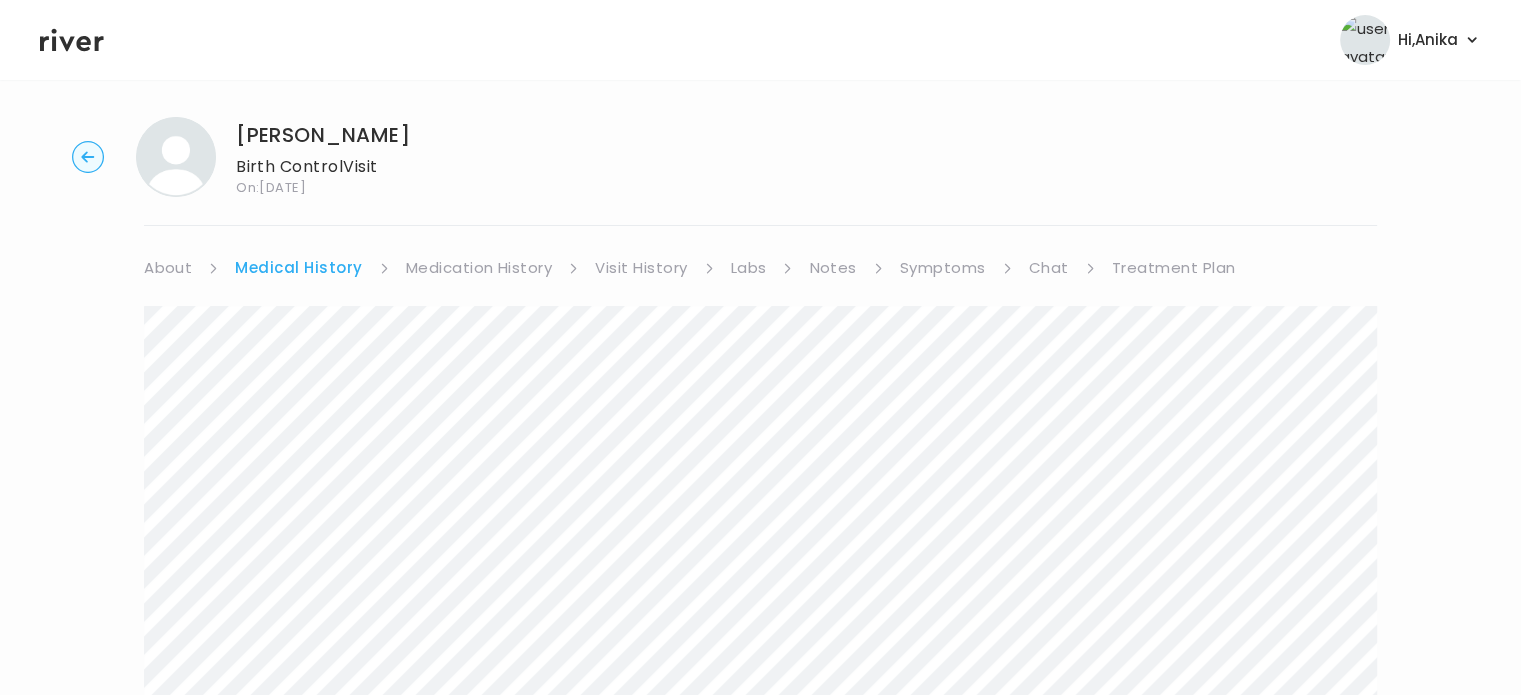 scroll, scrollTop: 0, scrollLeft: 0, axis: both 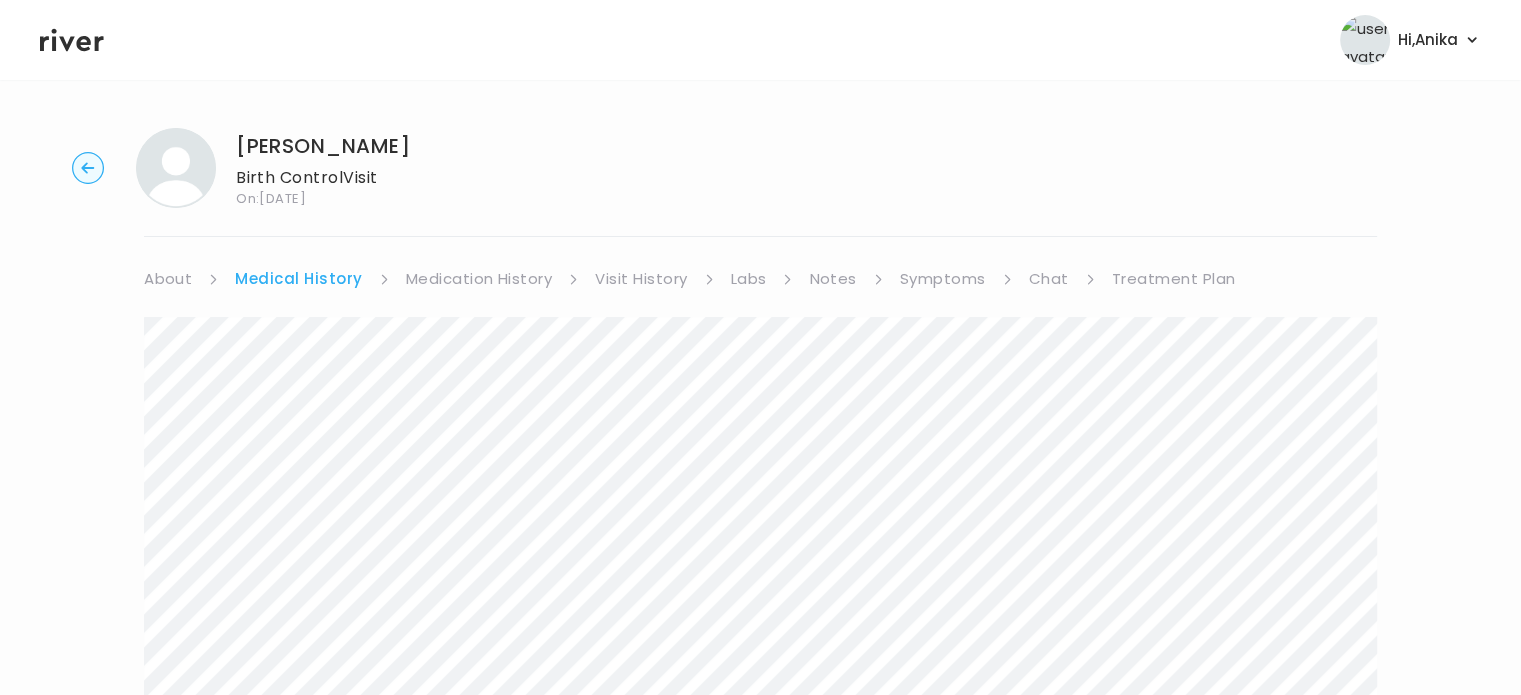 click on "About" at bounding box center (168, 279) 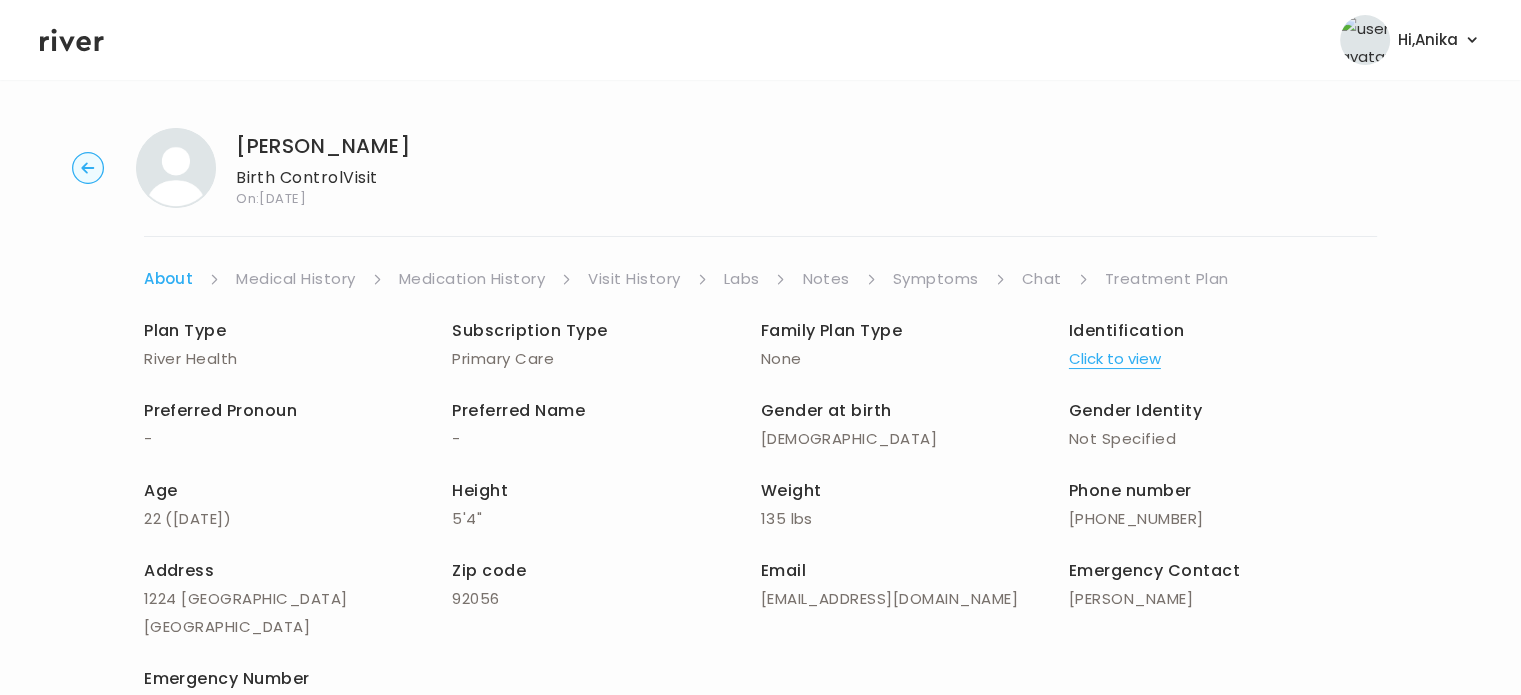 click on "Symptoms" at bounding box center (936, 279) 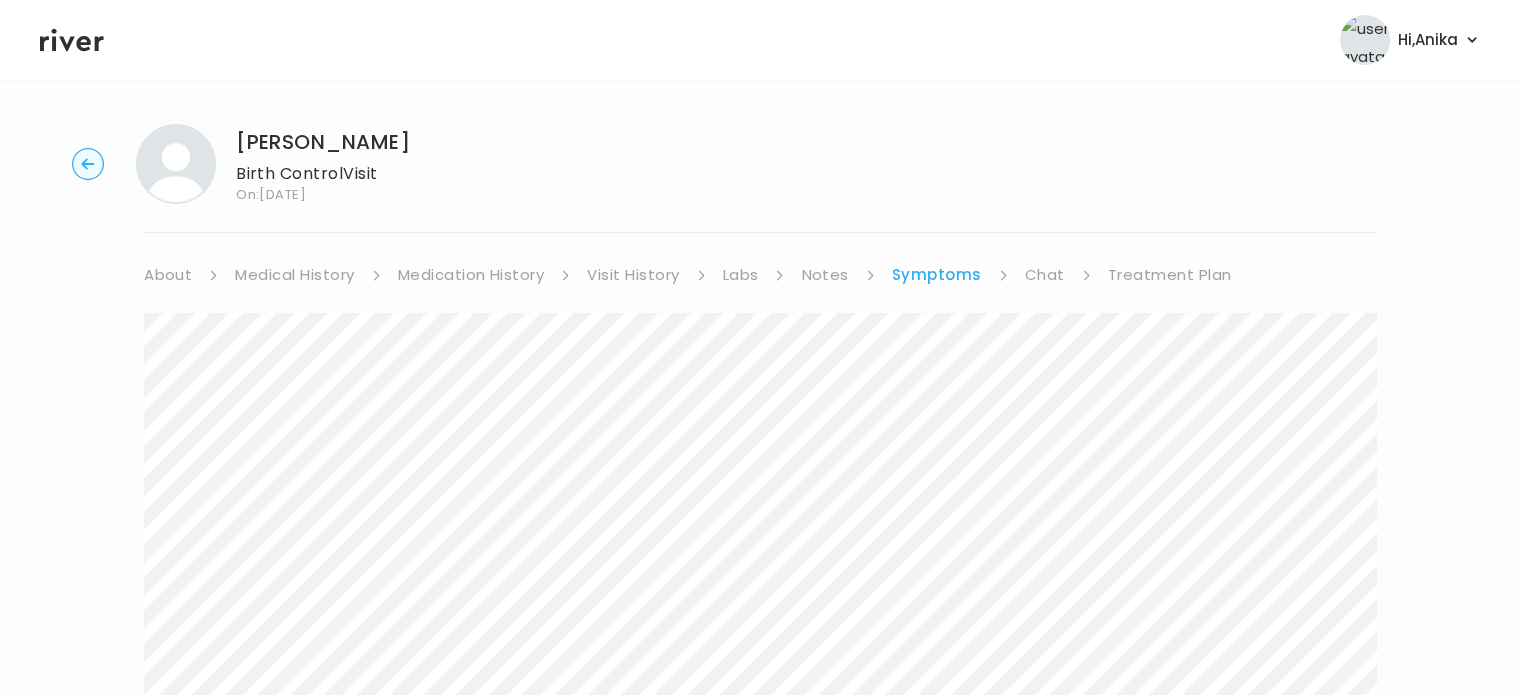 scroll, scrollTop: 0, scrollLeft: 0, axis: both 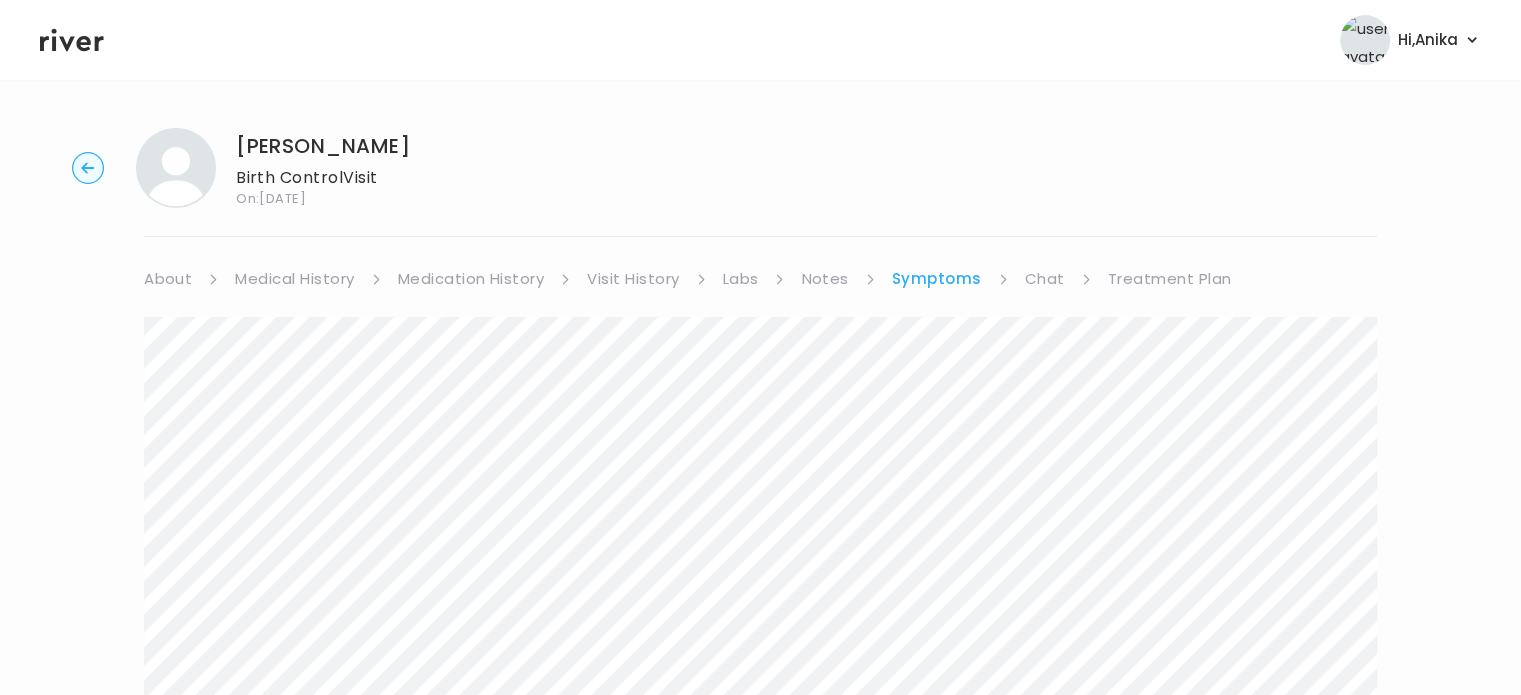 click on "Visit History" at bounding box center (633, 279) 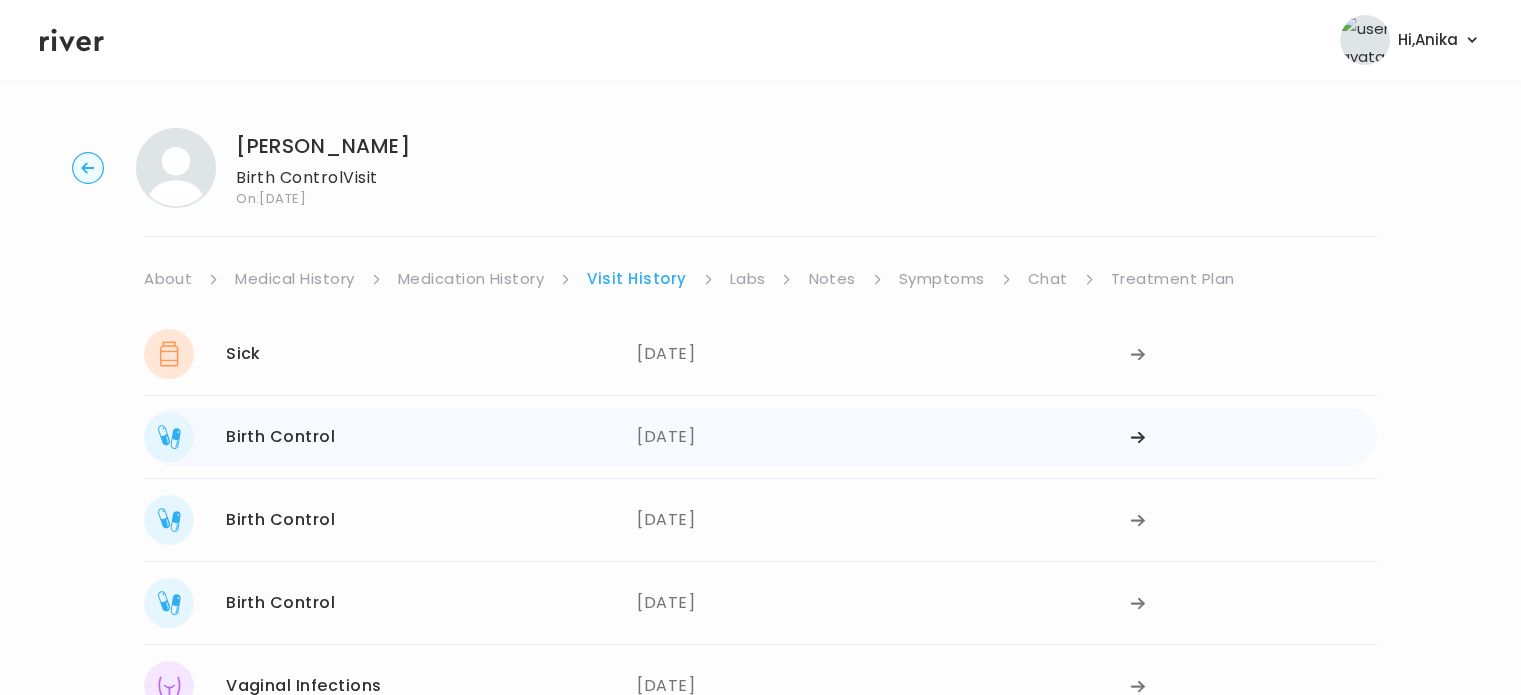 click on "07/13/2025" at bounding box center (883, 437) 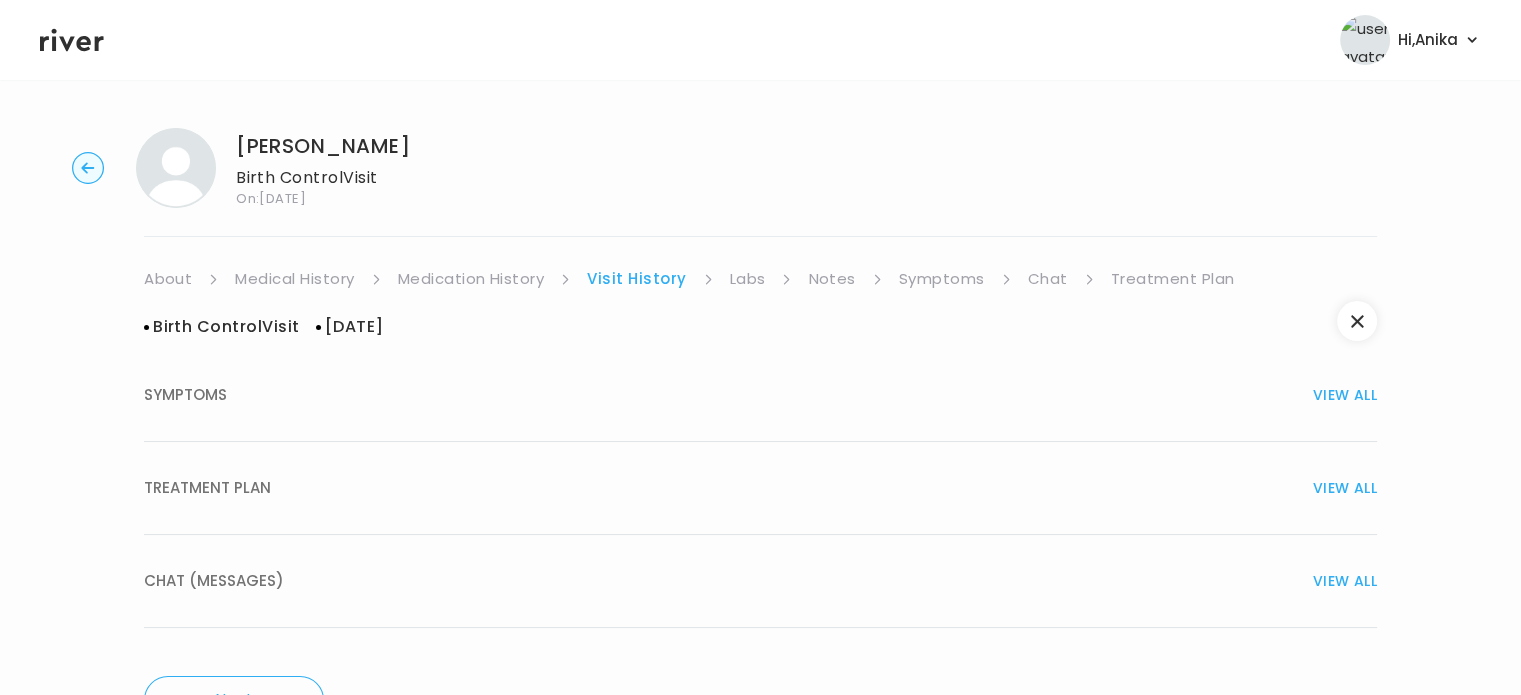 click on "TREATMENT PLAN VIEW ALL" at bounding box center (760, 488) 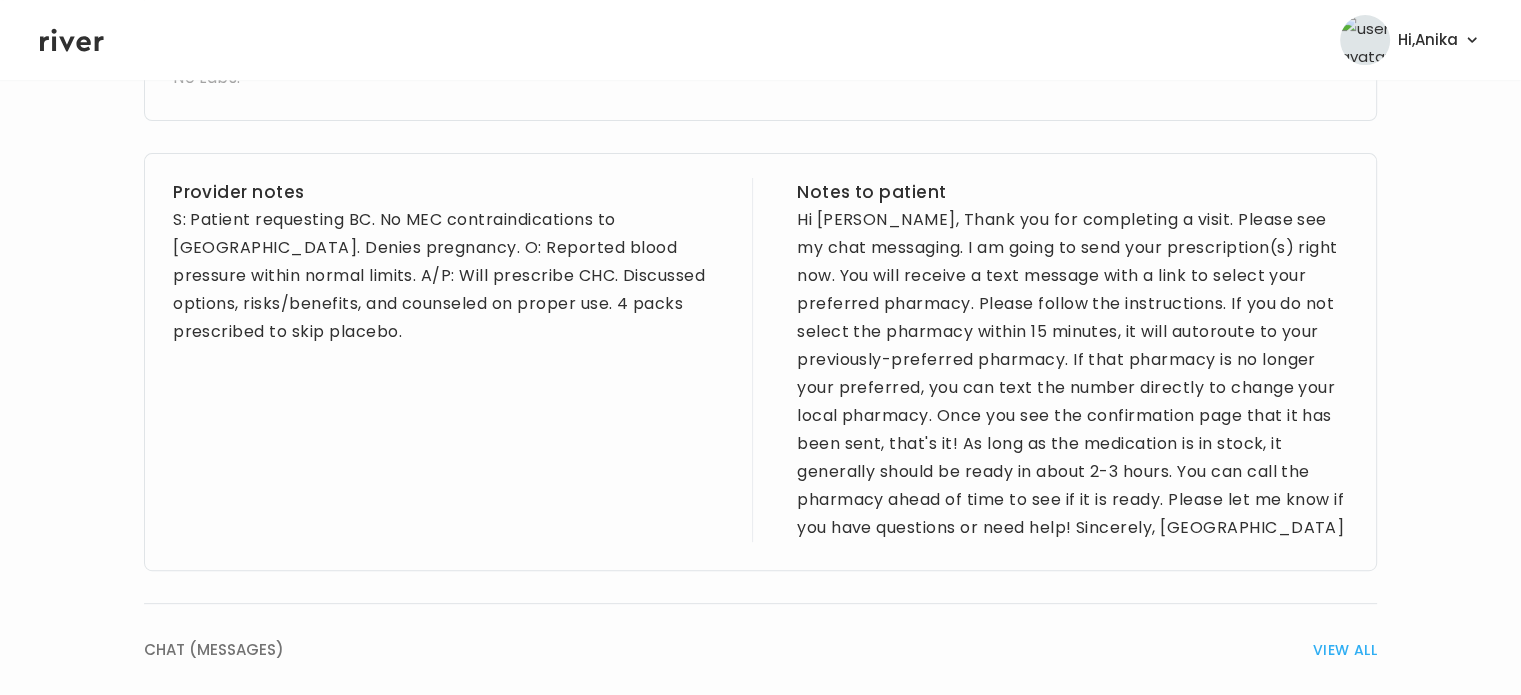 scroll, scrollTop: 826, scrollLeft: 0, axis: vertical 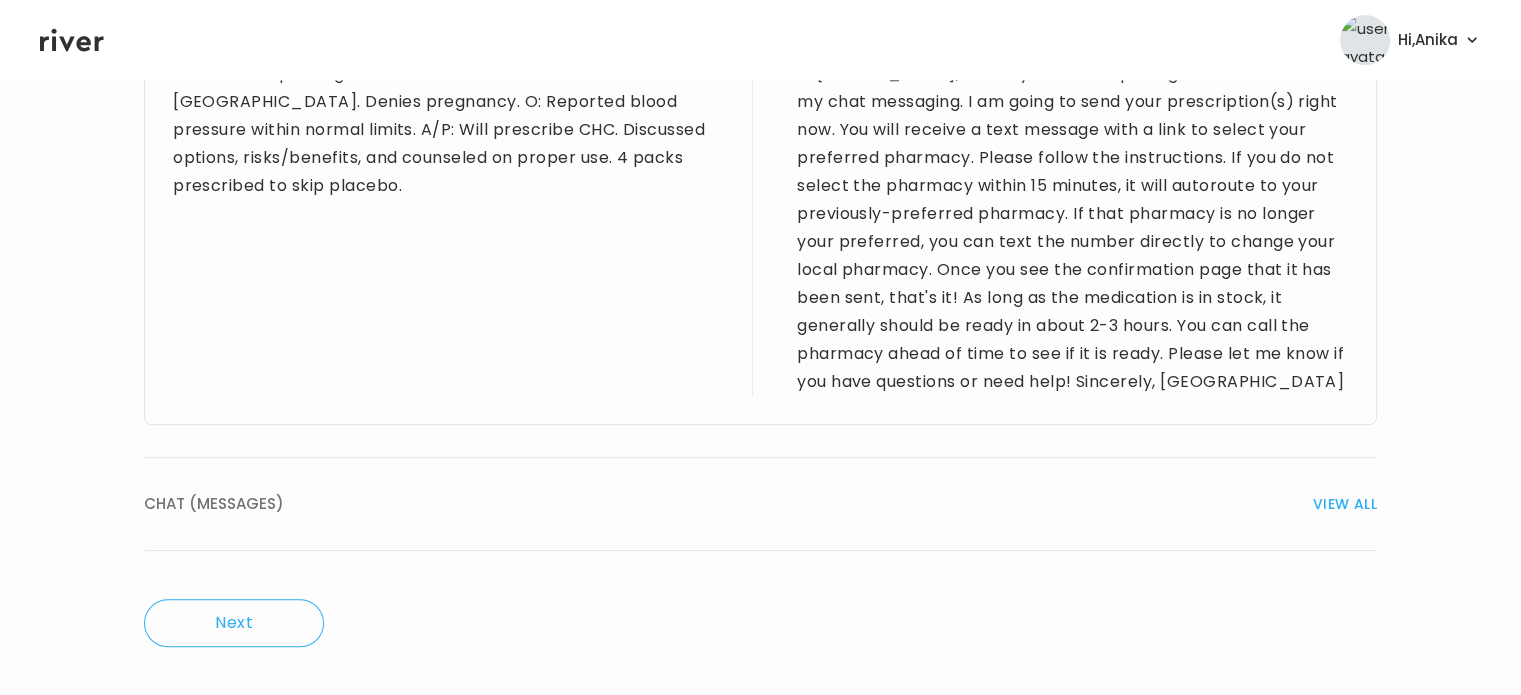 click on "VIEW ALL" at bounding box center [1345, 504] 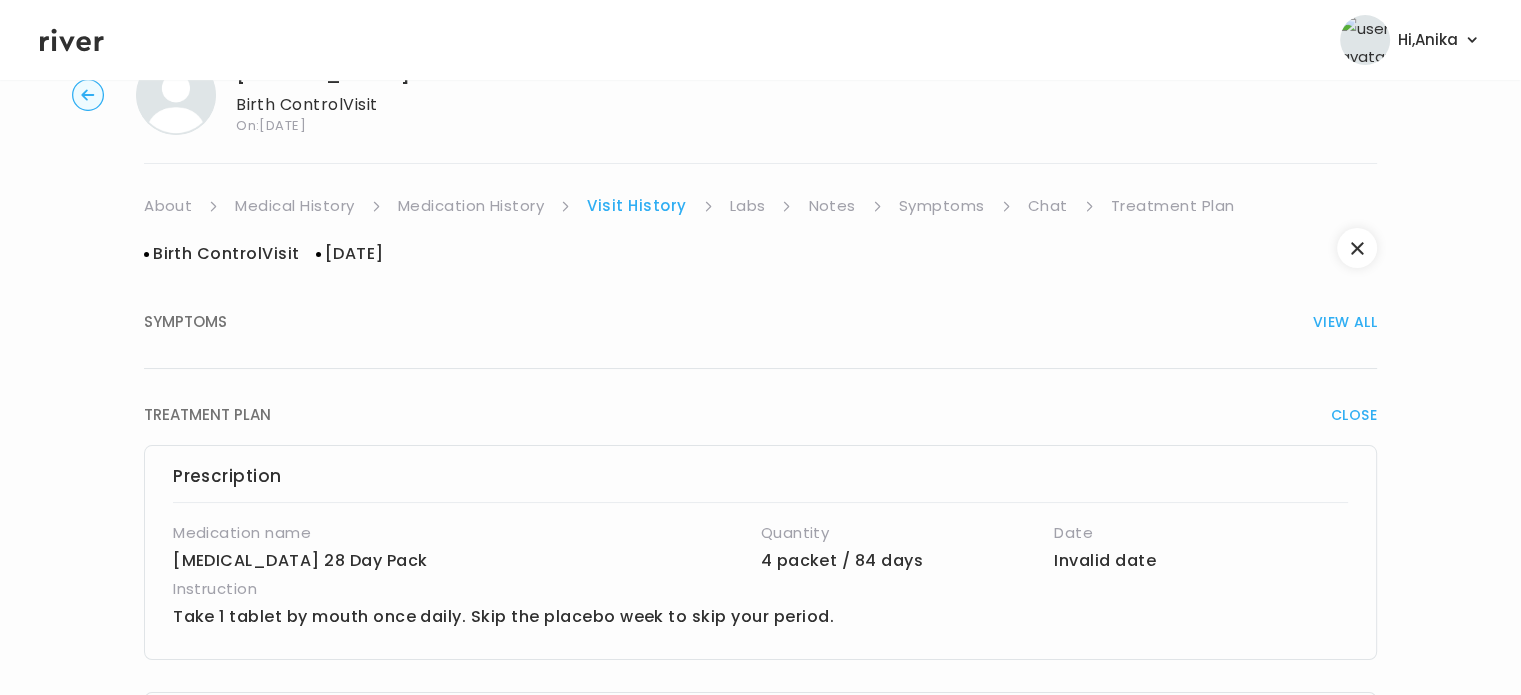 scroll, scrollTop: 68, scrollLeft: 0, axis: vertical 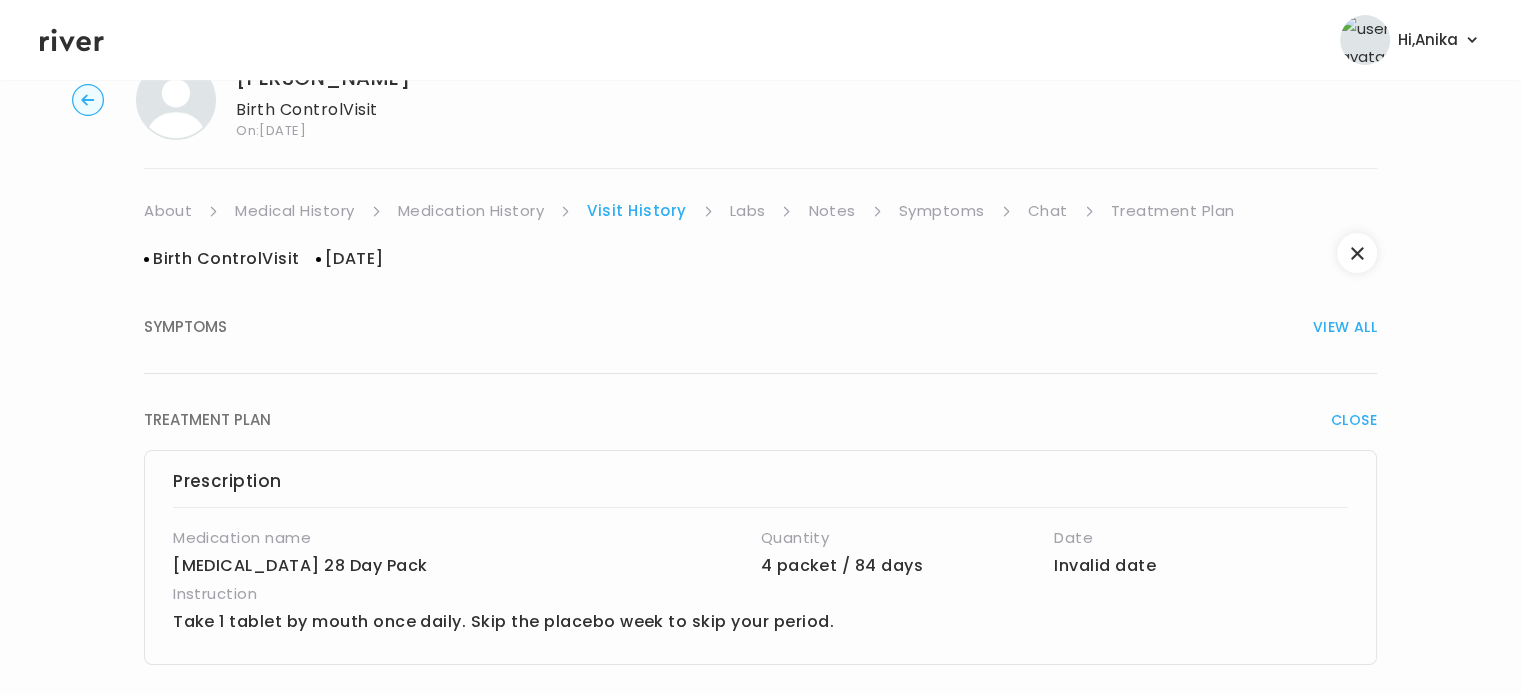 click on "VIEW ALL" at bounding box center [1345, 327] 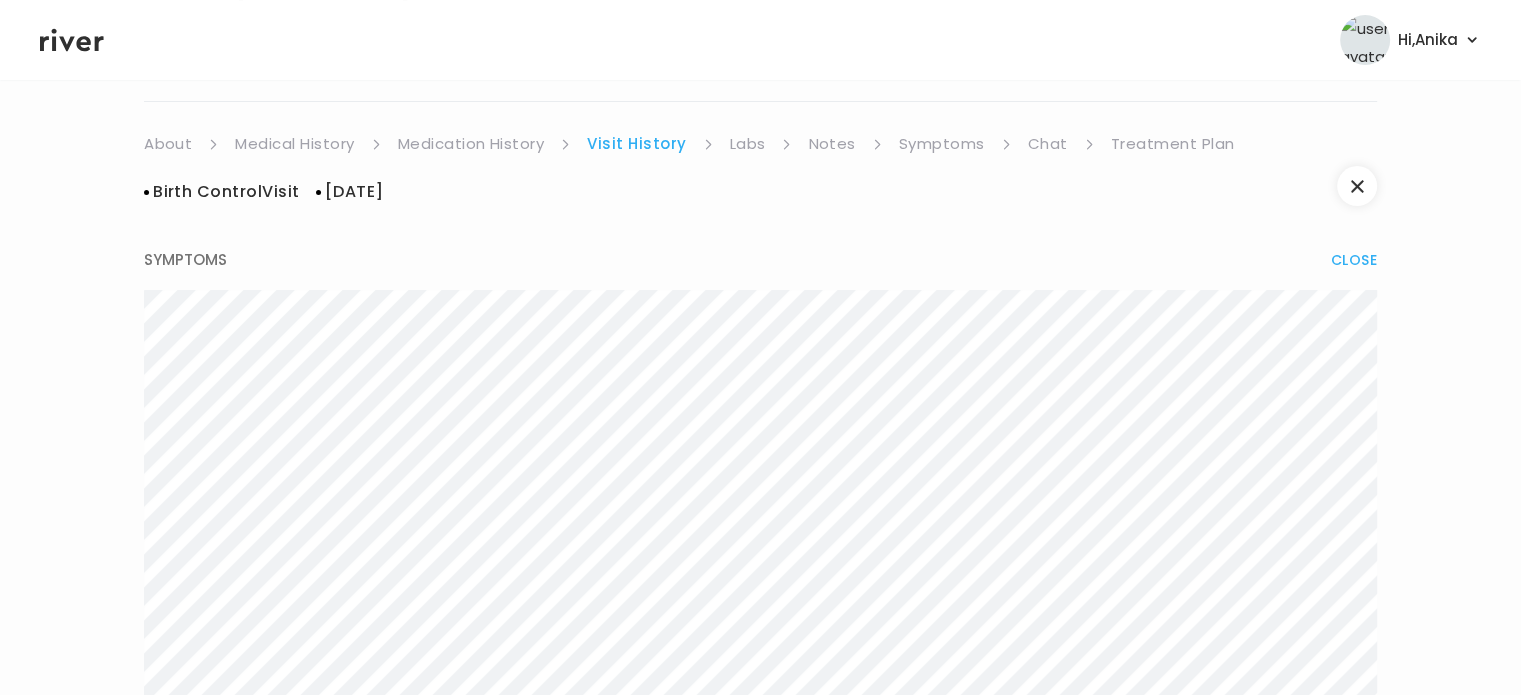scroll, scrollTop: 134, scrollLeft: 0, axis: vertical 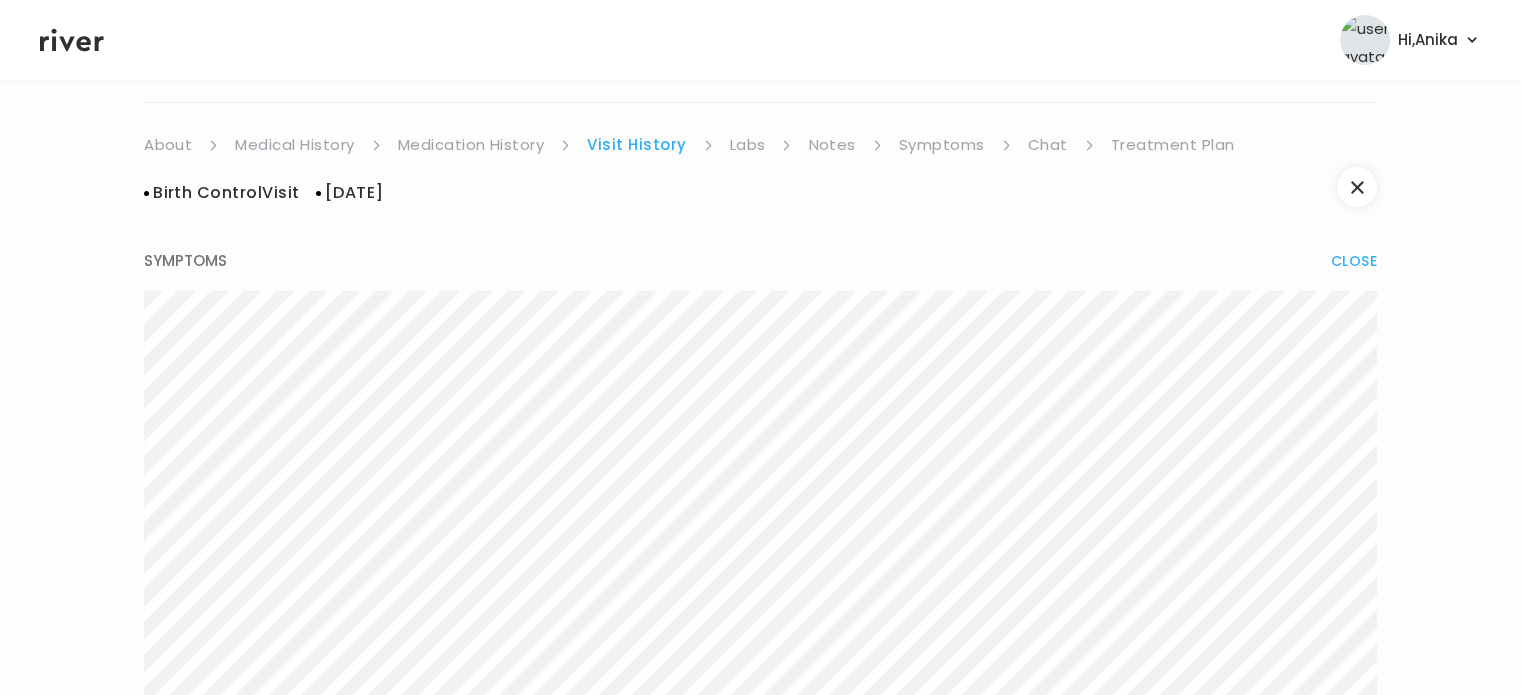 click on "Medication History" at bounding box center (471, 145) 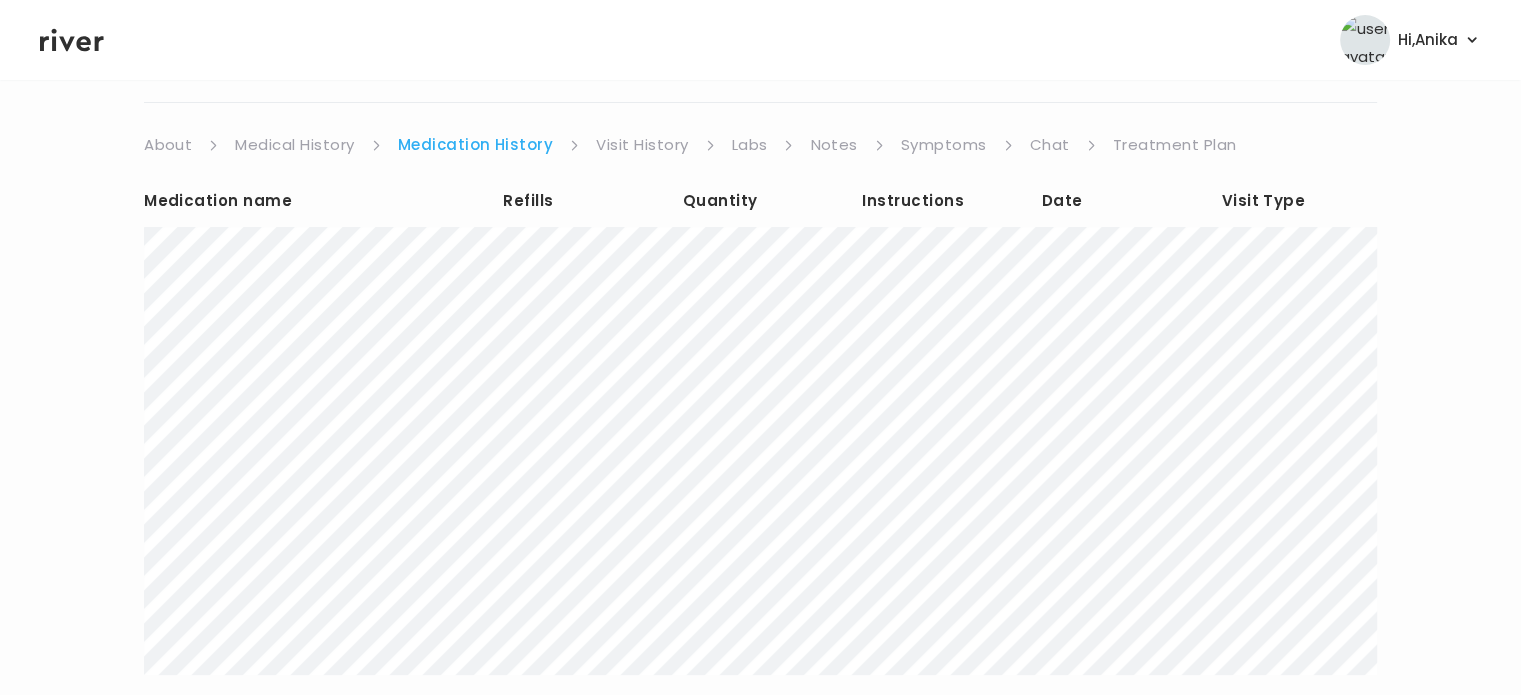 click on "Visit History" at bounding box center (642, 145) 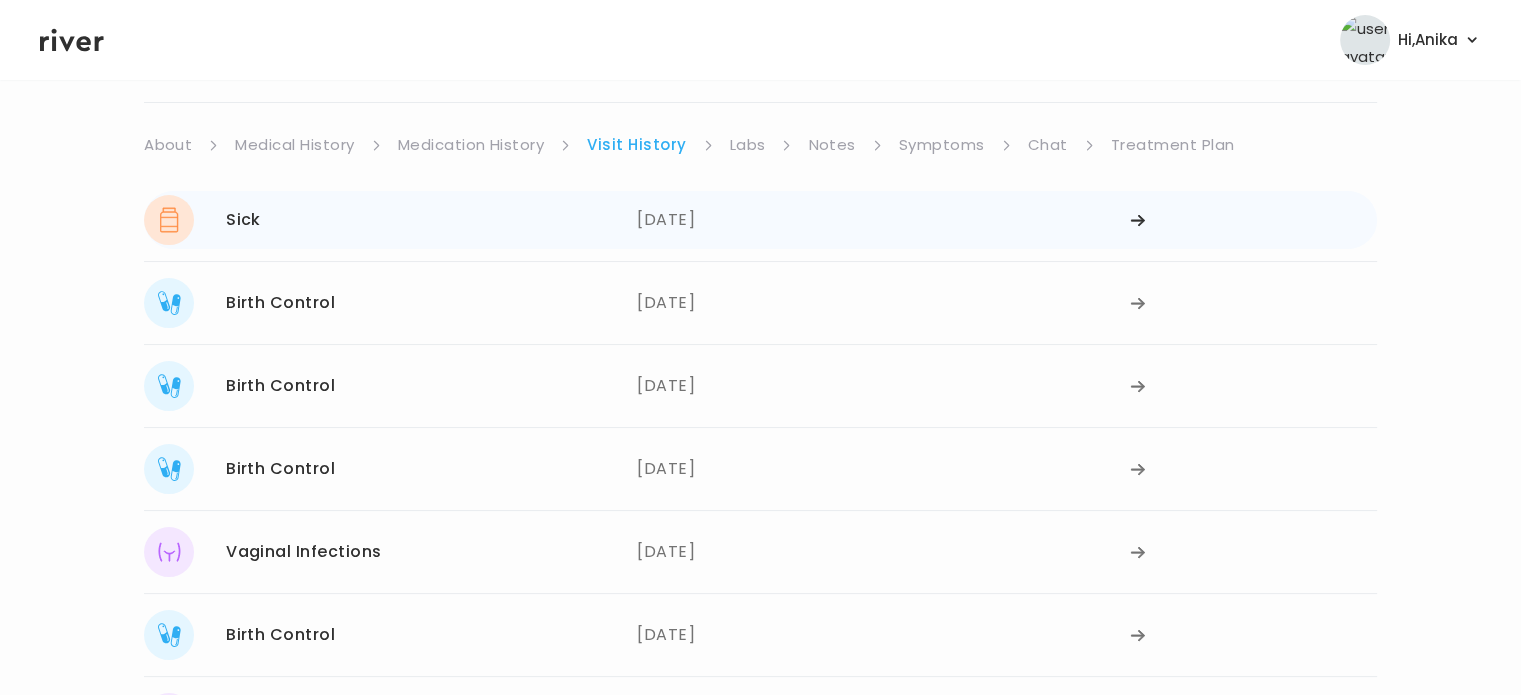 click on "07/23/2025" at bounding box center [883, 220] 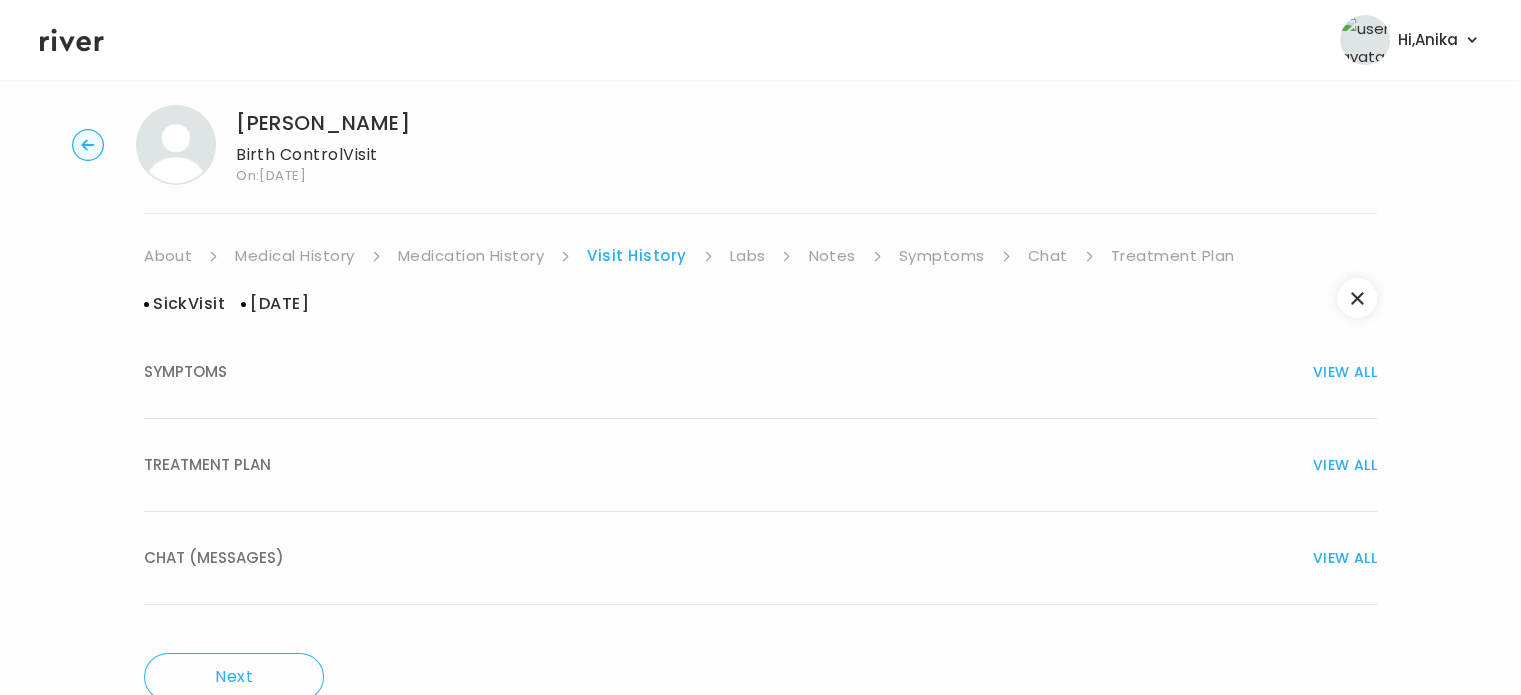 scroll, scrollTop: 0, scrollLeft: 0, axis: both 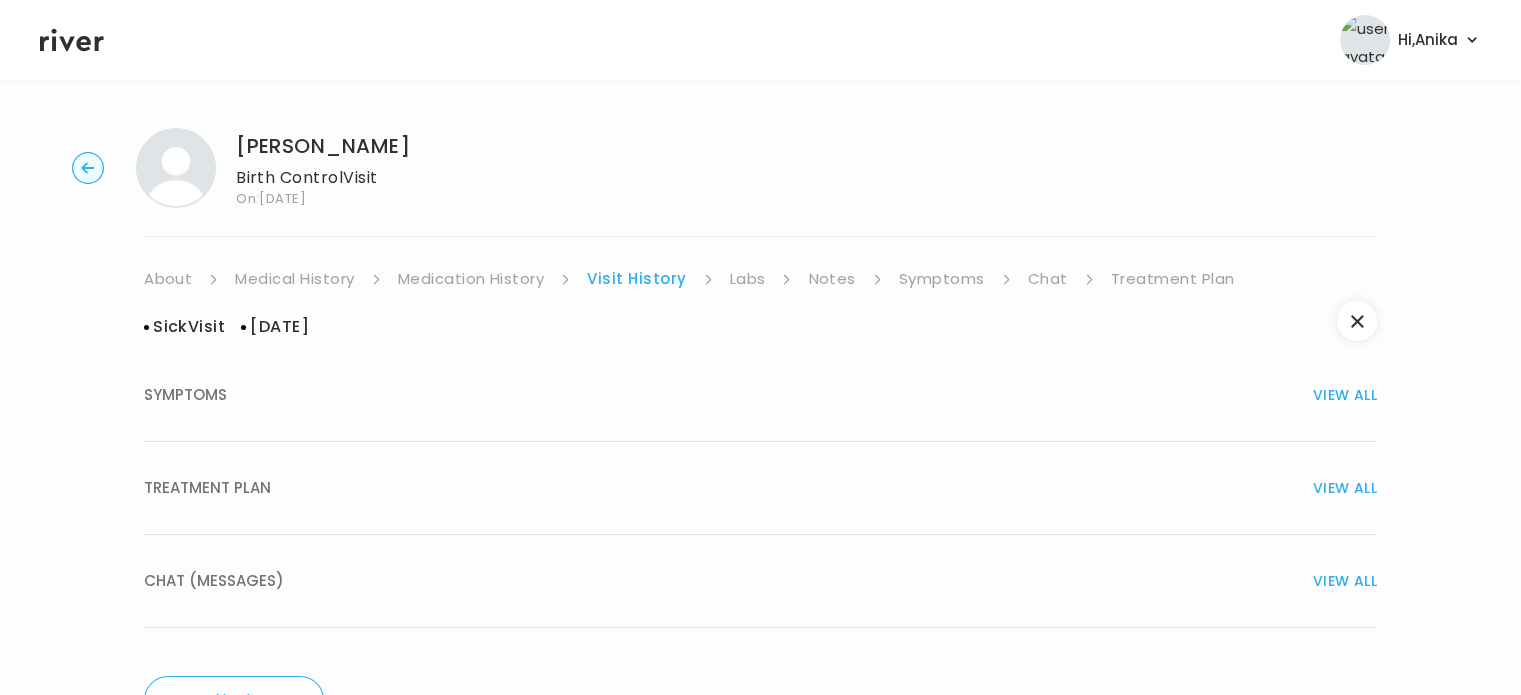 click on "TREATMENT PLAN VIEW ALL" at bounding box center [760, 488] 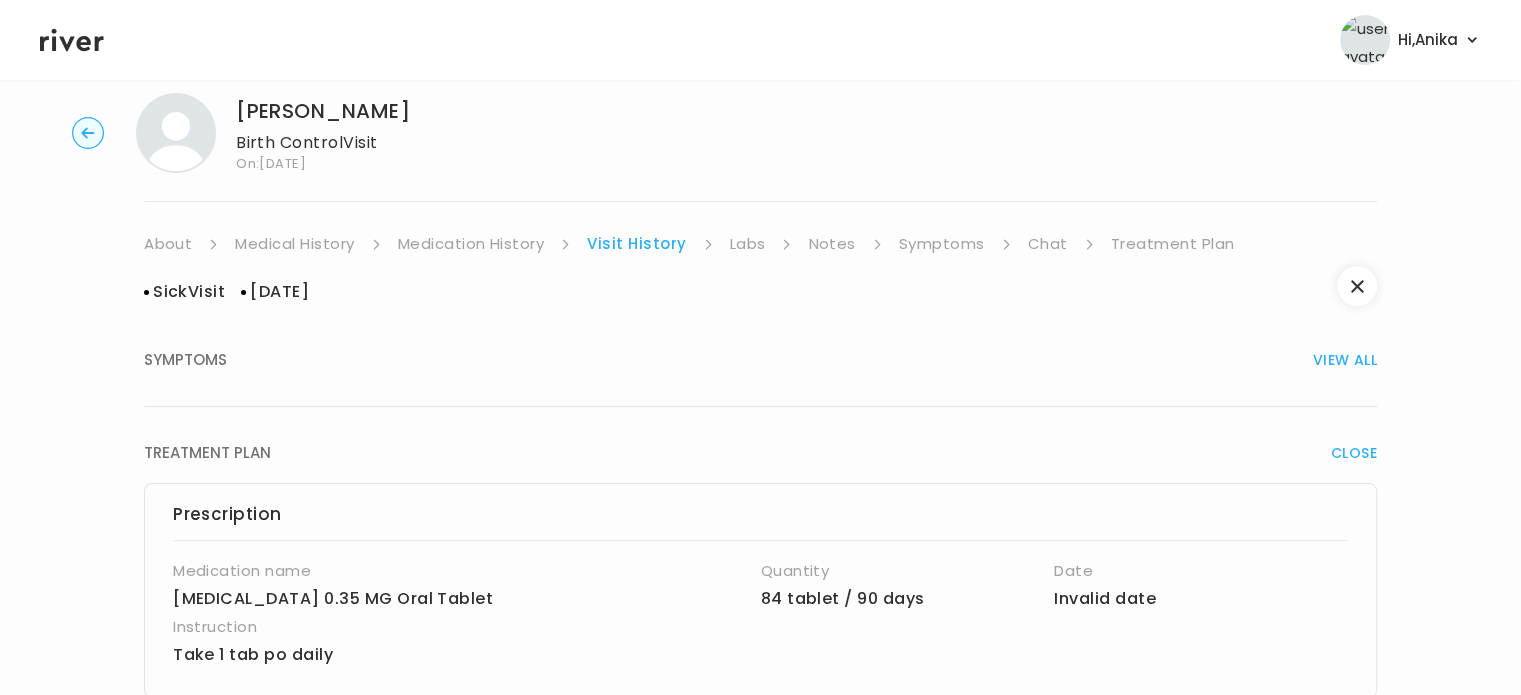 scroll, scrollTop: 8, scrollLeft: 0, axis: vertical 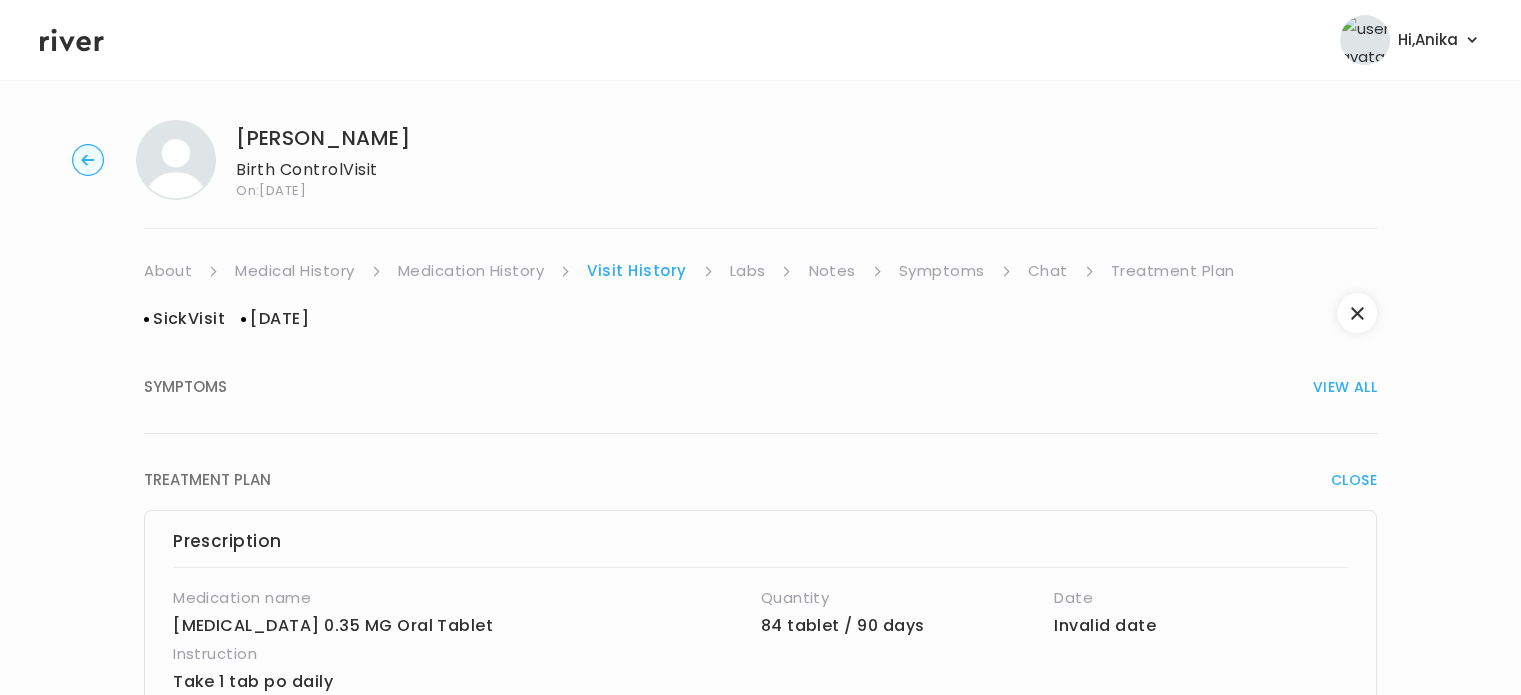 click on "Symptoms" at bounding box center [942, 271] 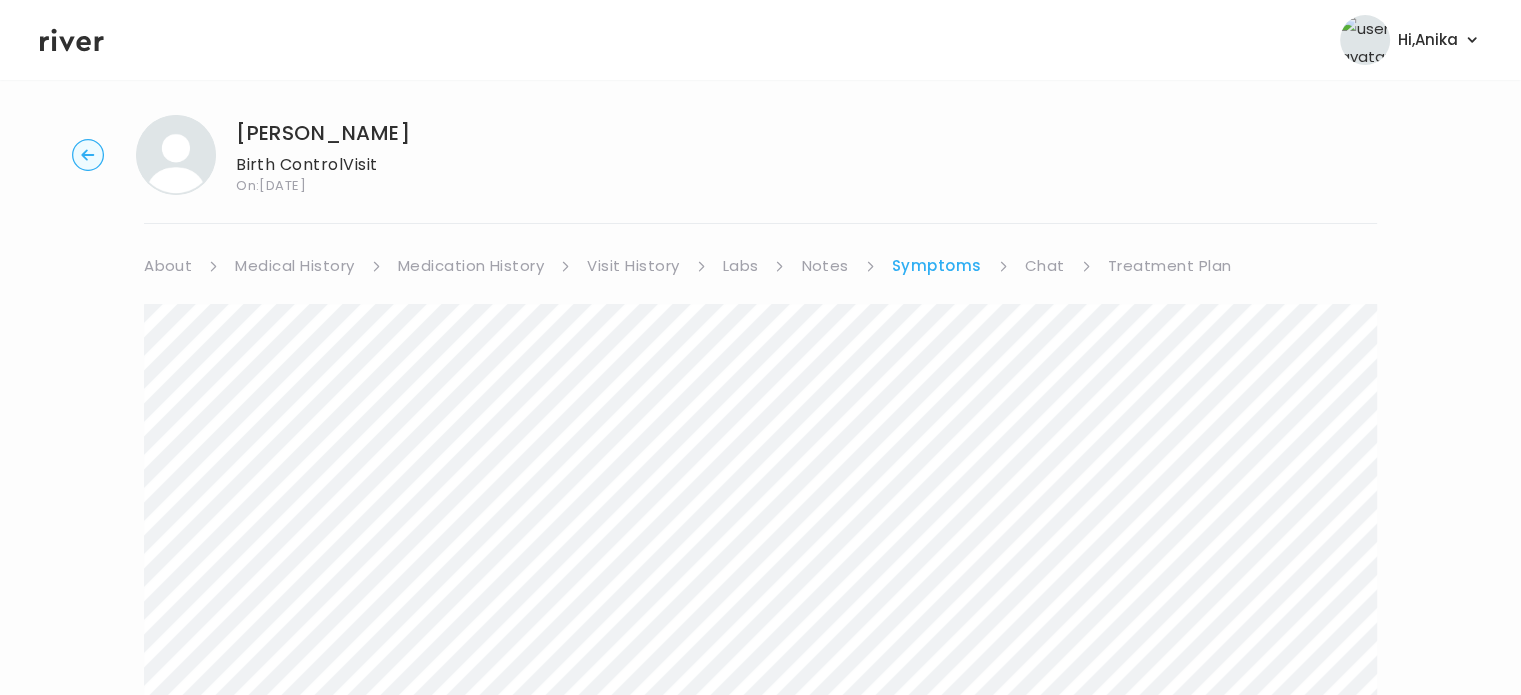scroll, scrollTop: 0, scrollLeft: 0, axis: both 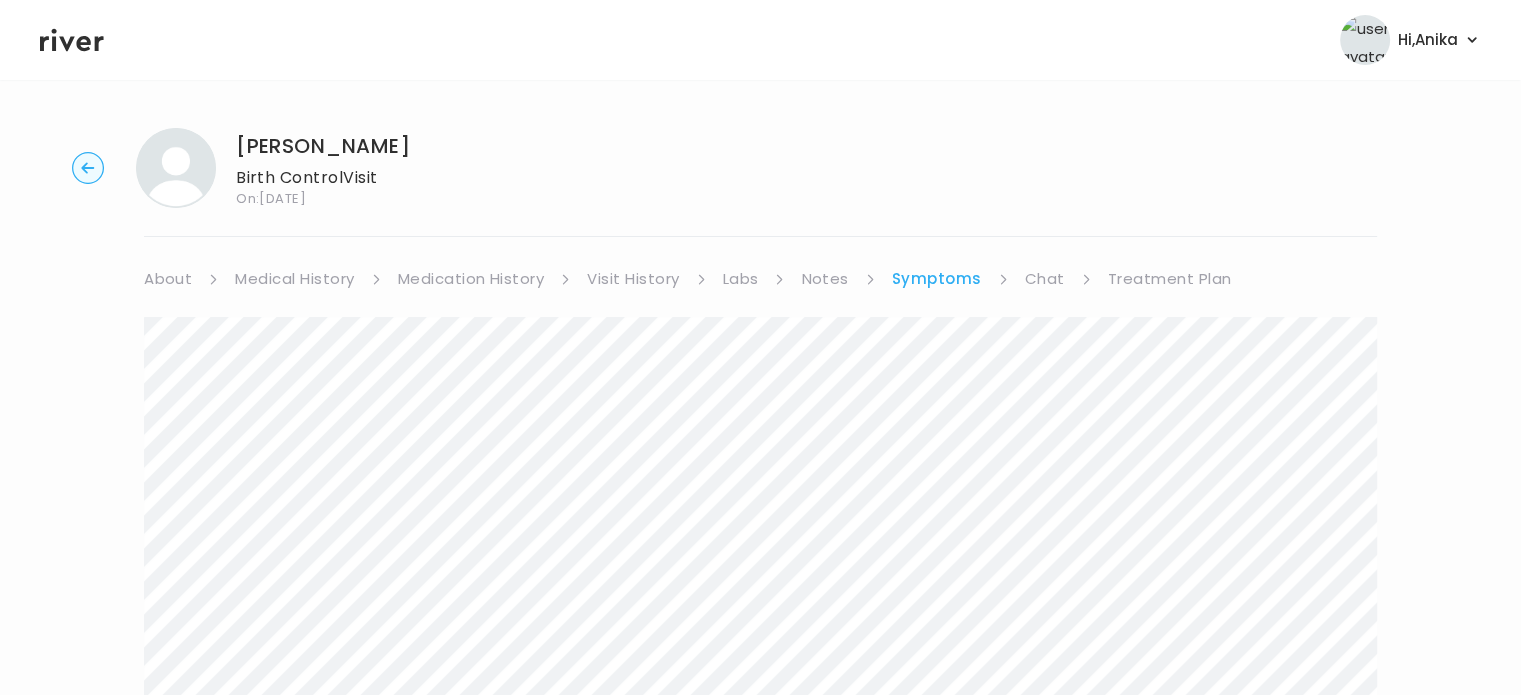 click on "Treatment Plan" at bounding box center [1170, 279] 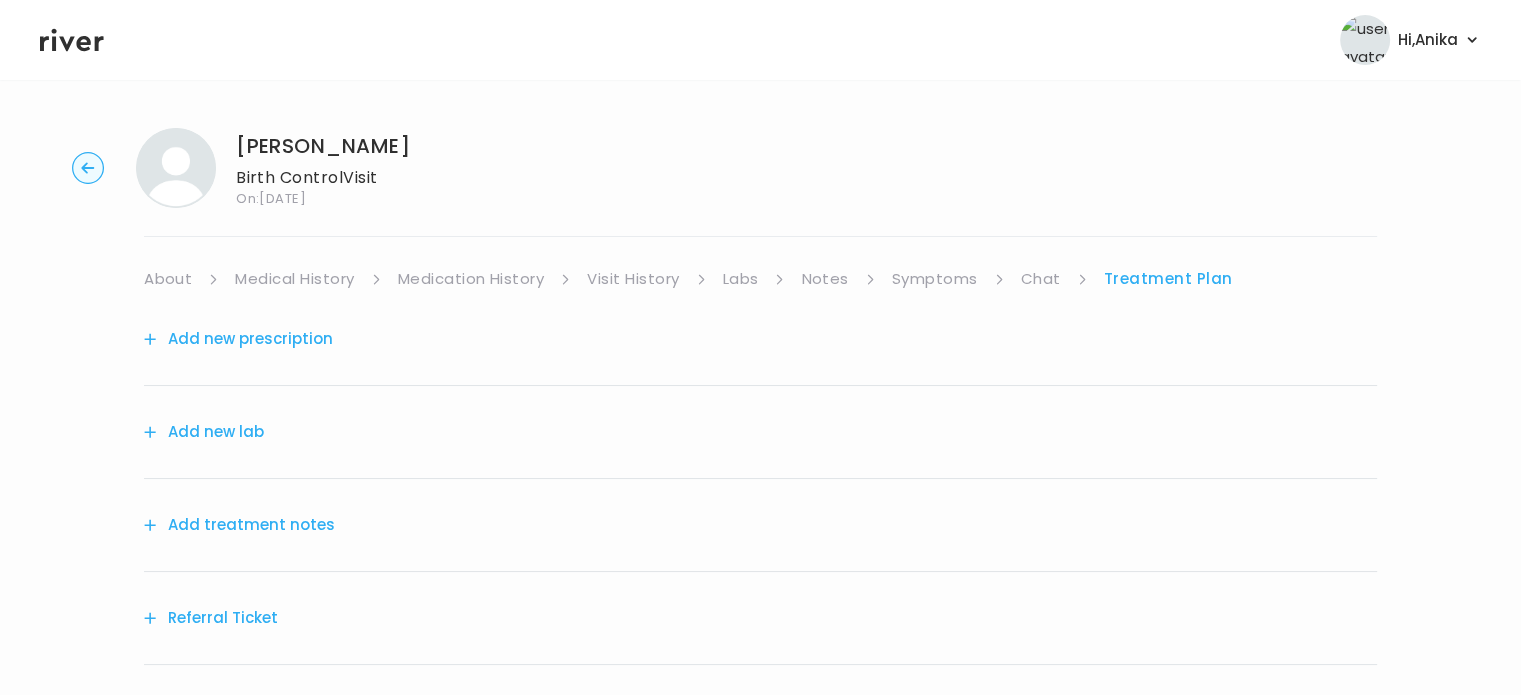 click on "Symptoms" at bounding box center [935, 279] 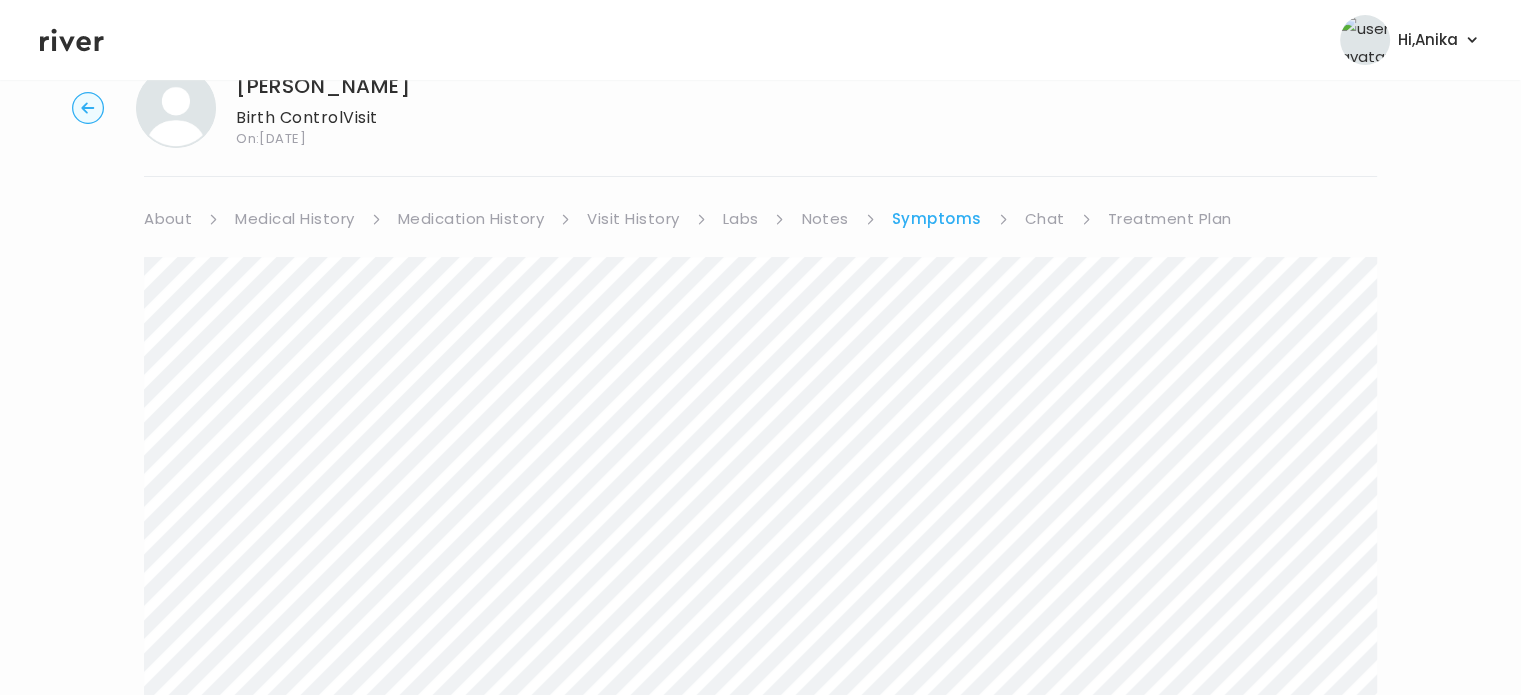 scroll, scrollTop: 0, scrollLeft: 0, axis: both 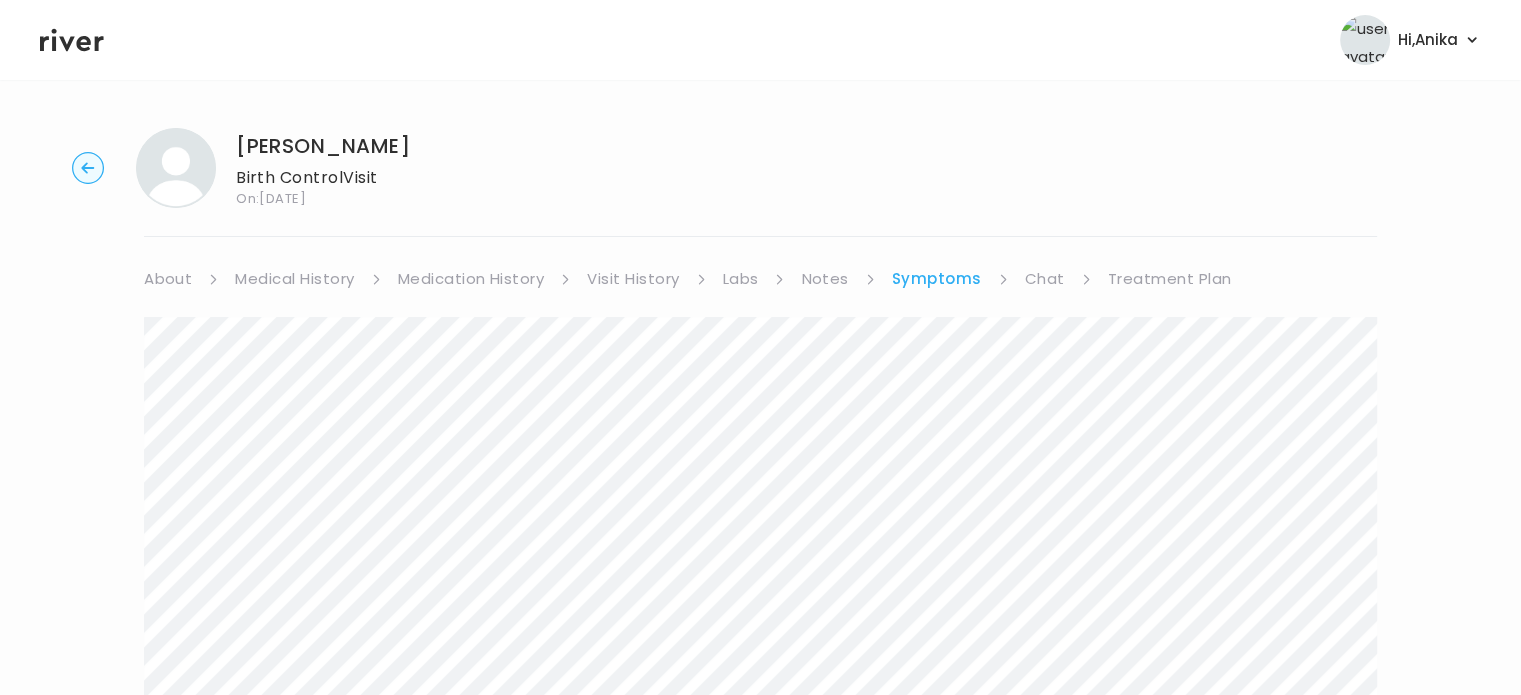 click on "Notes" at bounding box center [824, 279] 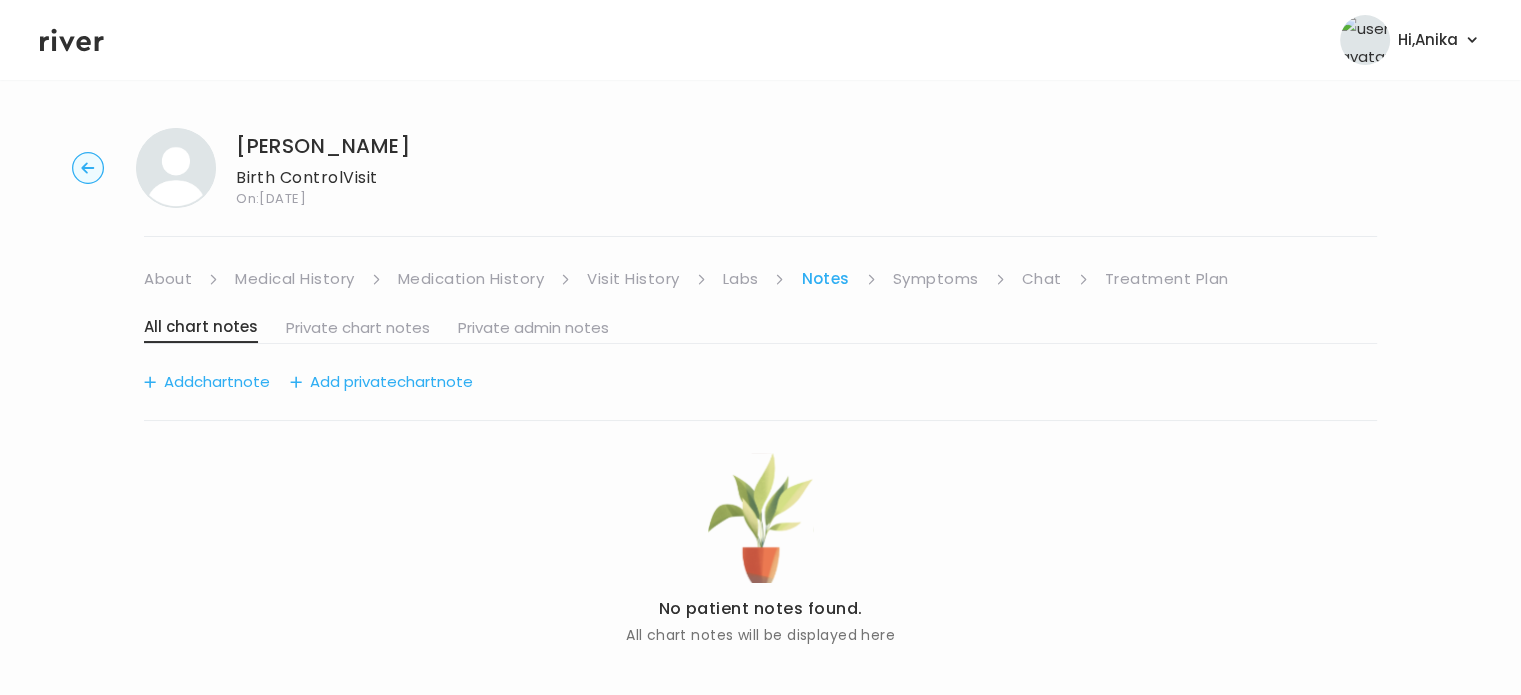 click on "Sofia Urena Birth Control  Visit On:  23 Jul 2025 About Medical History Medication History Visit History Labs Notes Symptoms Chat Treatment Plan All chart notes Private chart notes Private admin notes Add  chart  note Add private  chart  note No patient notes found. All chart notes will be displayed here" at bounding box center [760, 401] 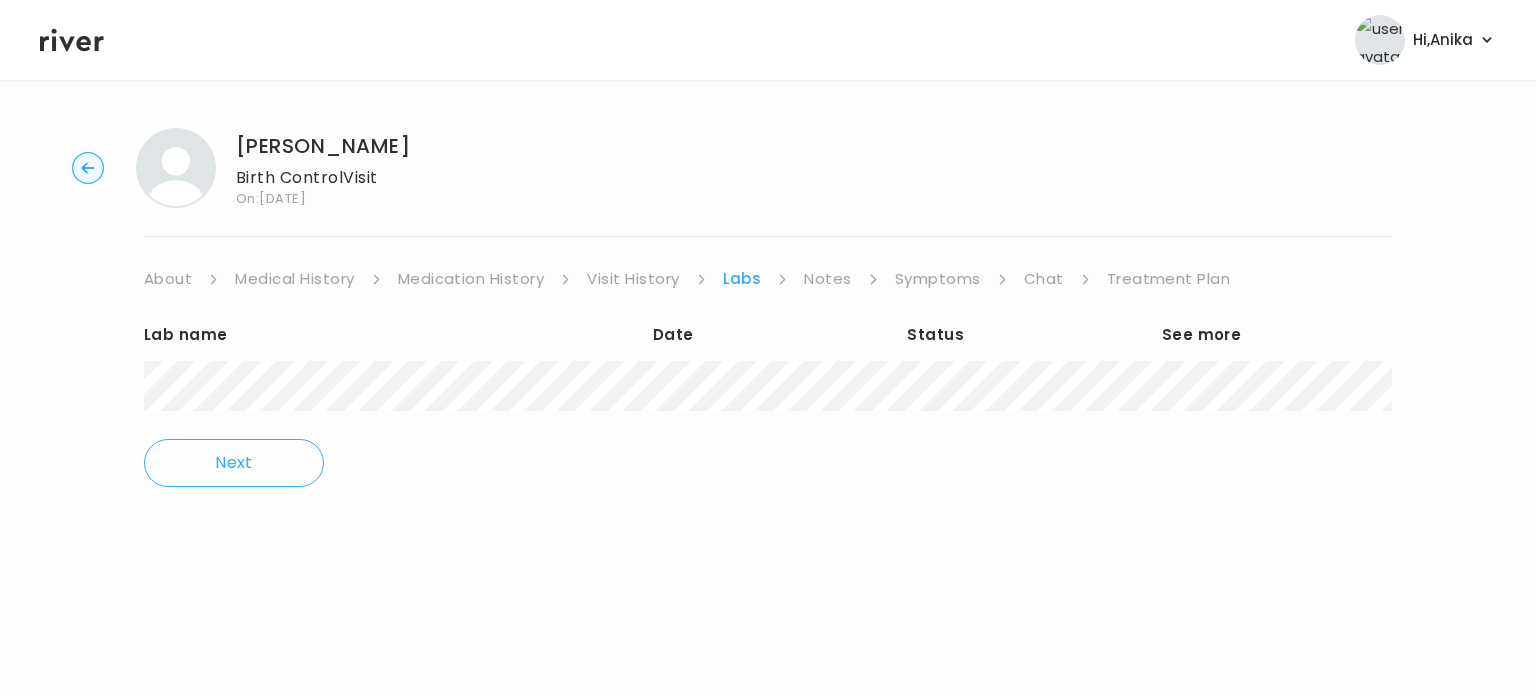 click on "Visit History" at bounding box center (633, 279) 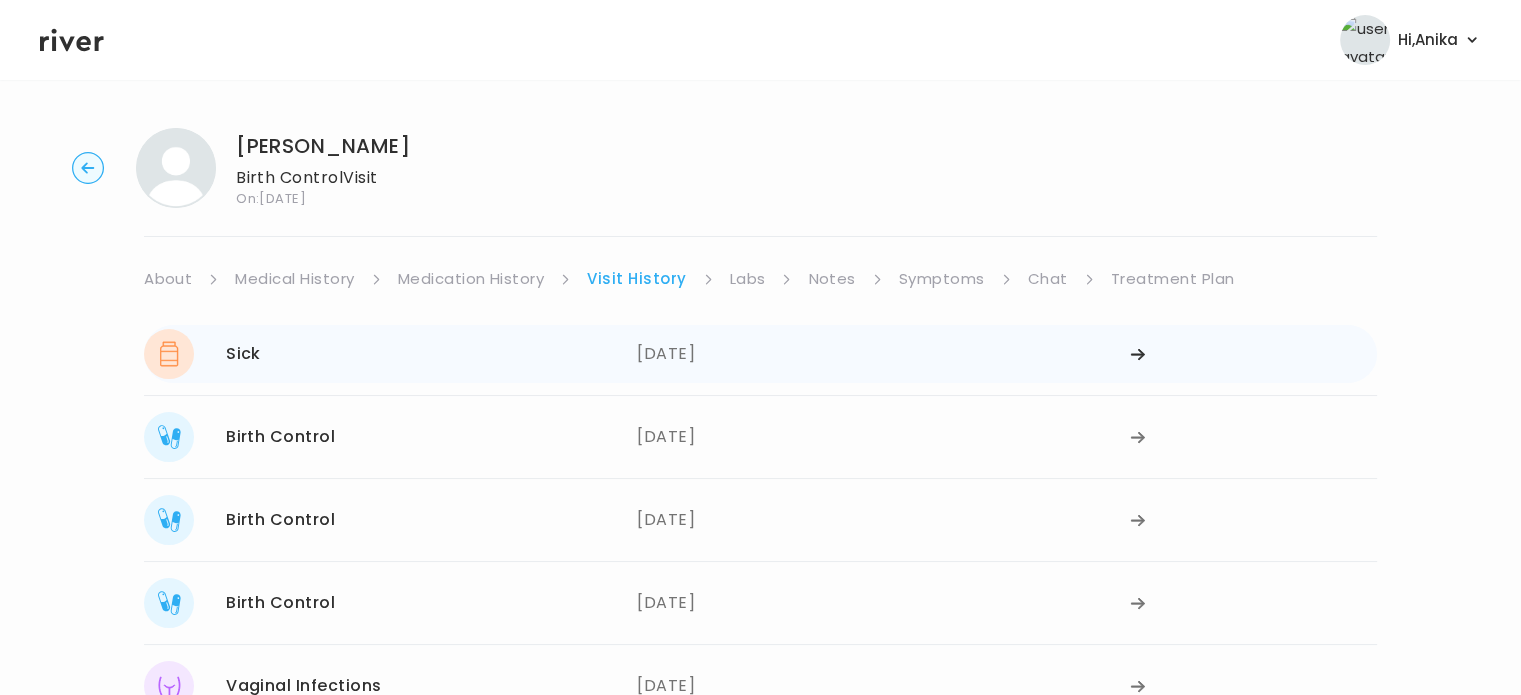click on "07/23/2025" at bounding box center [883, 354] 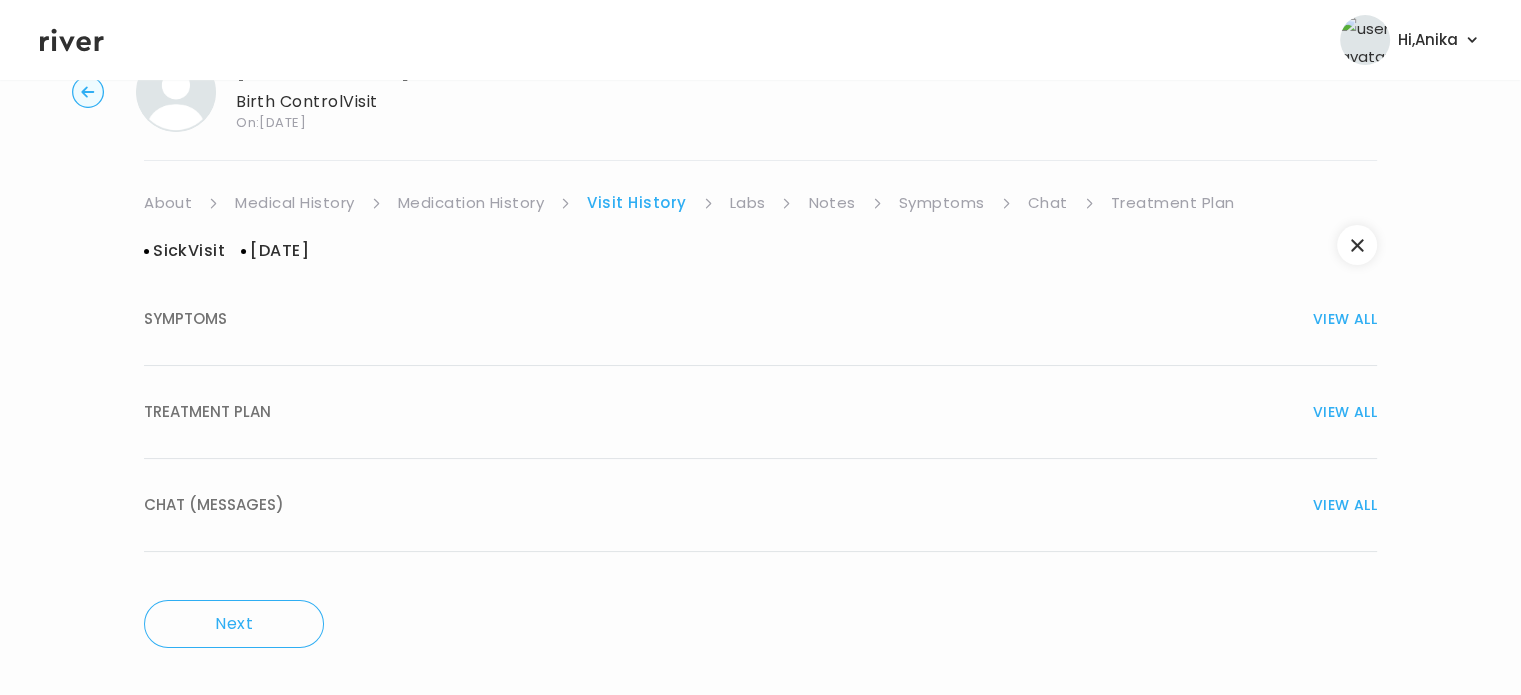 click on "TREATMENT PLAN VIEW ALL" at bounding box center (760, 412) 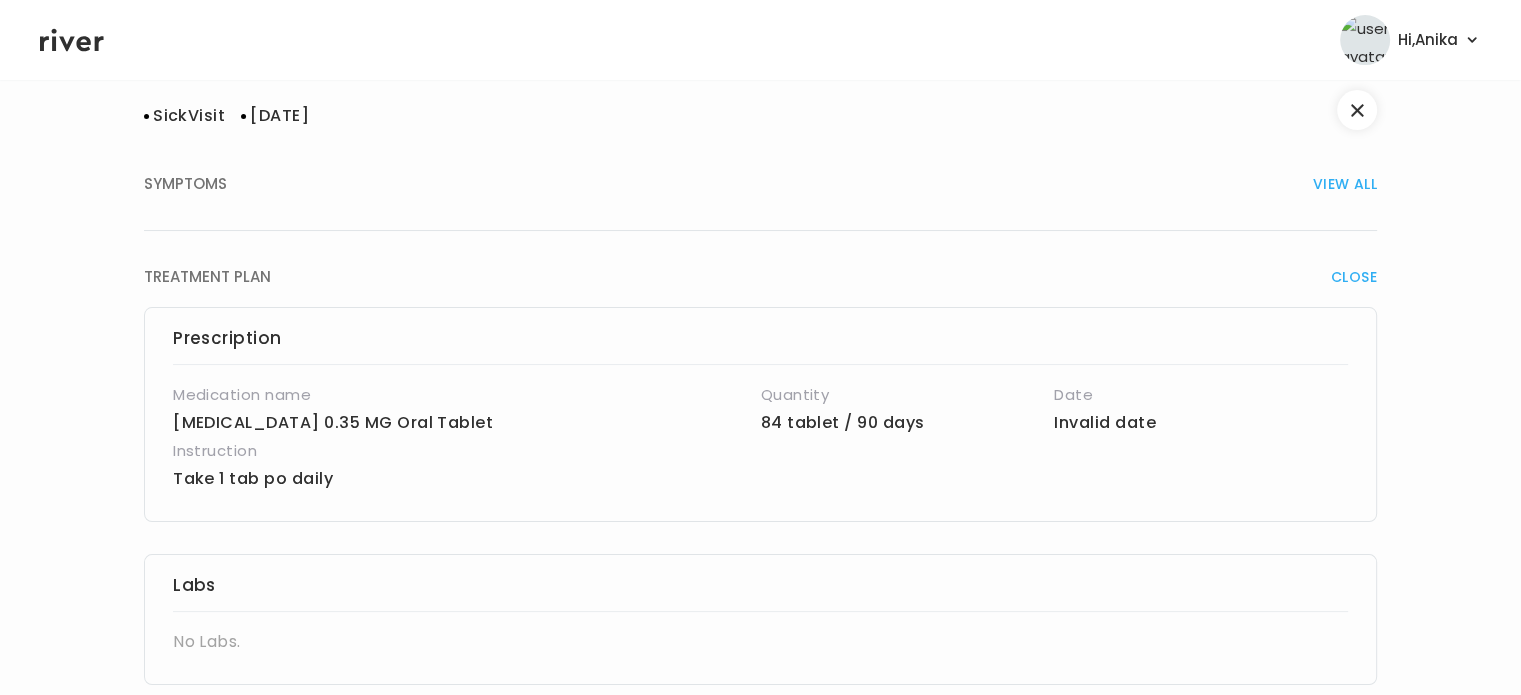 scroll, scrollTop: 184, scrollLeft: 0, axis: vertical 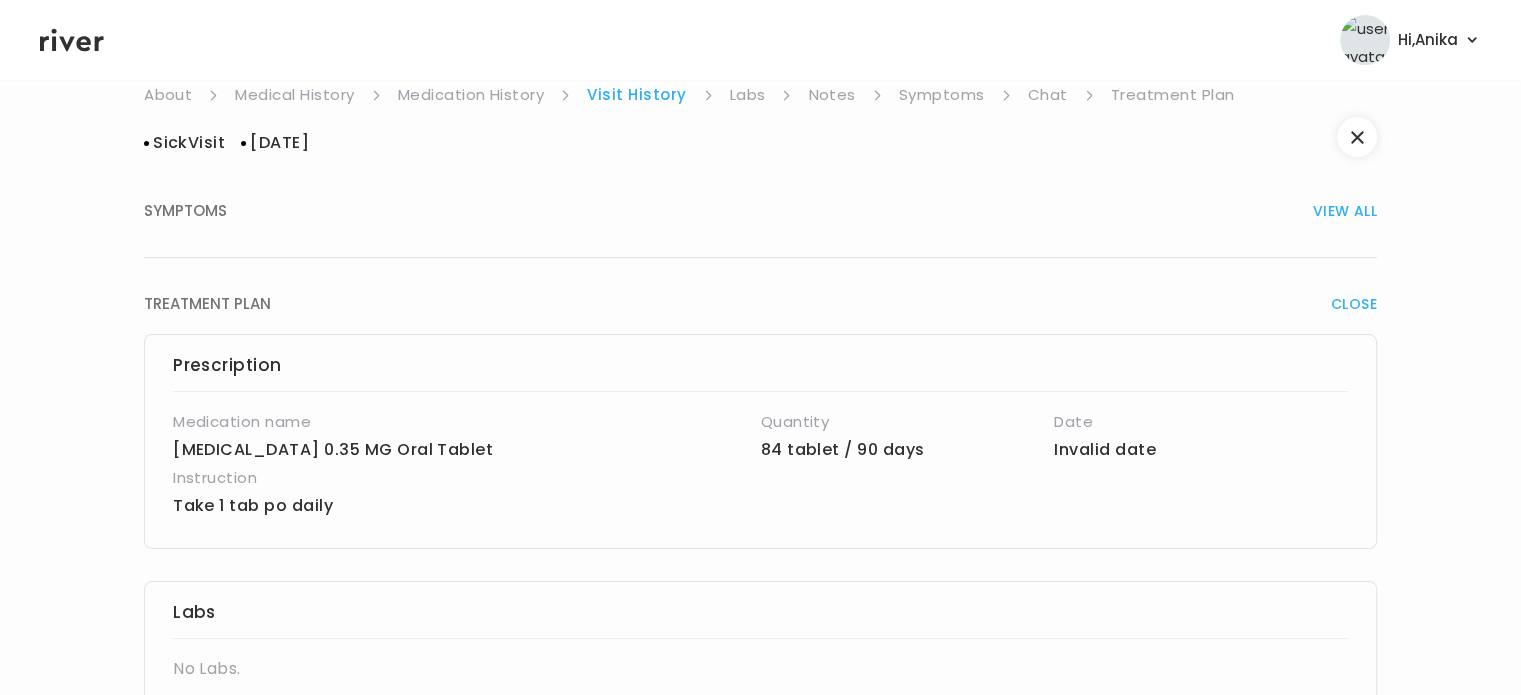 click on "Medication History" at bounding box center [471, 95] 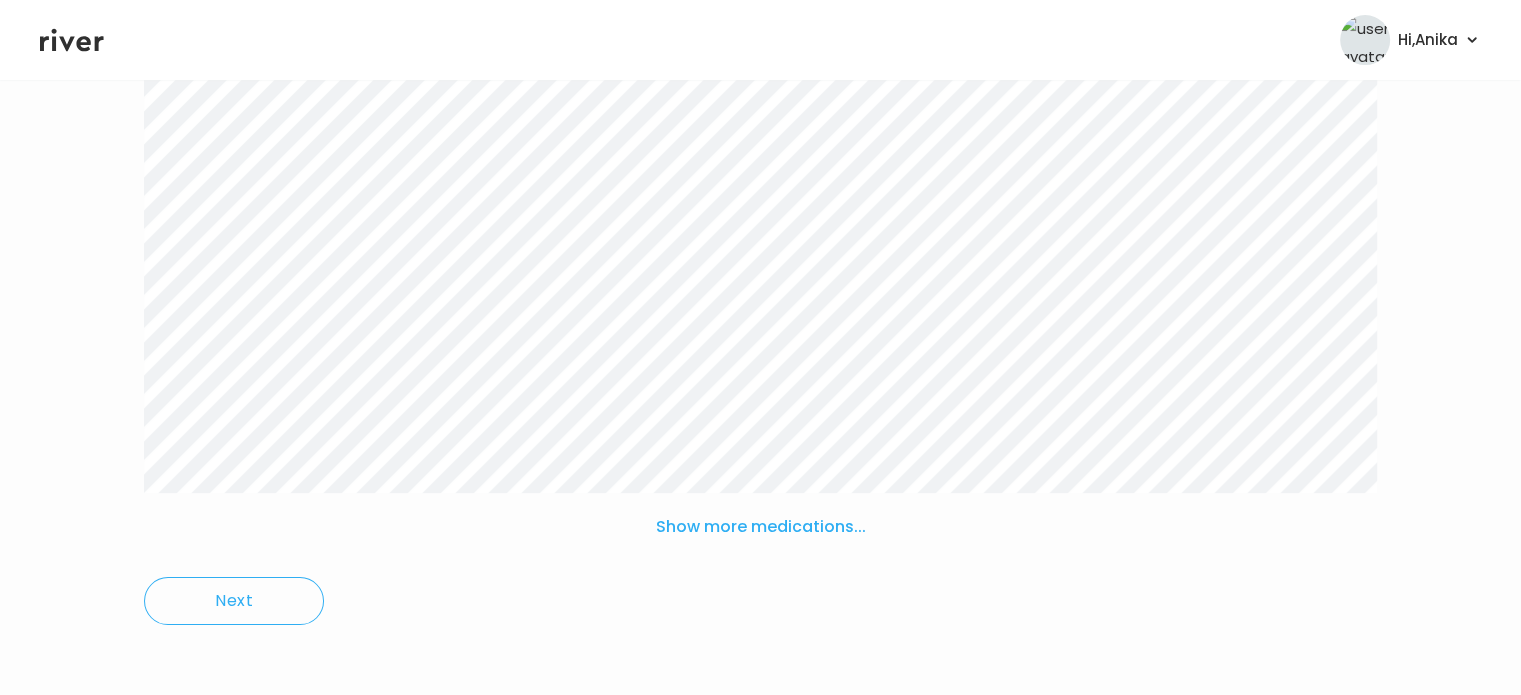 scroll, scrollTop: 317, scrollLeft: 0, axis: vertical 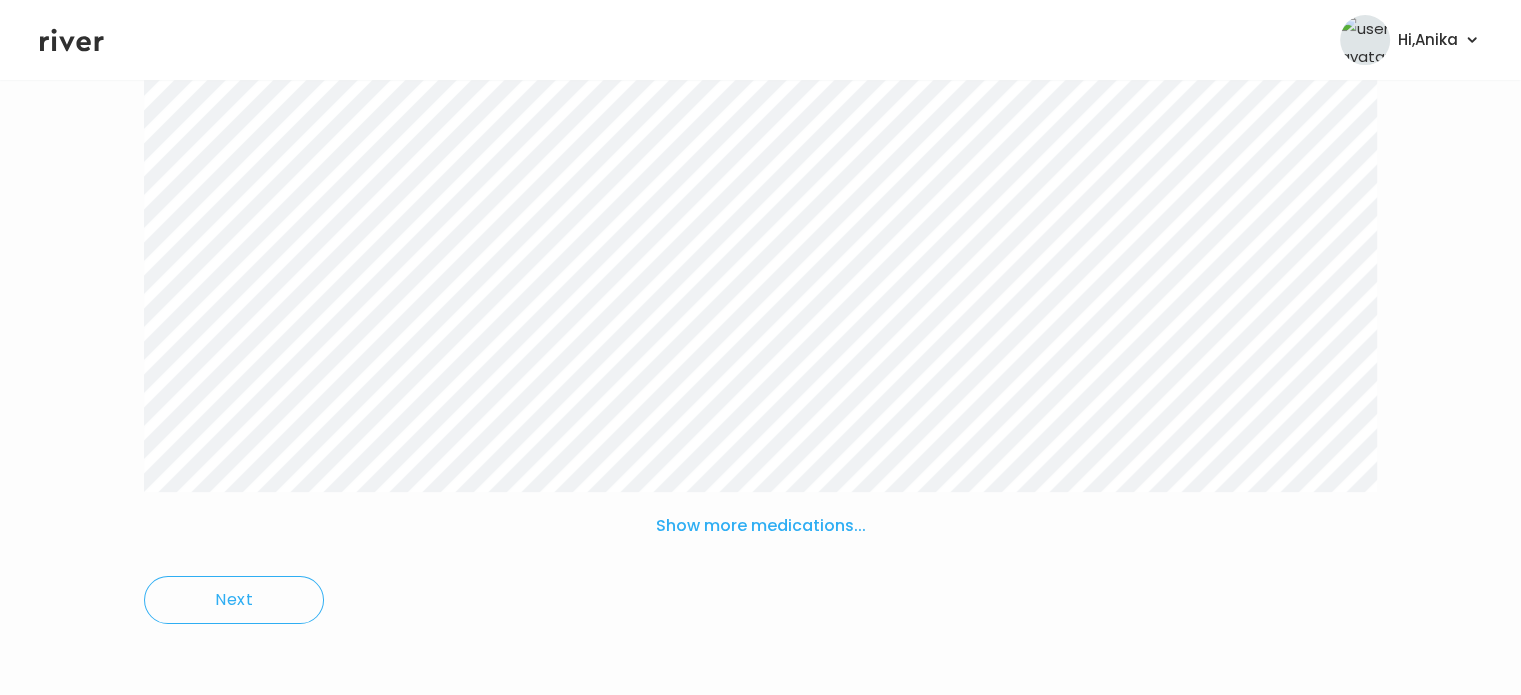 click on "Show more medications..." at bounding box center [761, 526] 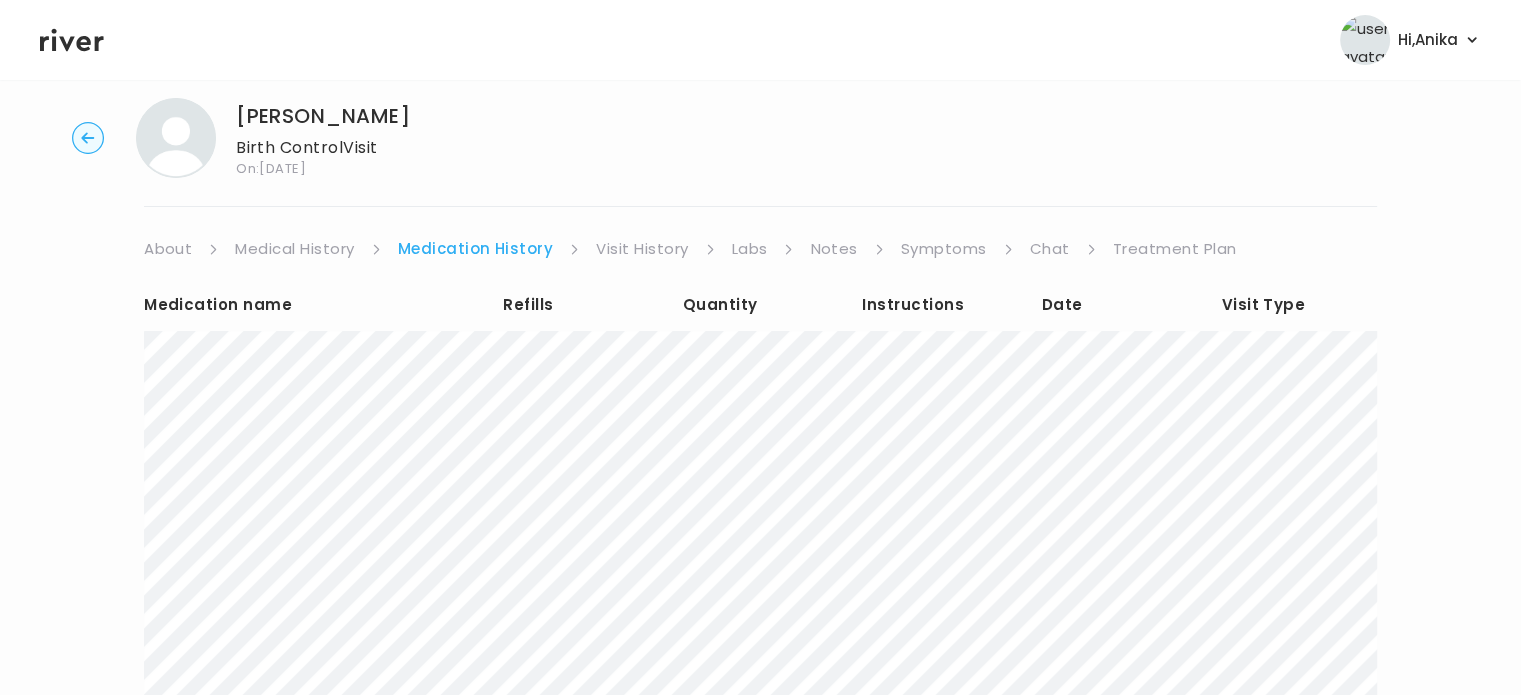 scroll, scrollTop: 0, scrollLeft: 0, axis: both 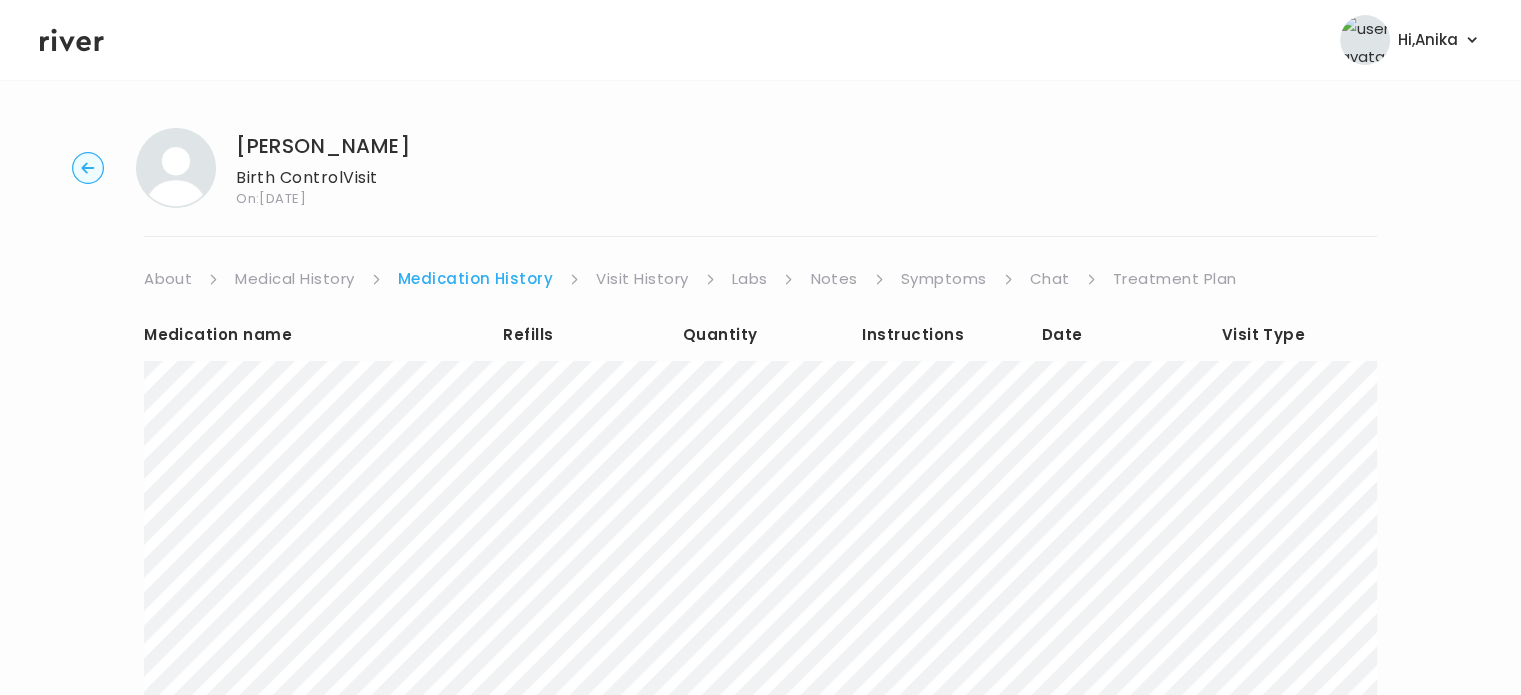 click on "Symptoms" at bounding box center [944, 279] 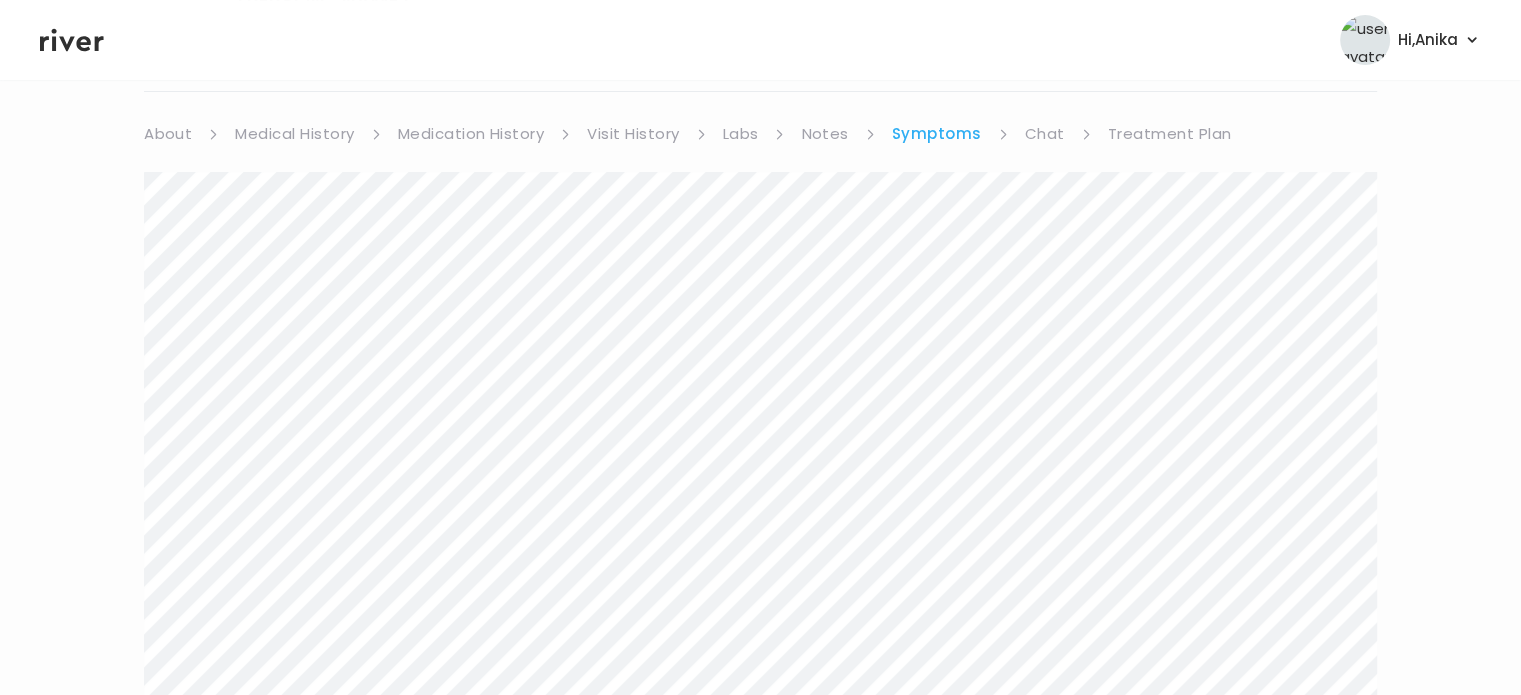 scroll, scrollTop: 132, scrollLeft: 0, axis: vertical 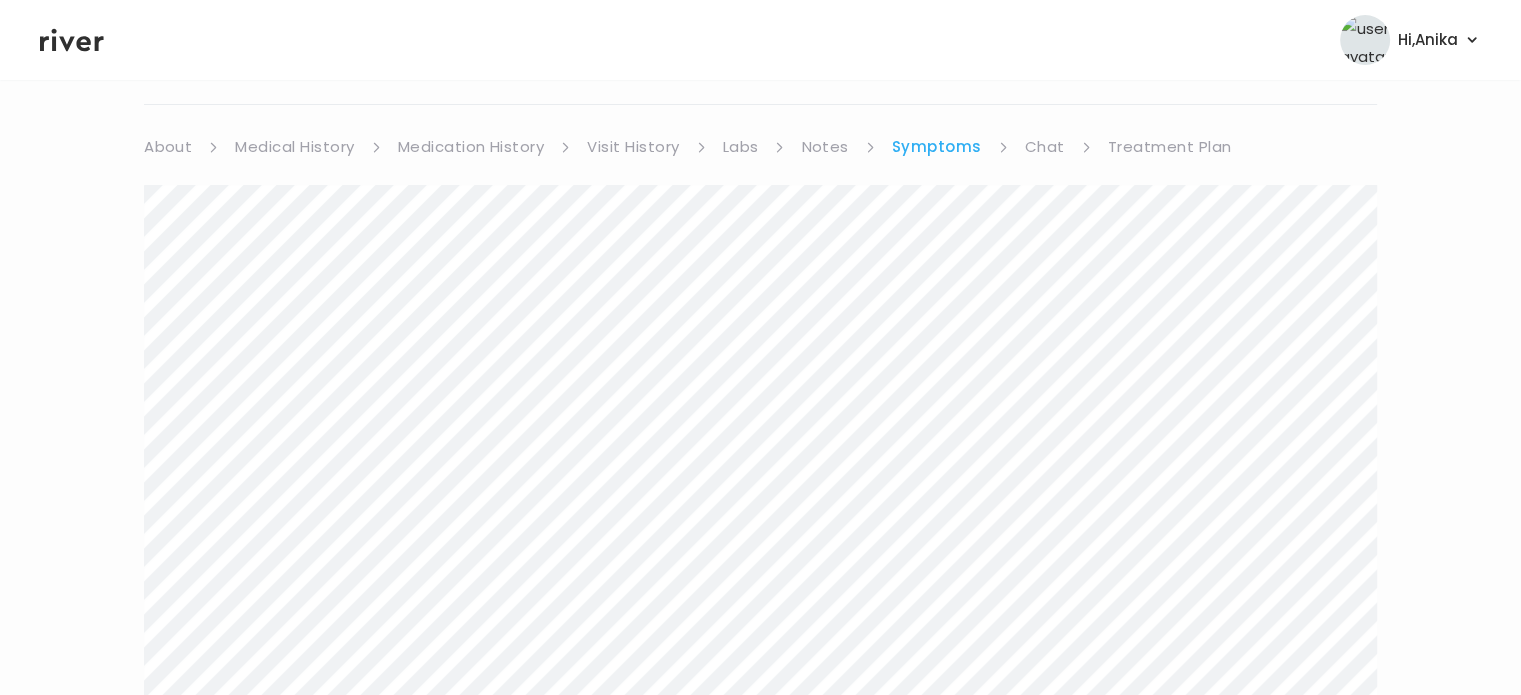 click on "Sofia Urena Birth Control  Visit On:  23 Jul 2025 About Medical History Medication History Visit History Labs Notes Symptoms Chat Treatment Plan Next" at bounding box center (760, 981) 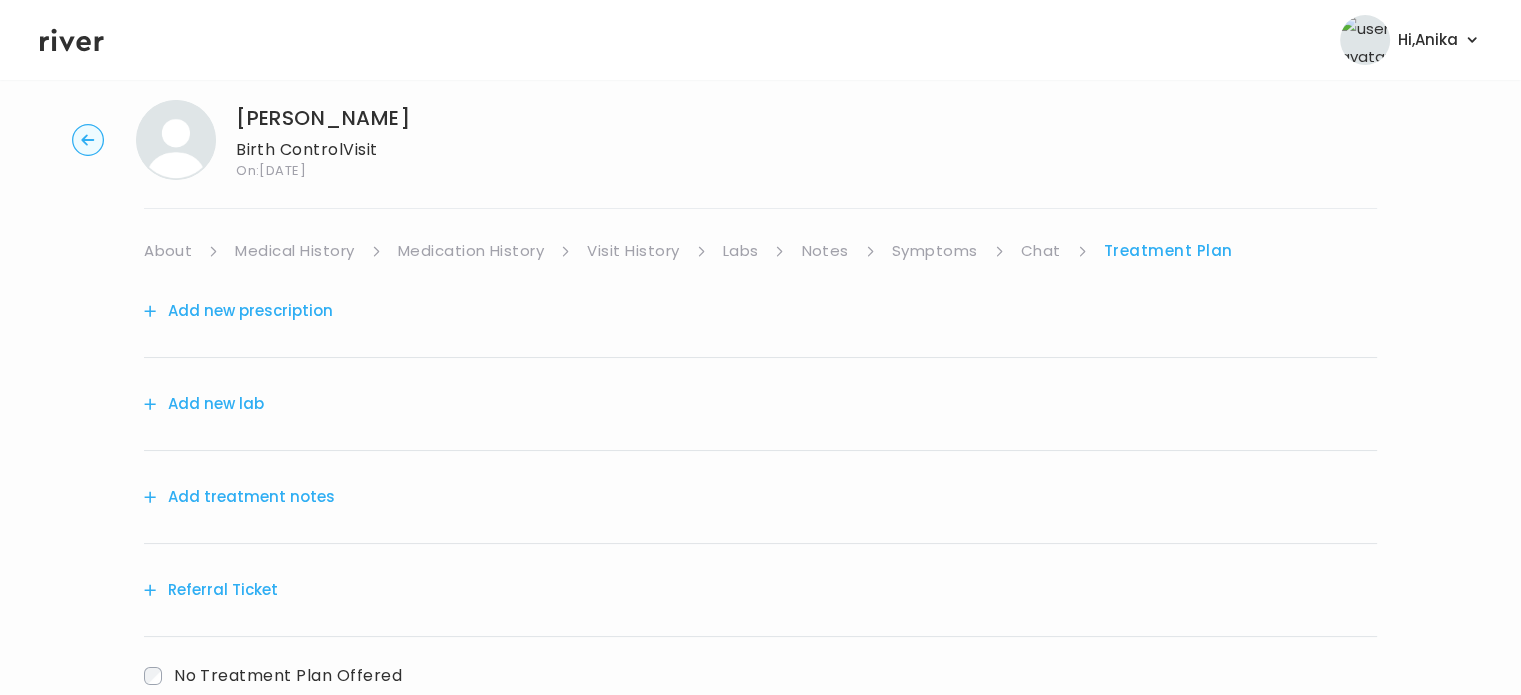 scroll, scrollTop: 0, scrollLeft: 0, axis: both 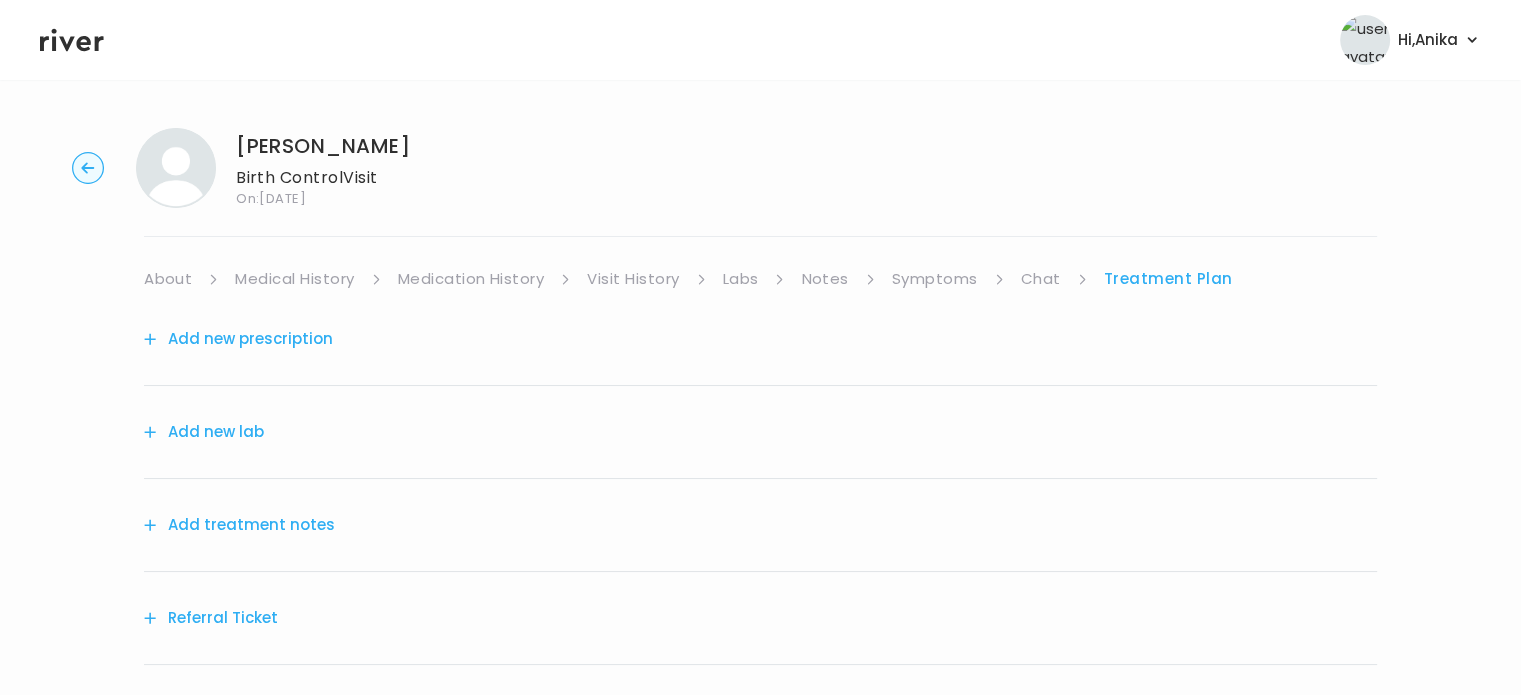 click on "Symptoms" at bounding box center (935, 279) 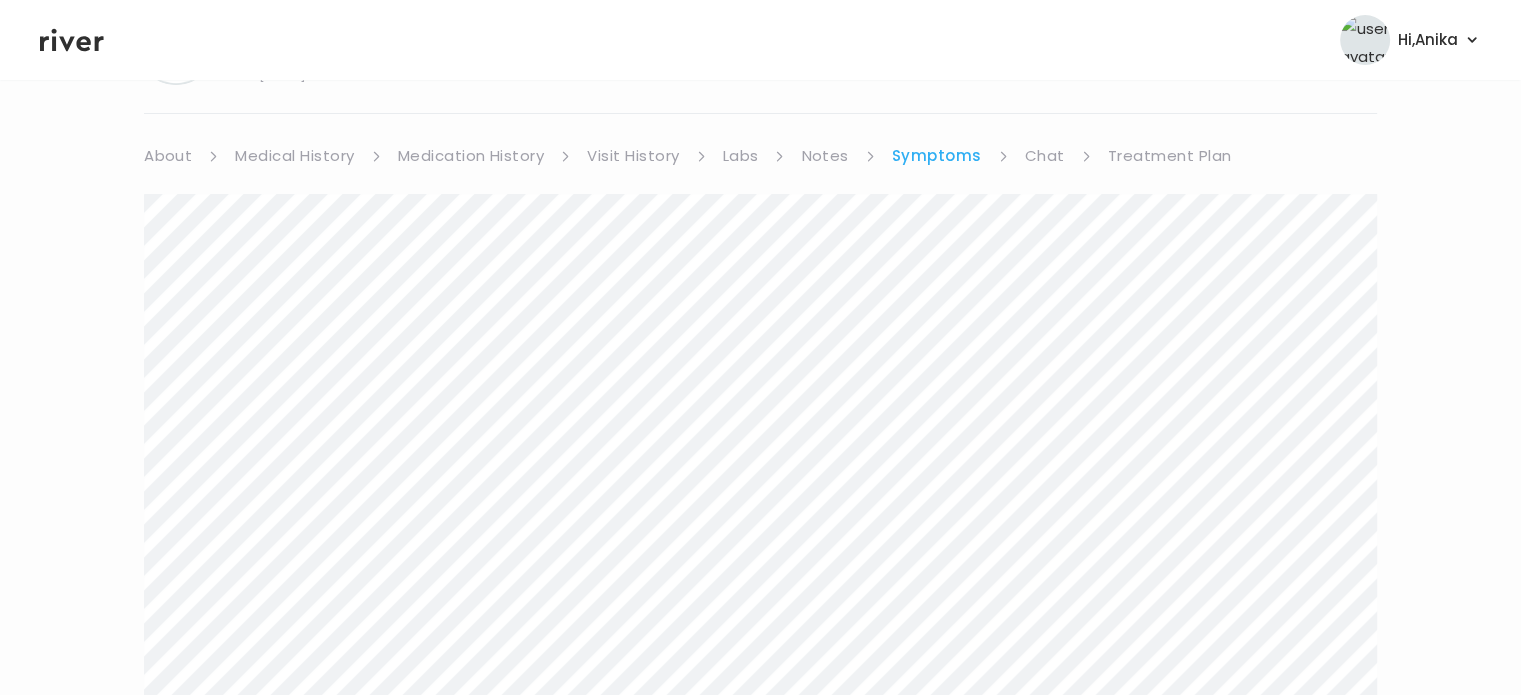 scroll, scrollTop: 0, scrollLeft: 0, axis: both 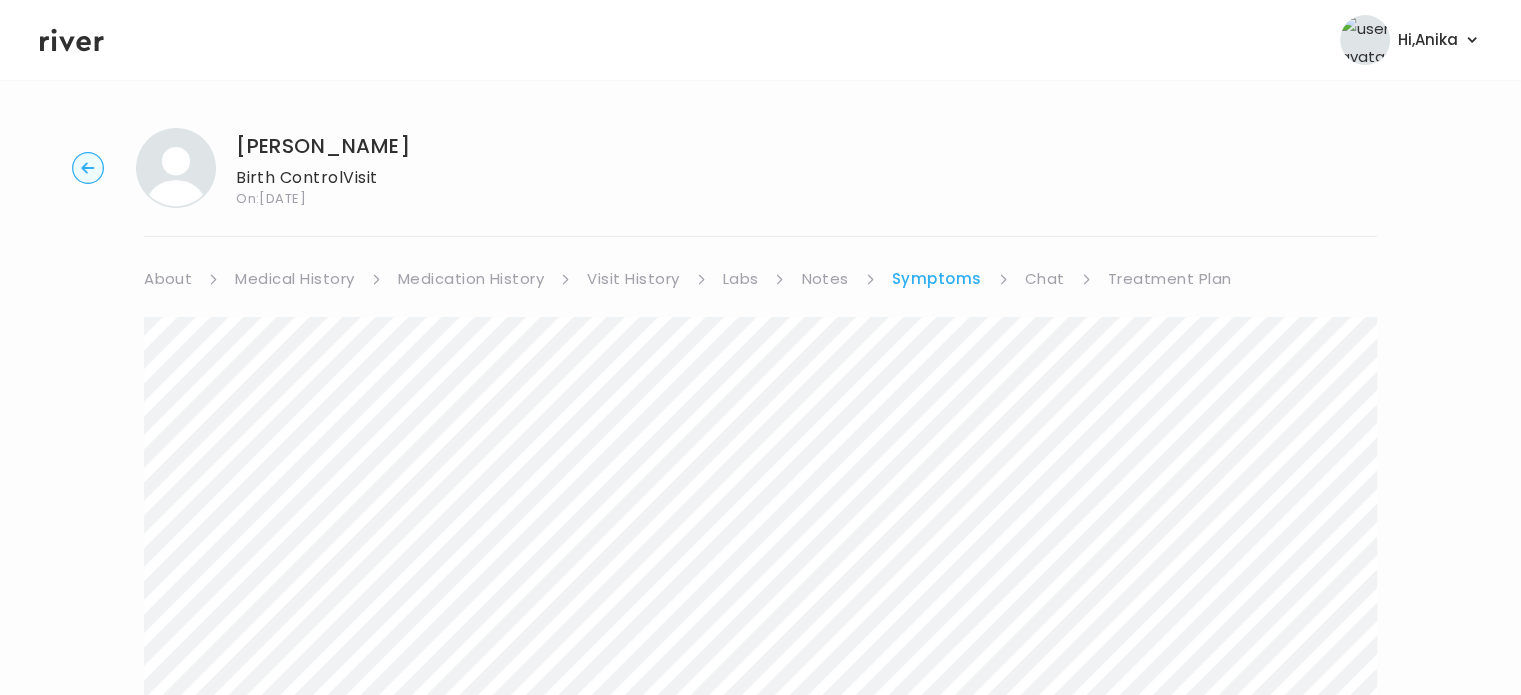 click on "Visit History" at bounding box center (633, 279) 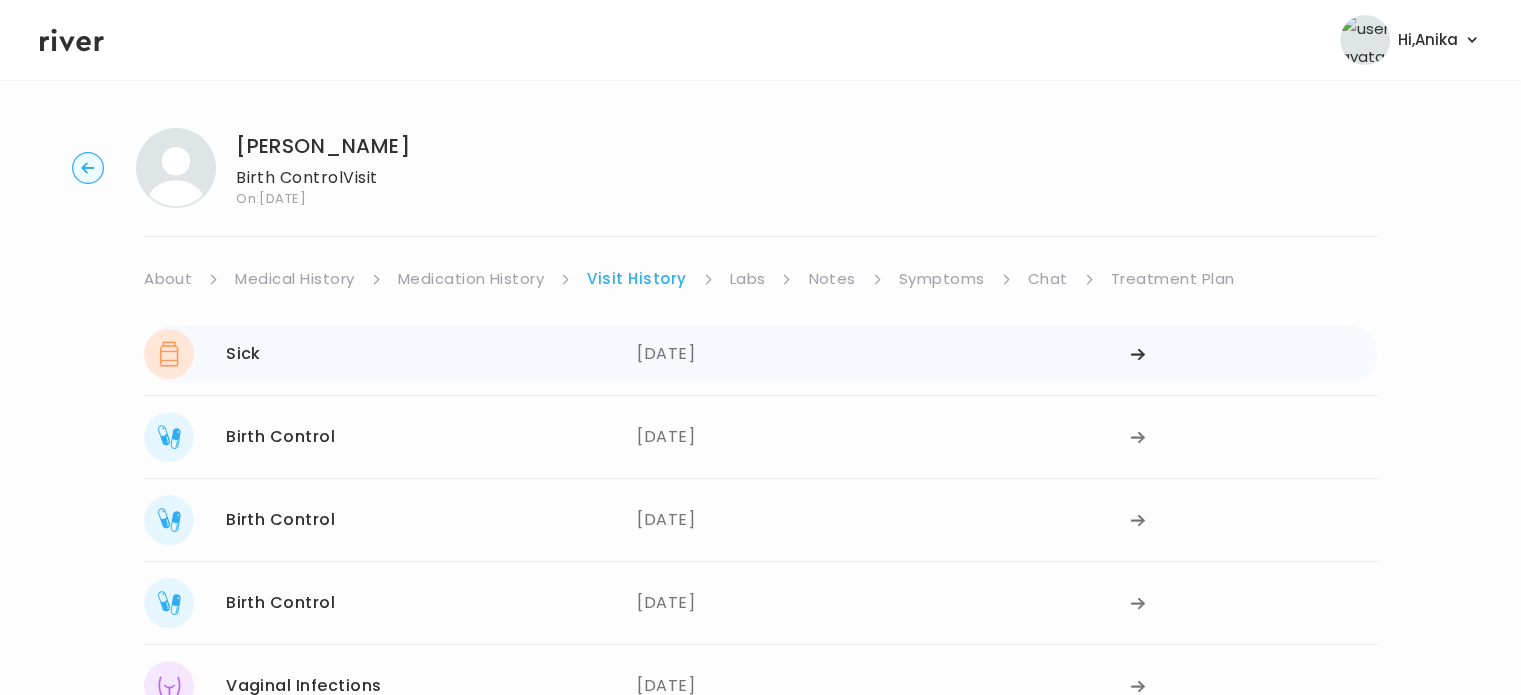 click on "07/23/2025" at bounding box center [883, 354] 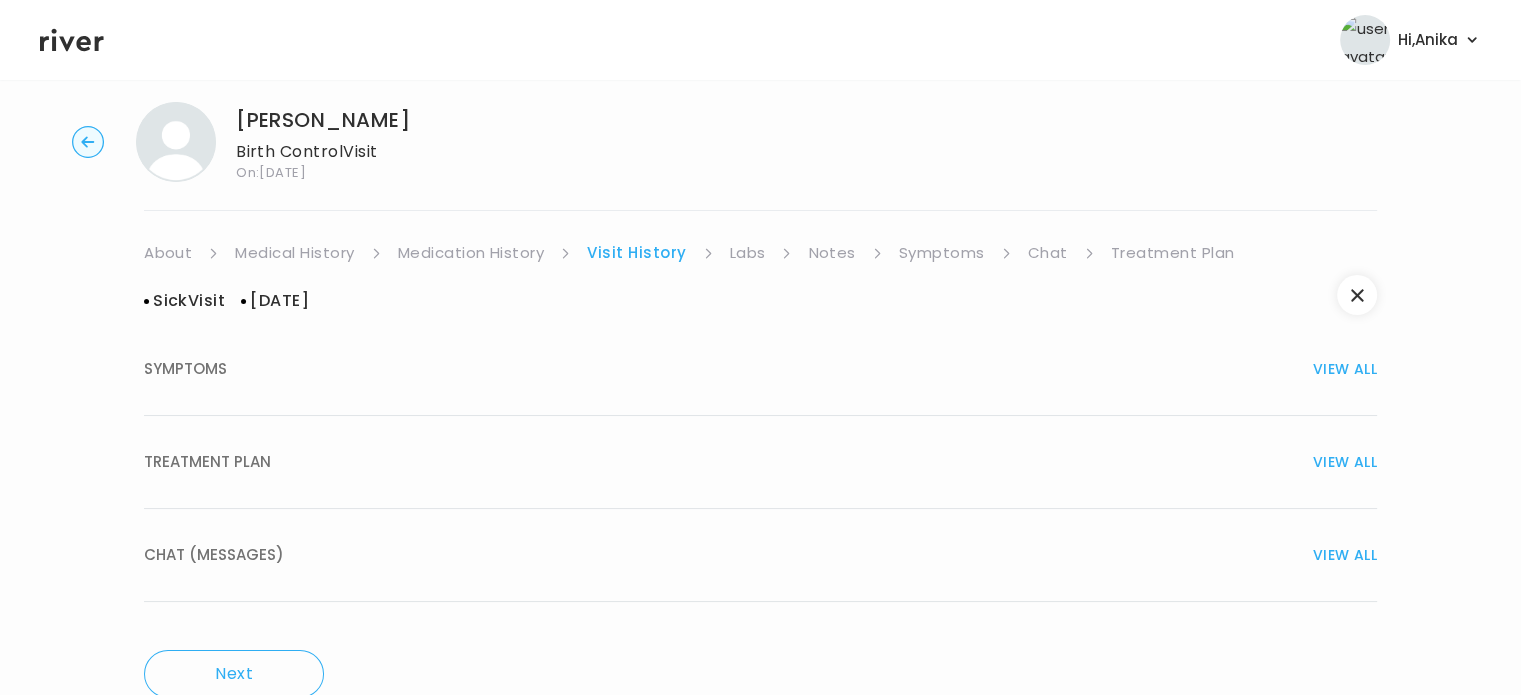 scroll, scrollTop: 76, scrollLeft: 0, axis: vertical 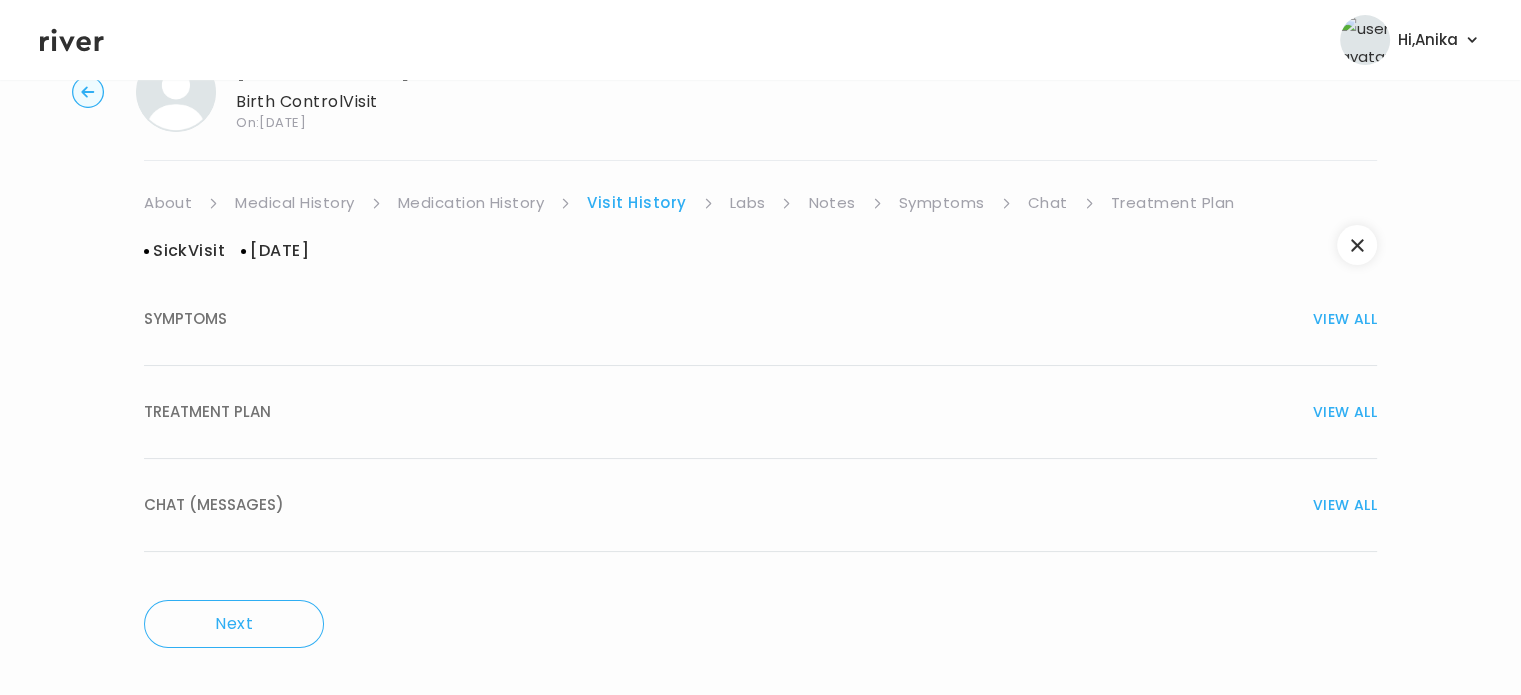 click on "VIEW ALL" at bounding box center [1345, 412] 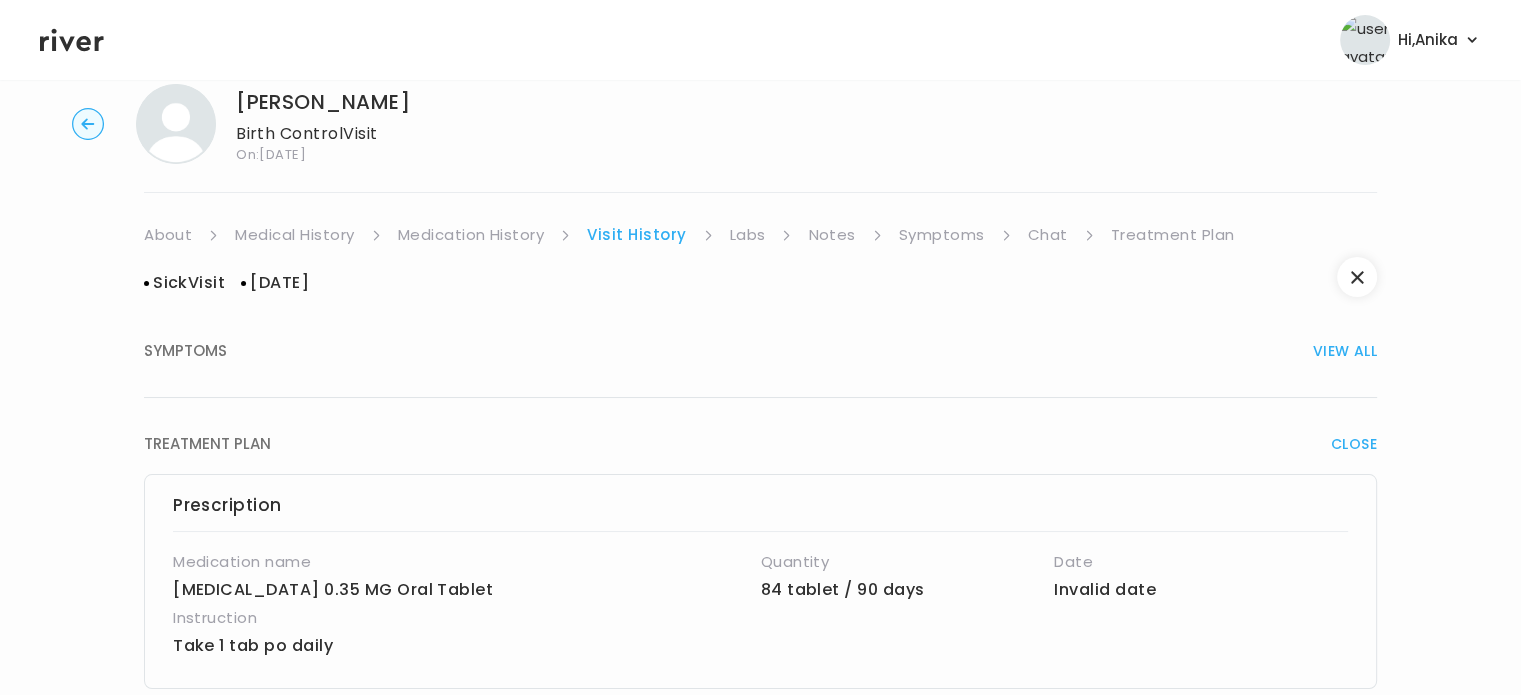 scroll, scrollTop: 15, scrollLeft: 0, axis: vertical 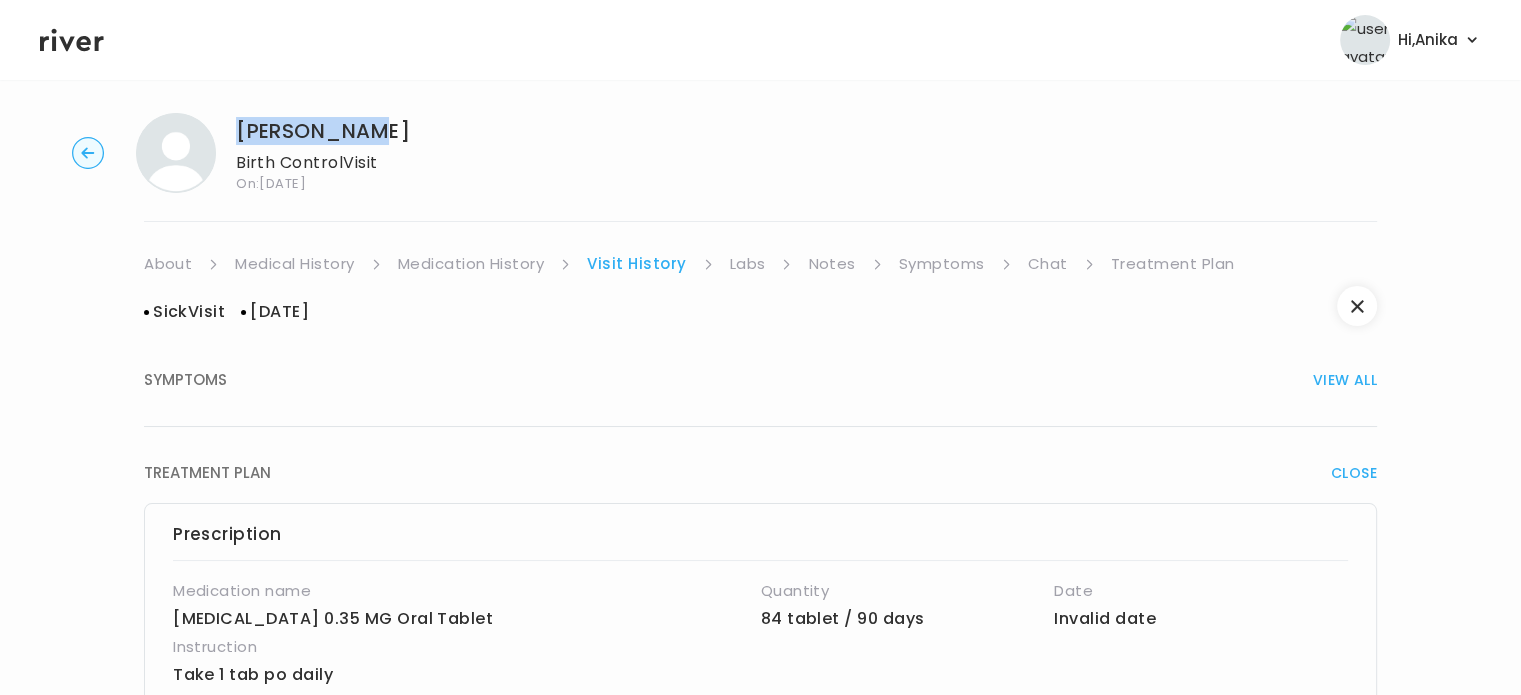 drag, startPoint x: 370, startPoint y: 131, endPoint x: 241, endPoint y: 130, distance: 129.00388 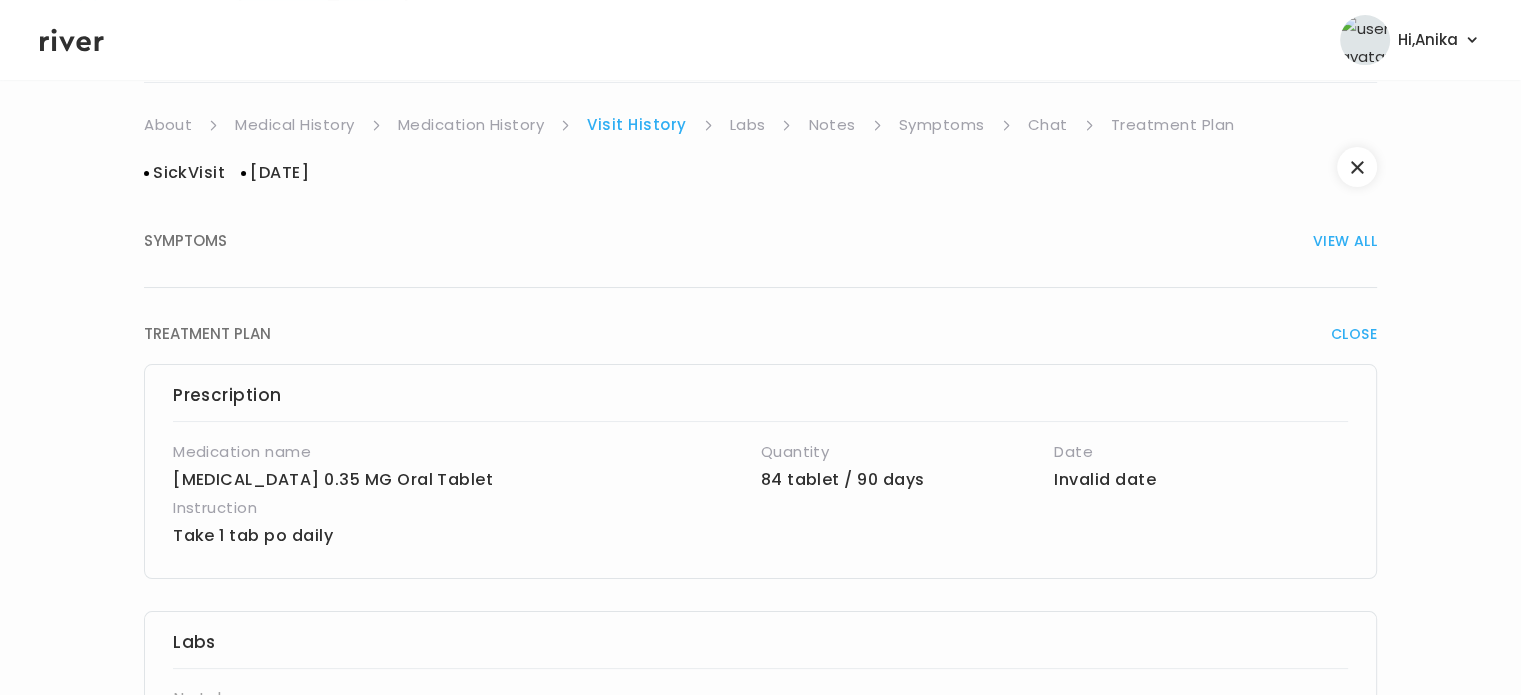 scroll, scrollTop: 164, scrollLeft: 0, axis: vertical 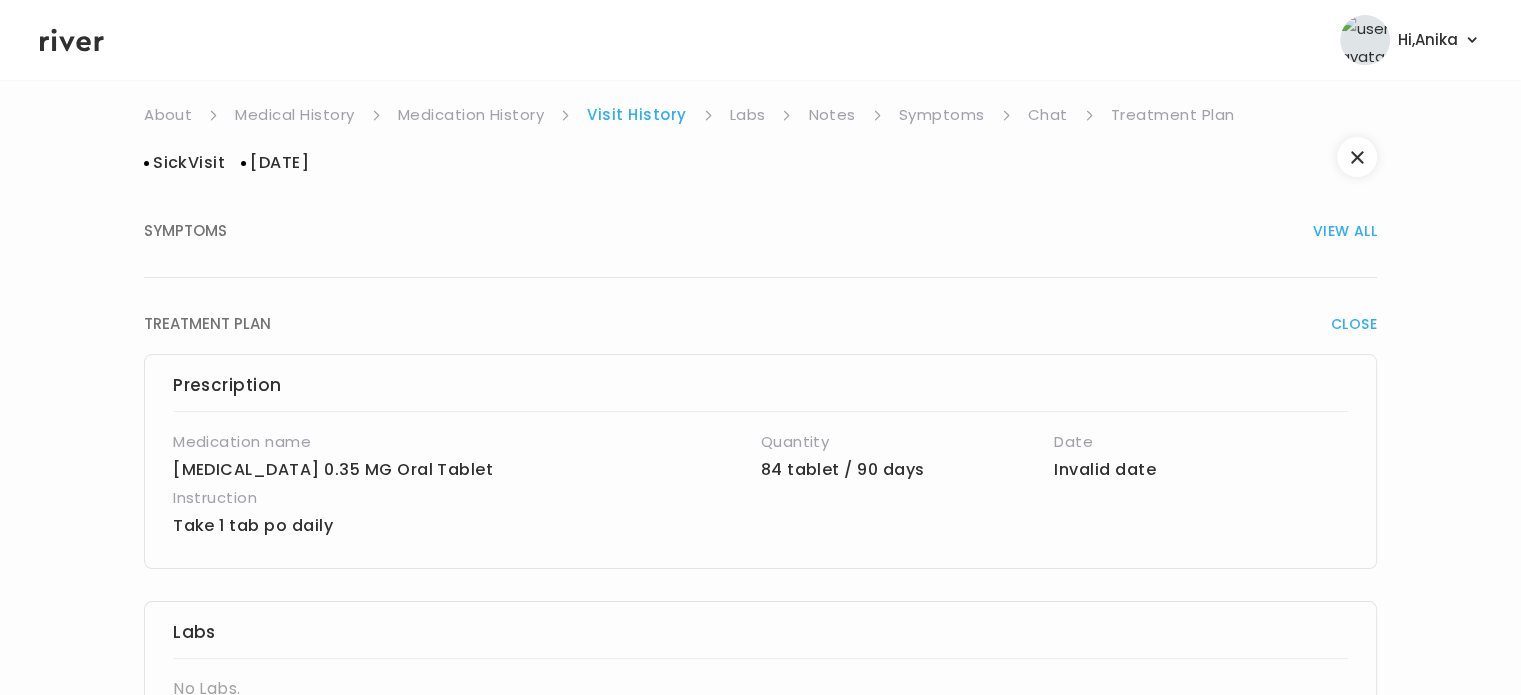 click on "VIEW ALL" at bounding box center [1345, 231] 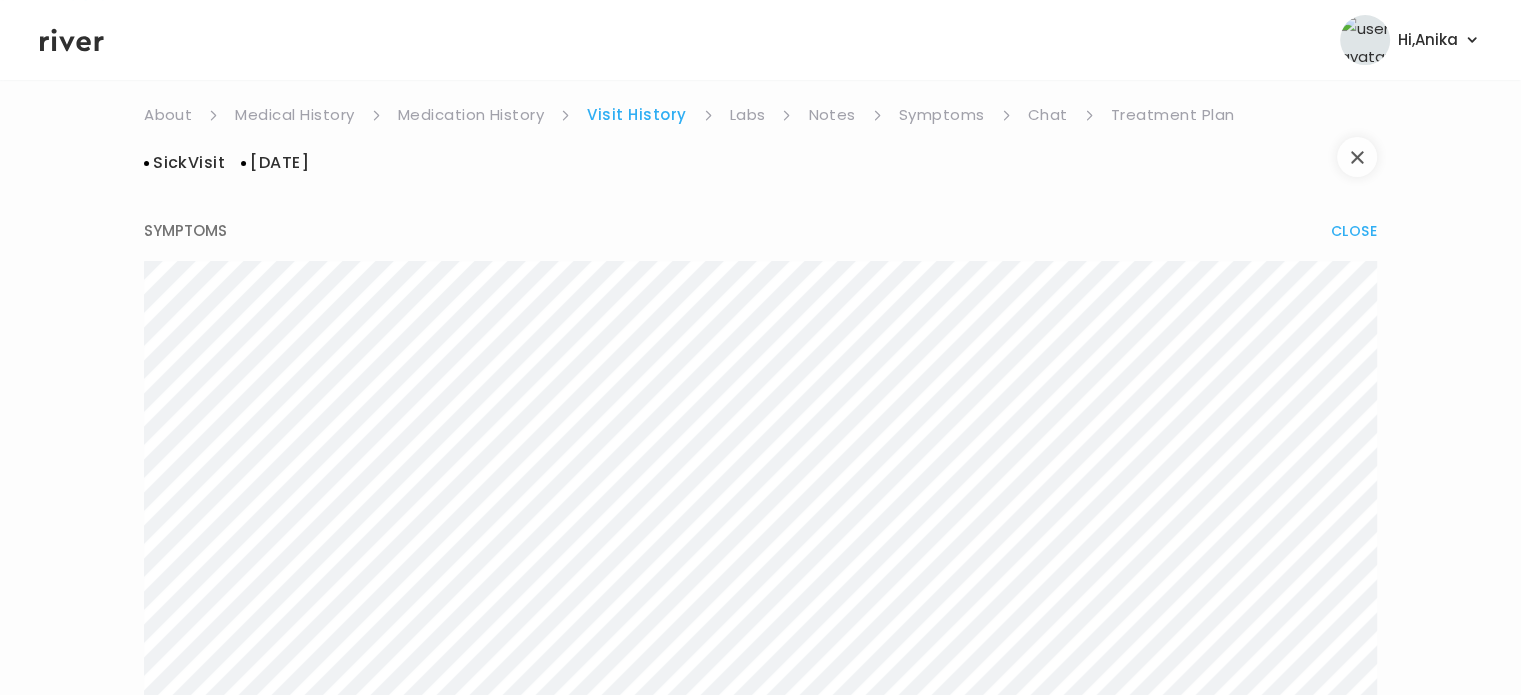 click 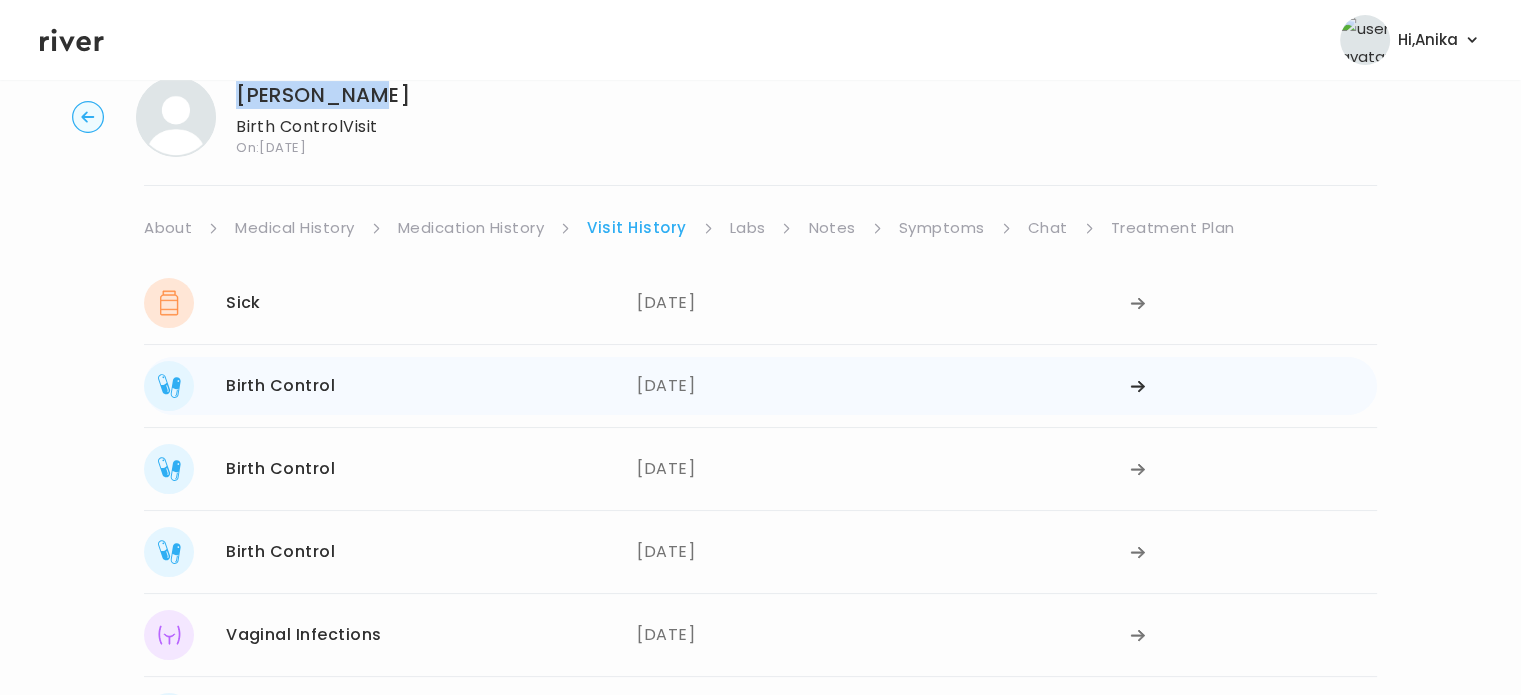 scroll, scrollTop: 22, scrollLeft: 0, axis: vertical 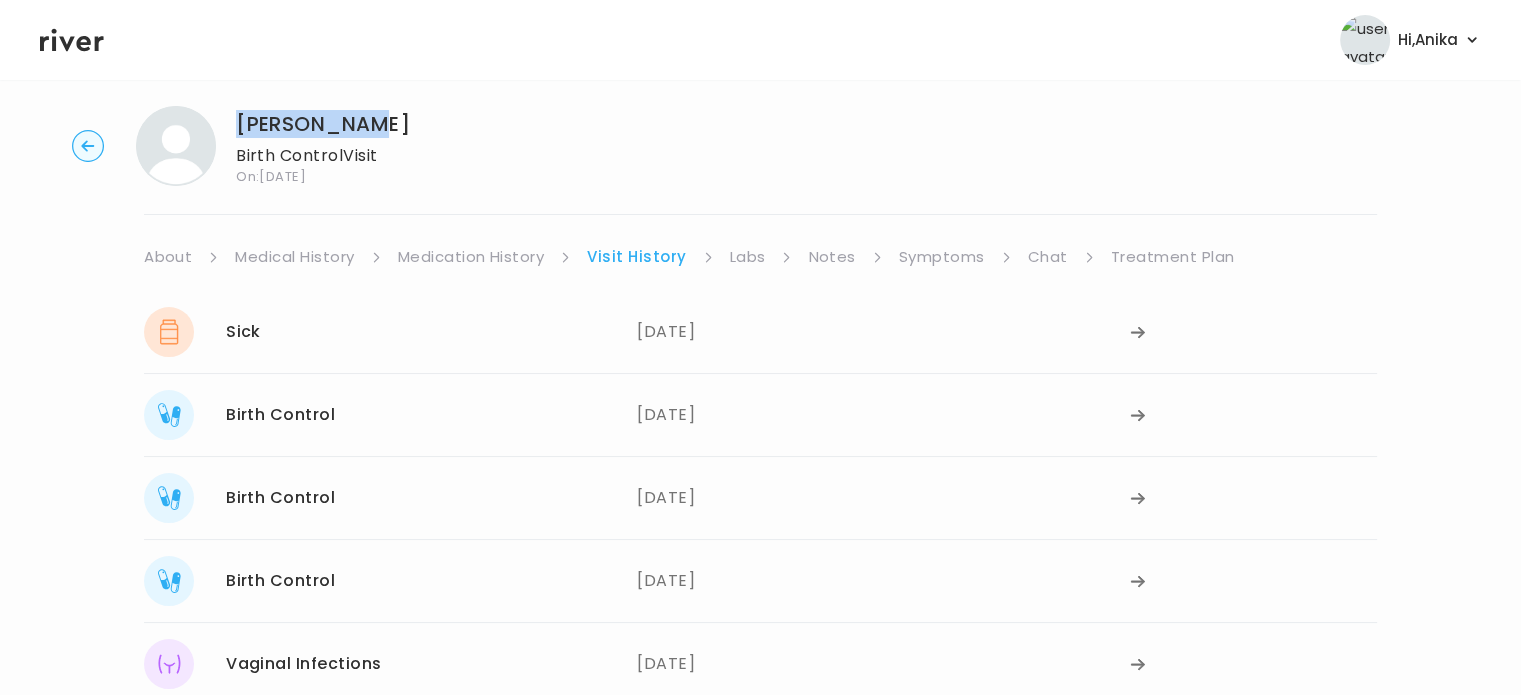 click on "Symptoms" at bounding box center (942, 257) 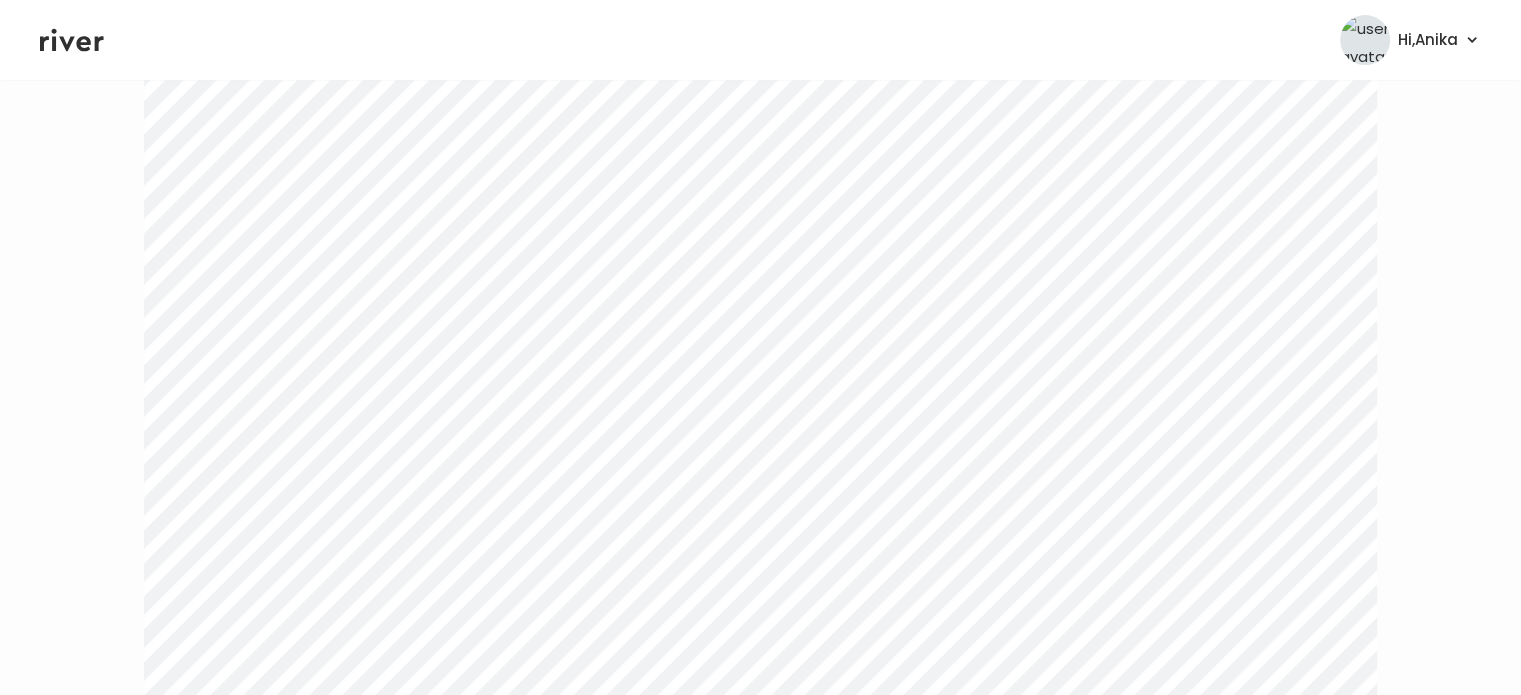 scroll, scrollTop: 250, scrollLeft: 0, axis: vertical 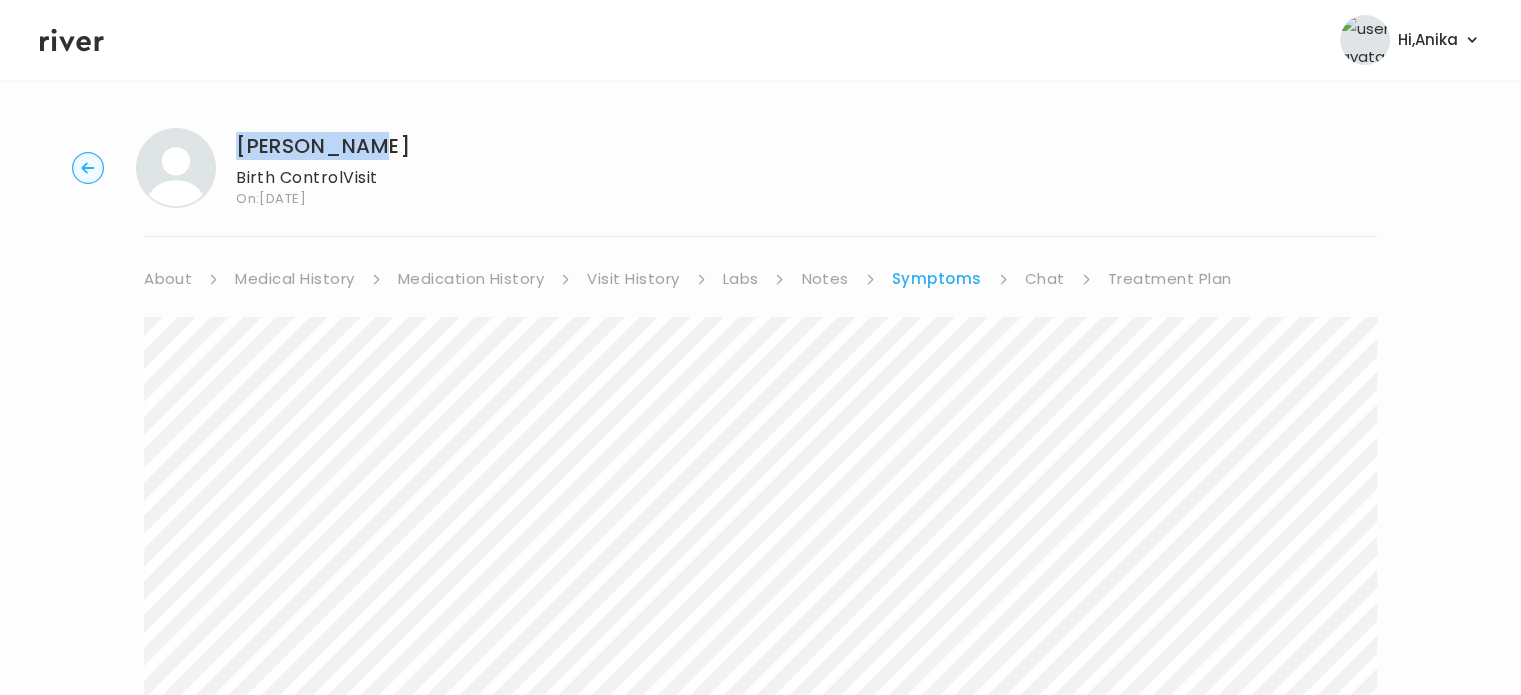 click 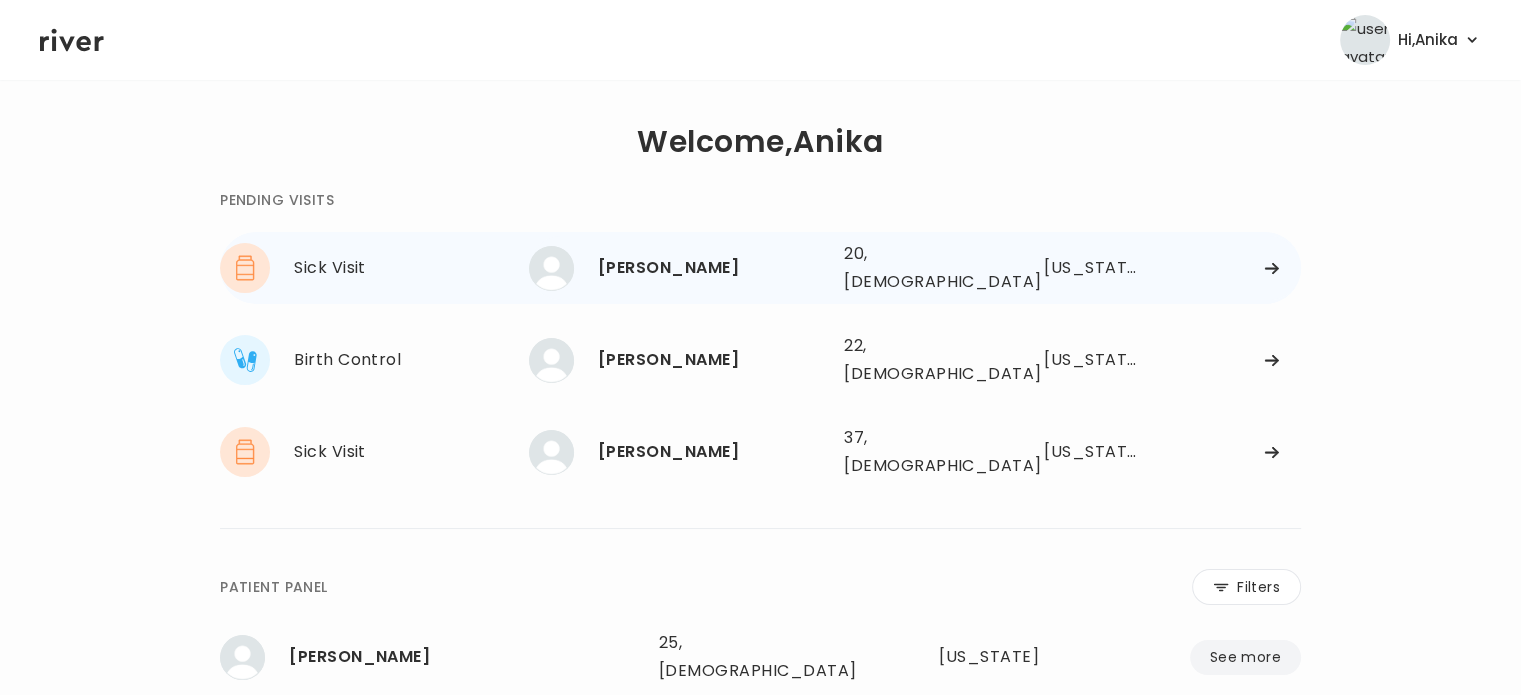 click on "Takiyah Randle" at bounding box center [713, 268] 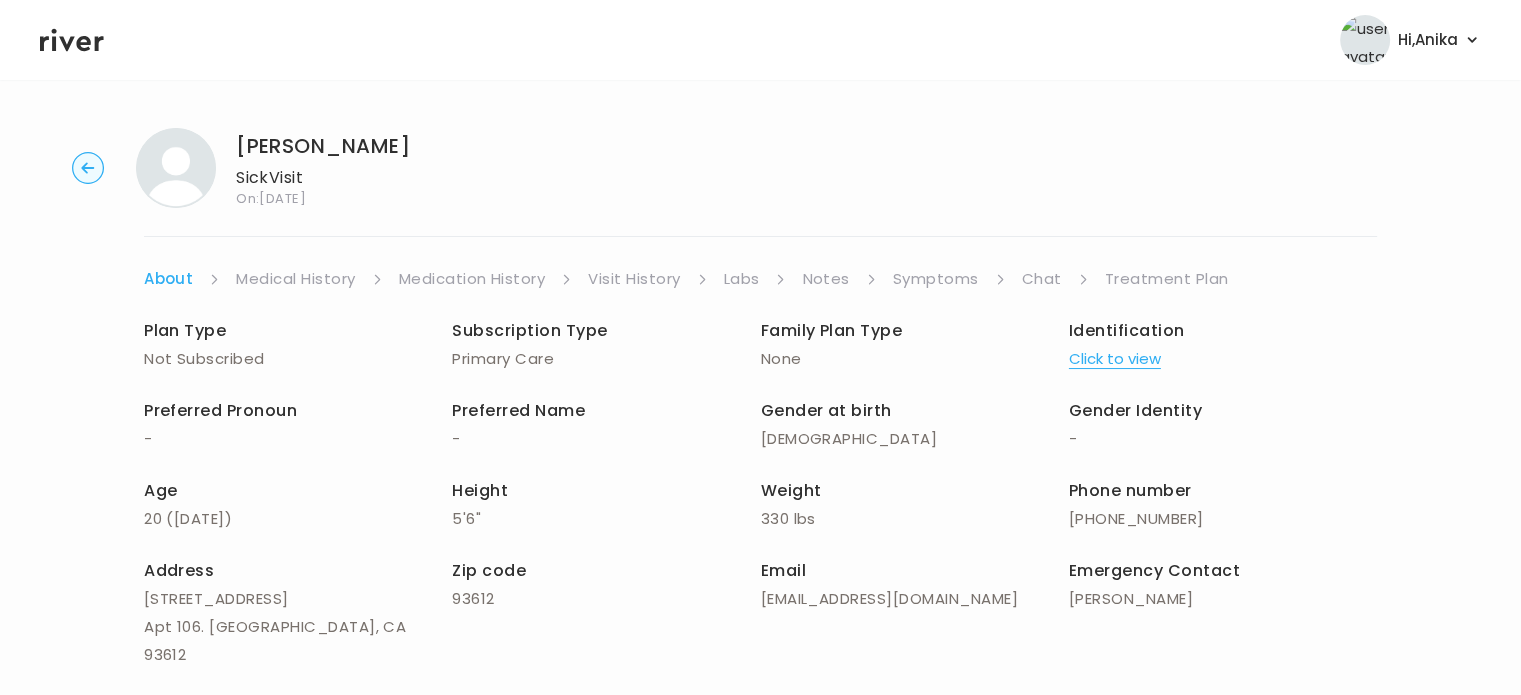 click on "Click to view" at bounding box center [1115, 359] 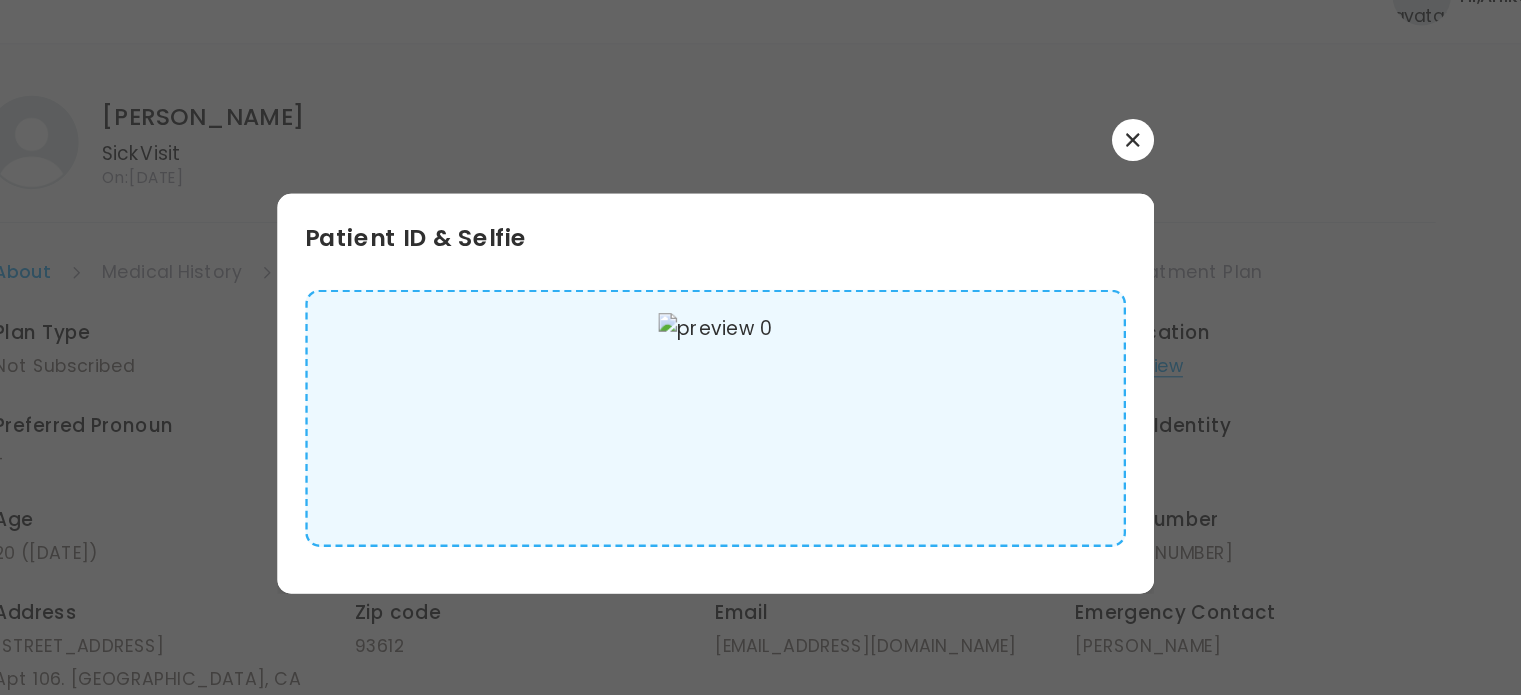 scroll, scrollTop: 4, scrollLeft: 0, axis: vertical 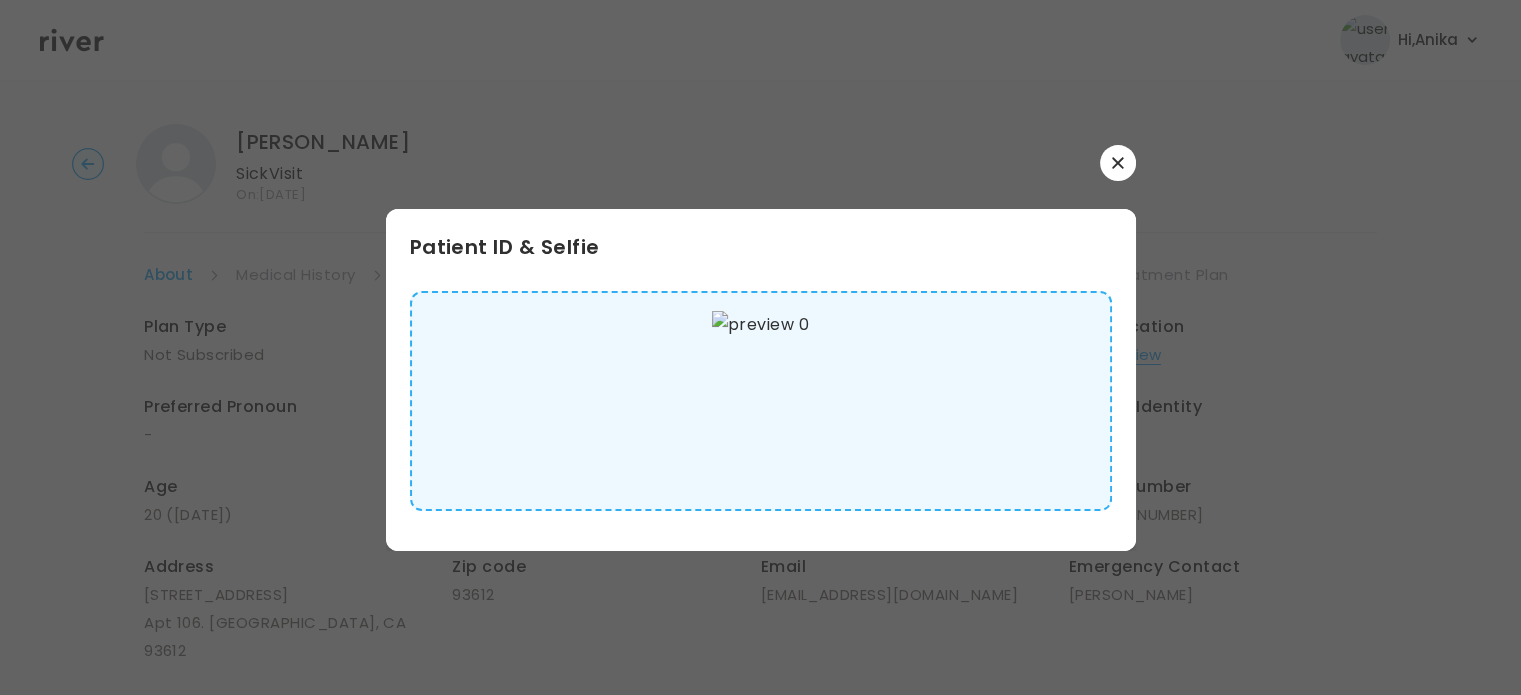 click at bounding box center (1118, 163) 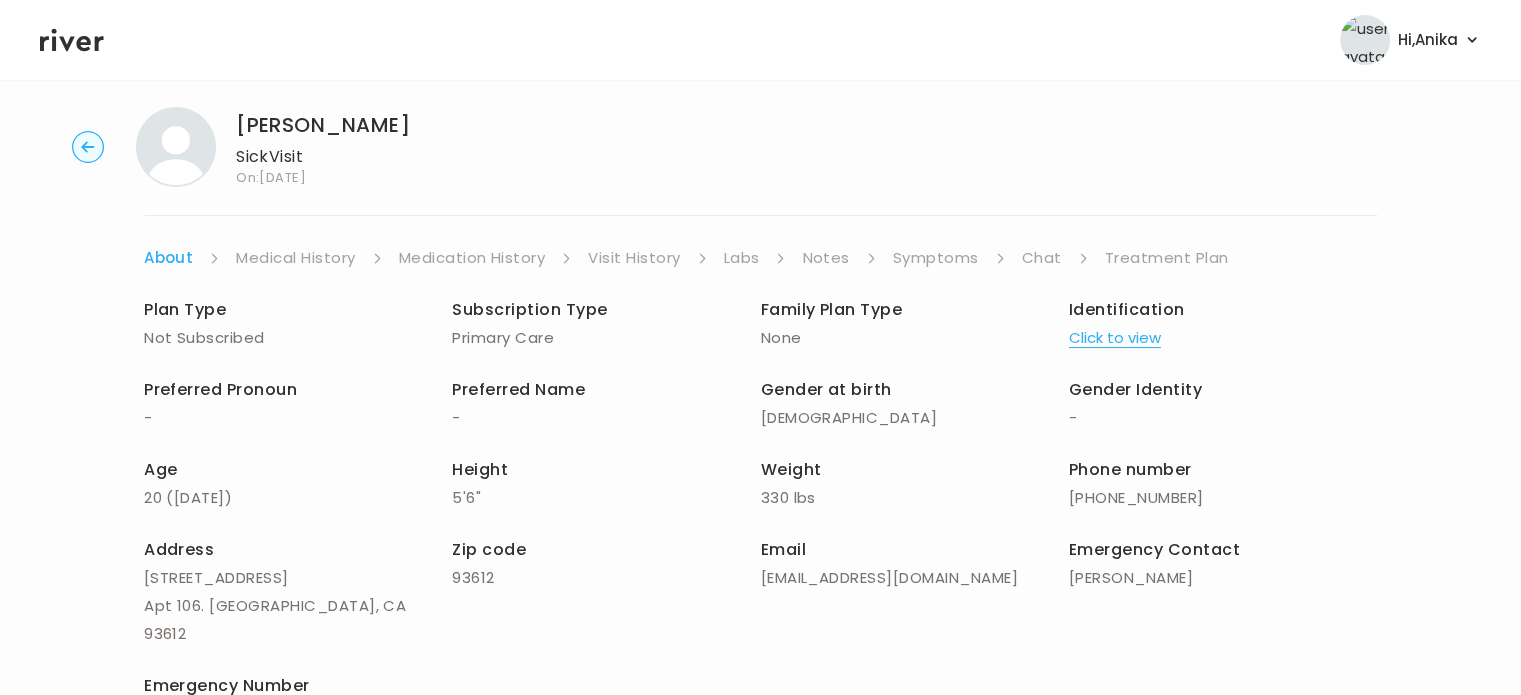 scroll, scrollTop: 9, scrollLeft: 0, axis: vertical 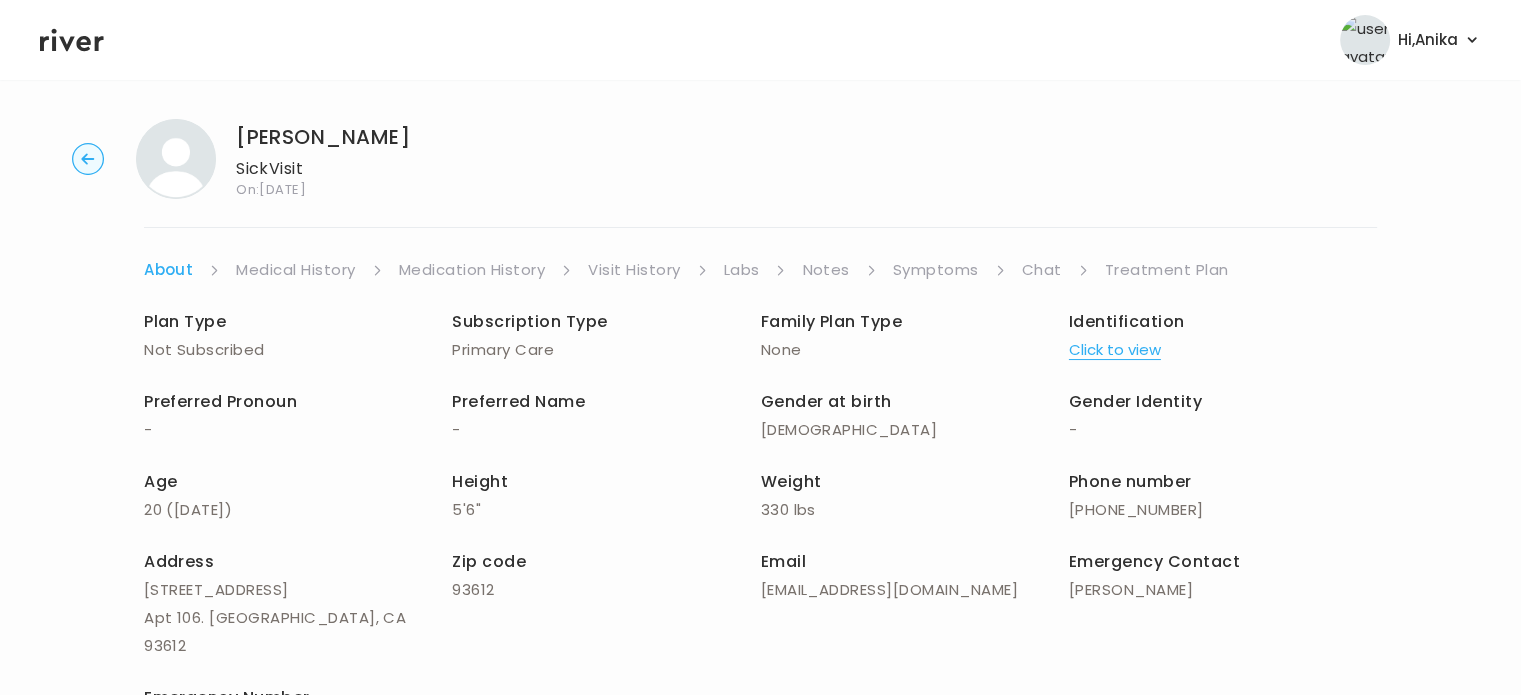 click on "Medical History" at bounding box center (295, 270) 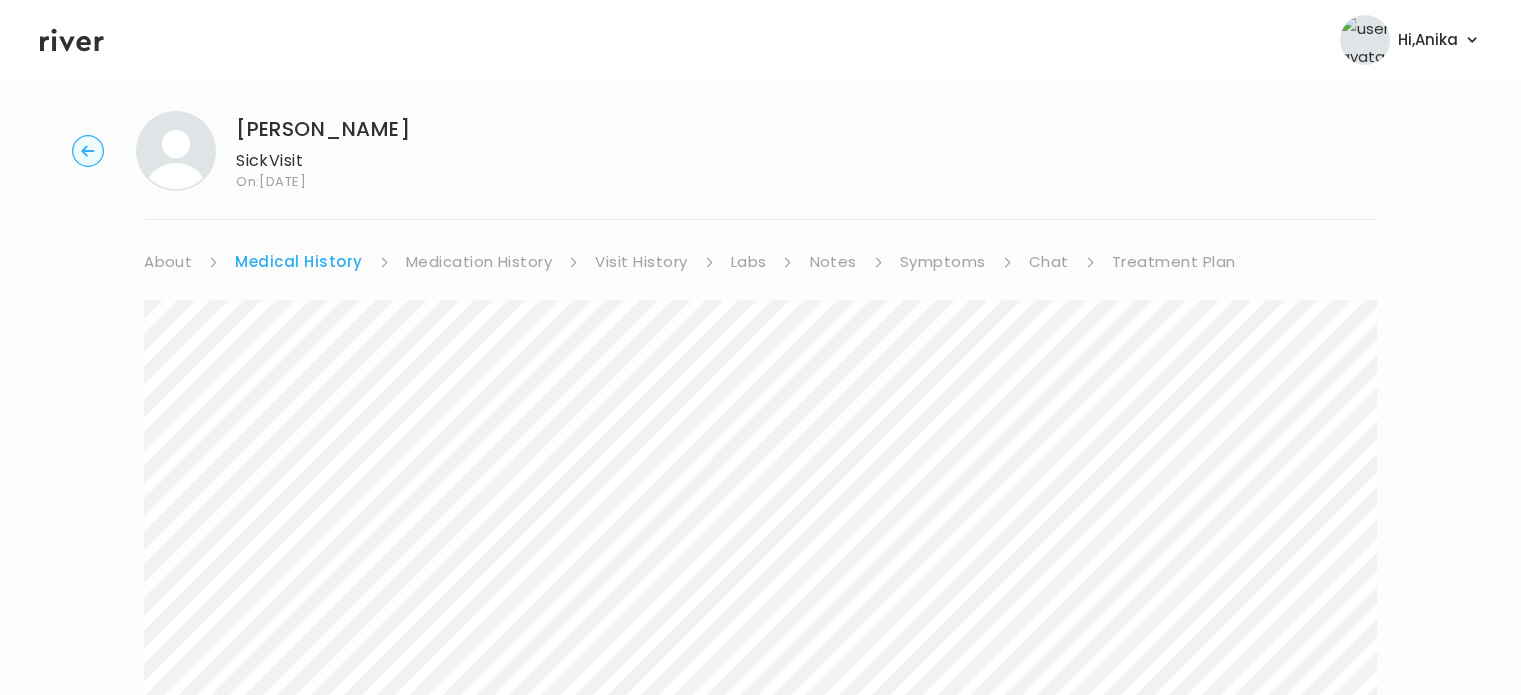 scroll, scrollTop: 0, scrollLeft: 0, axis: both 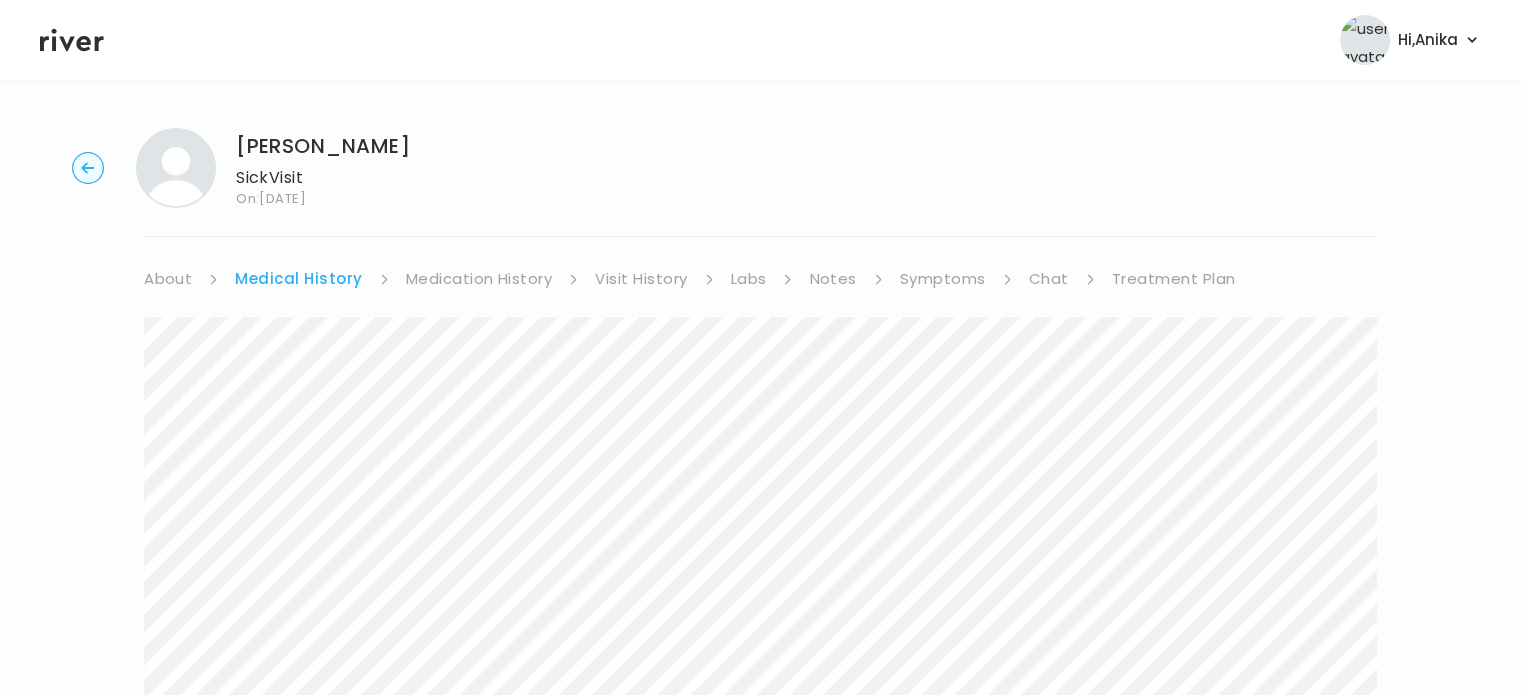 click on "Medication History" at bounding box center (479, 279) 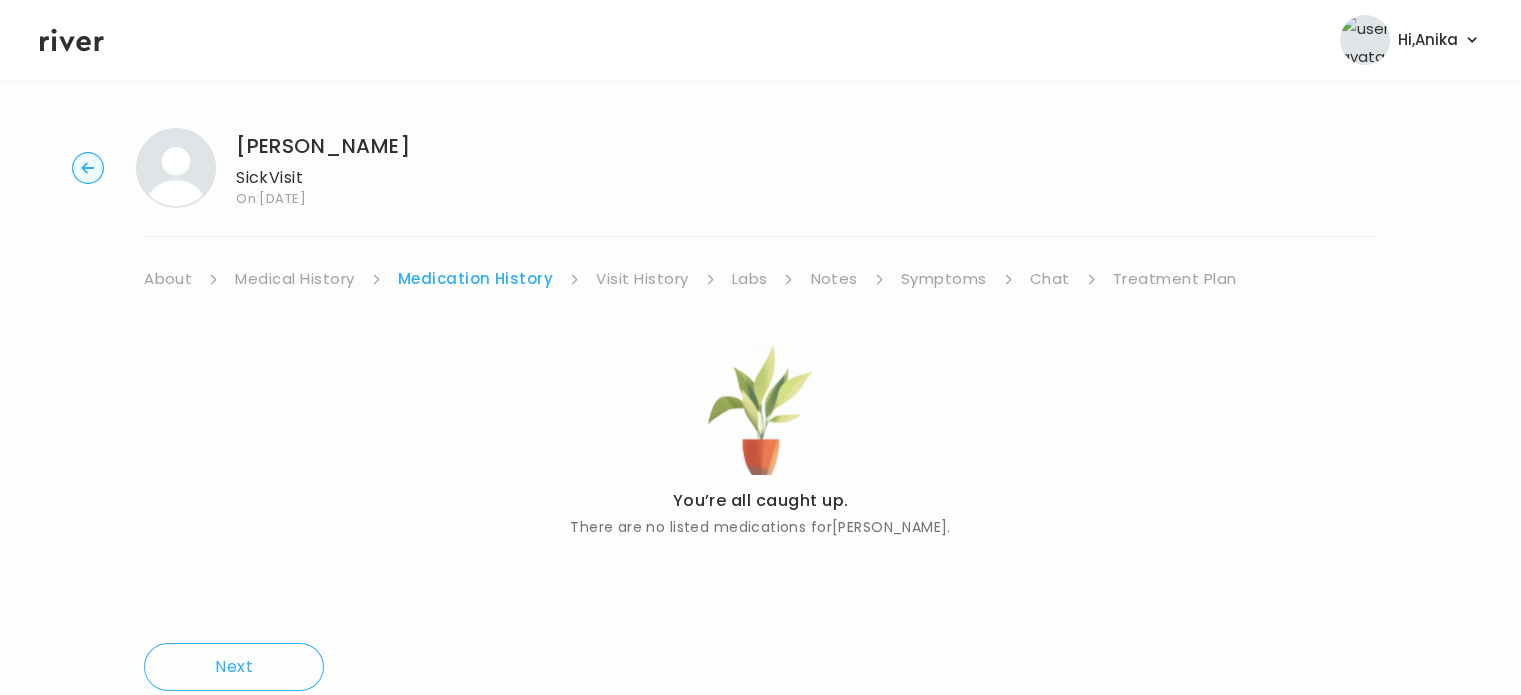 click on "Visit History" at bounding box center (642, 279) 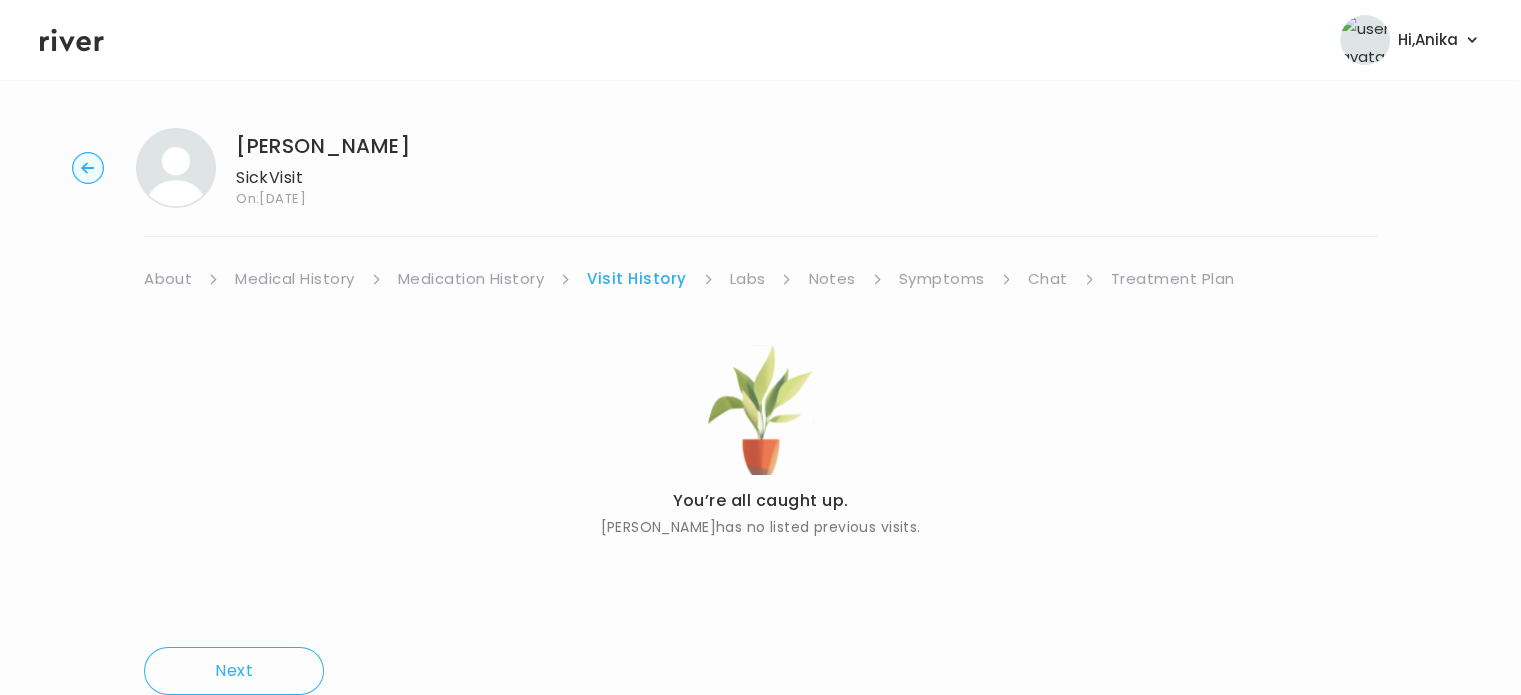 click on "Labs" at bounding box center (748, 279) 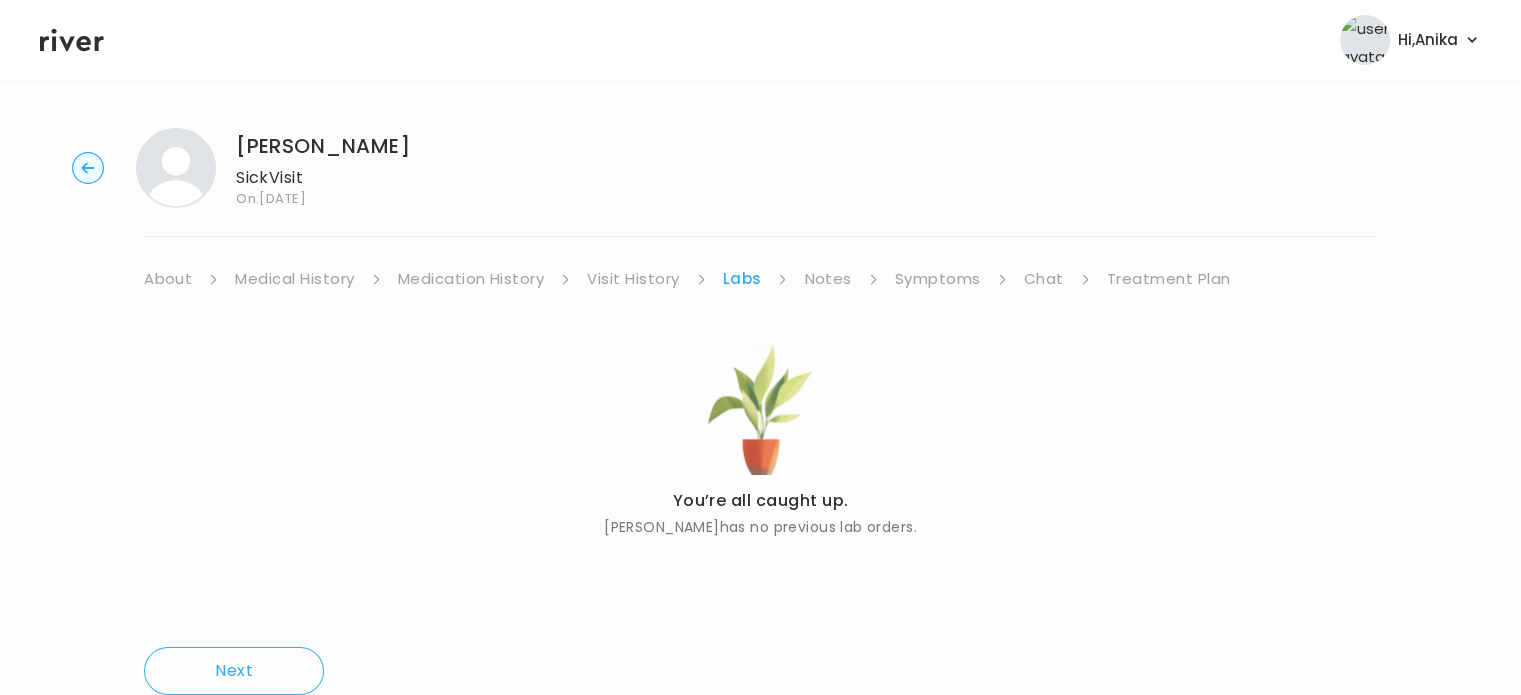 click on "Notes" at bounding box center (827, 279) 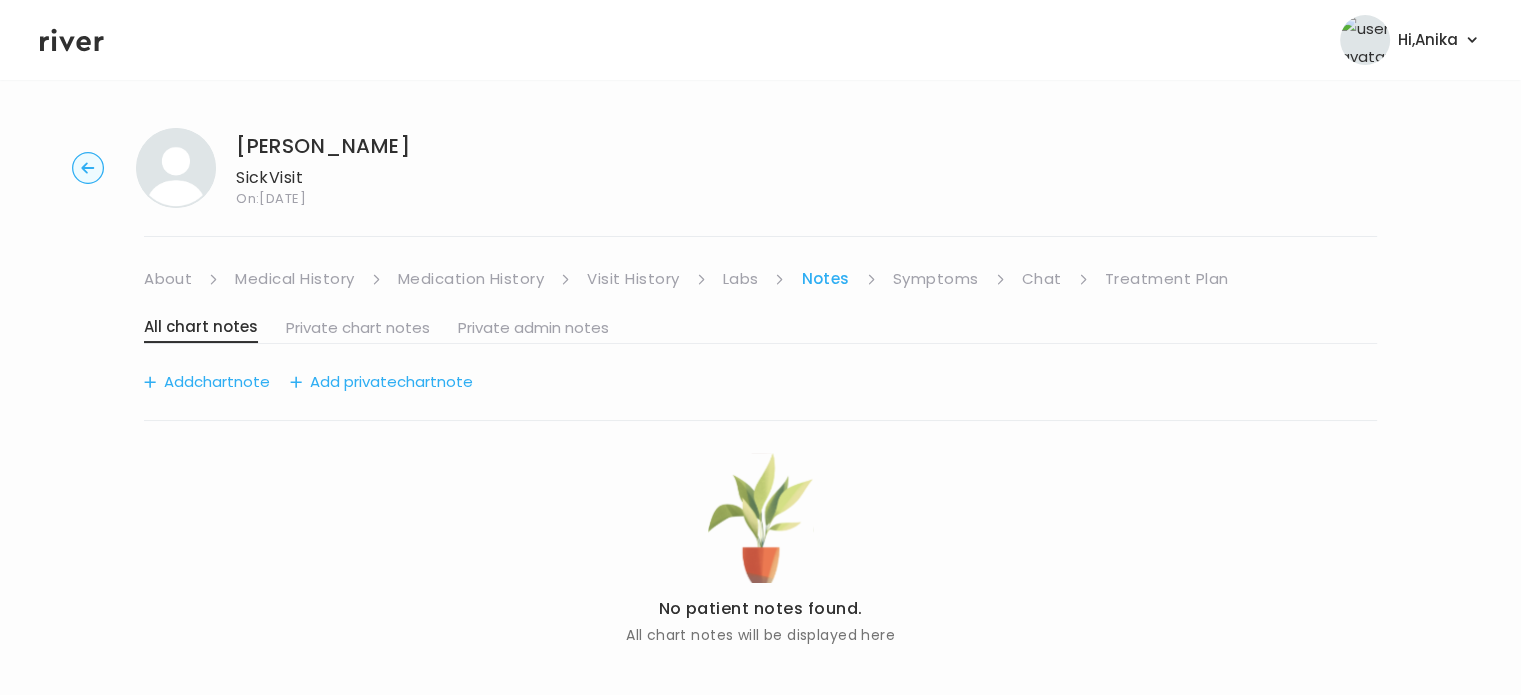 click on "Symptoms" at bounding box center (936, 279) 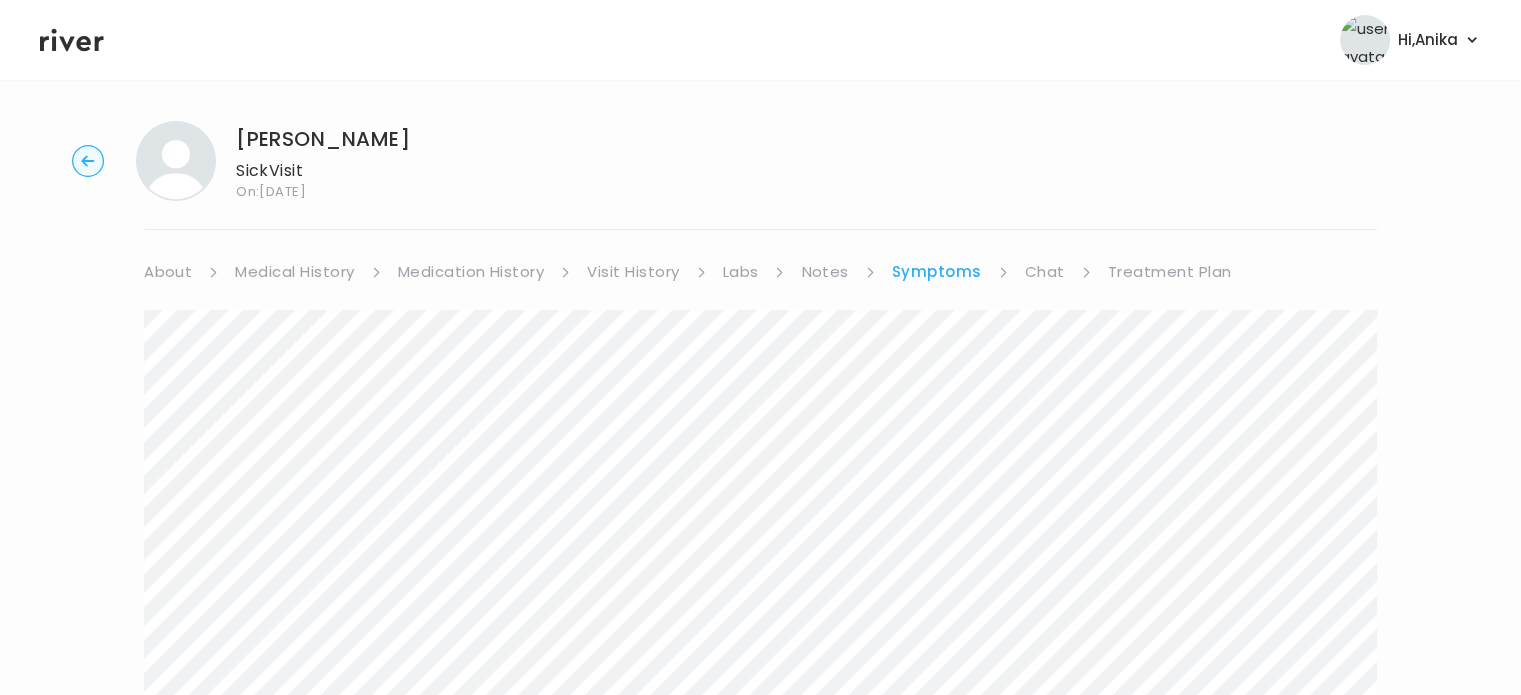 scroll, scrollTop: 0, scrollLeft: 0, axis: both 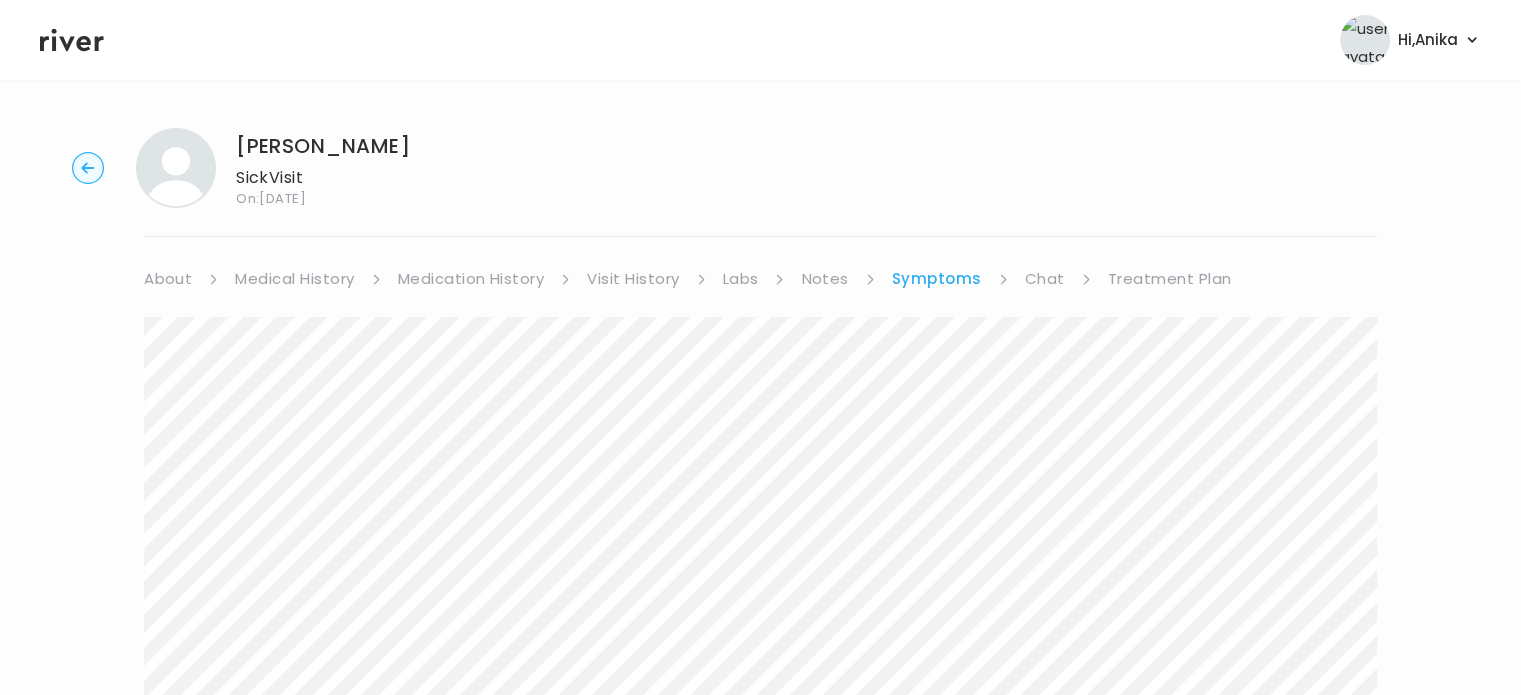 click on "Chat" at bounding box center [1045, 279] 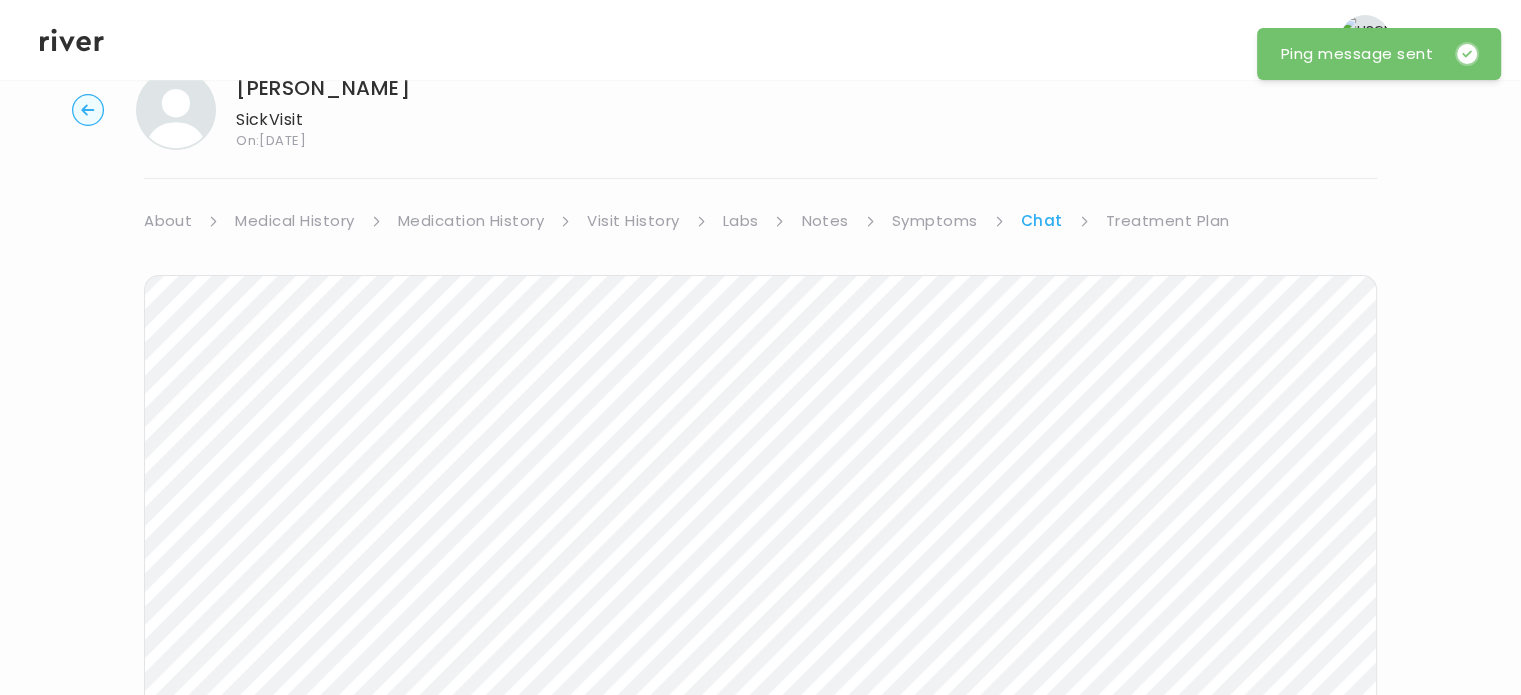 scroll, scrollTop: 40, scrollLeft: 0, axis: vertical 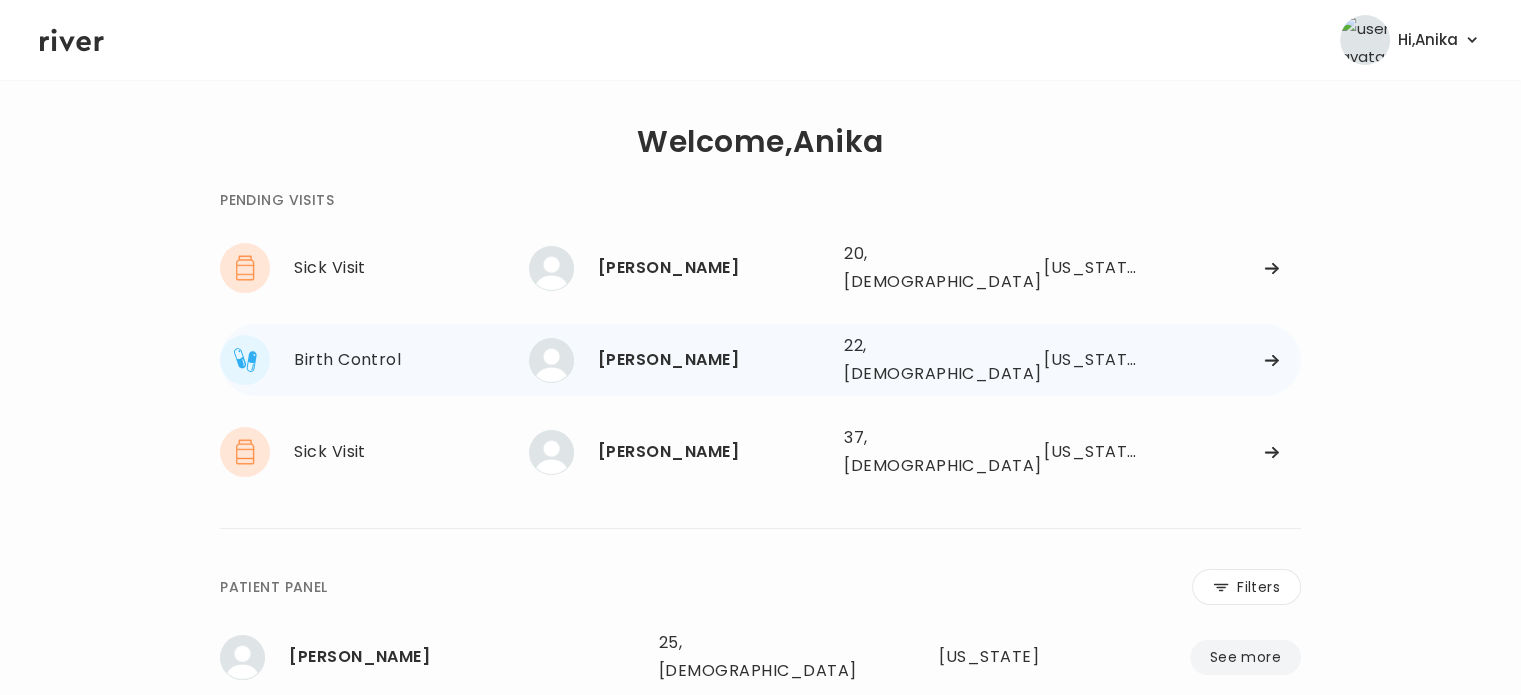 click on "[PERSON_NAME]" at bounding box center [713, 360] 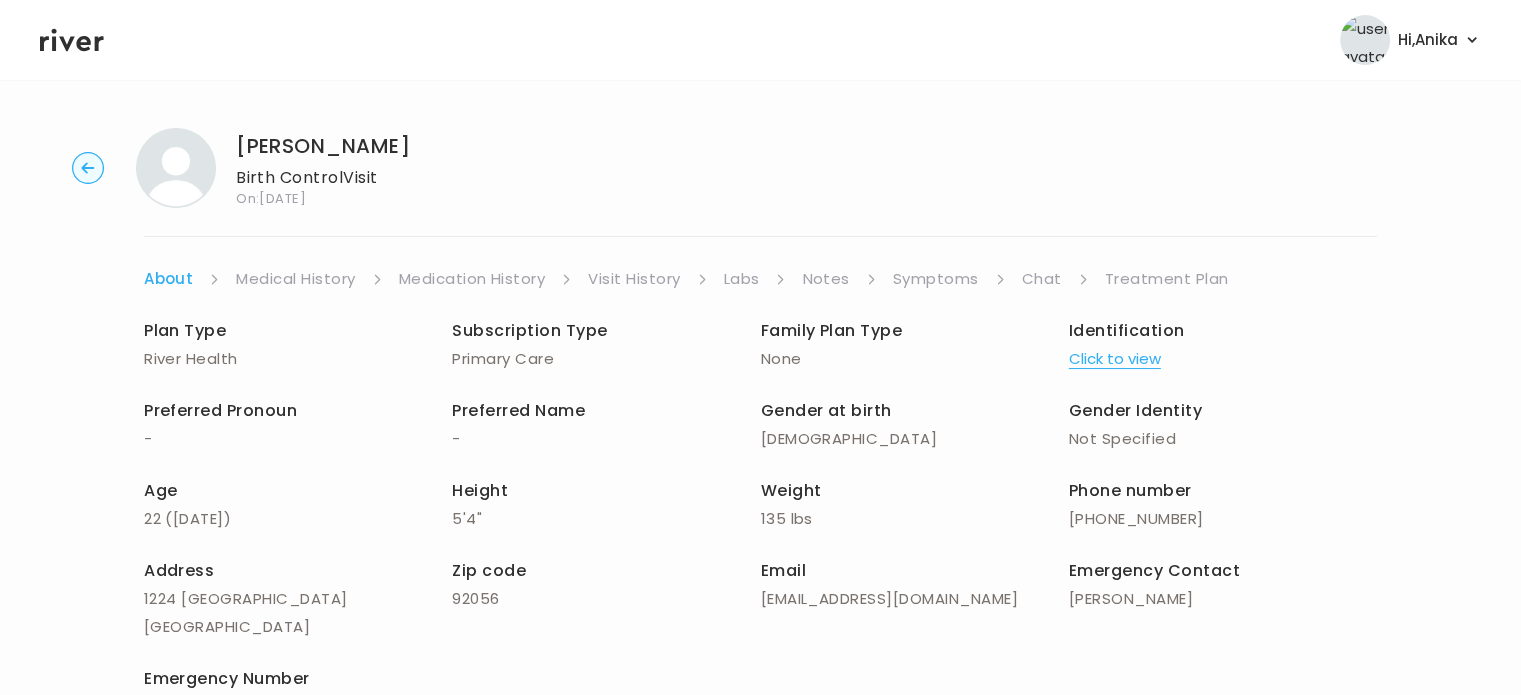 click on "Chat" at bounding box center [1042, 279] 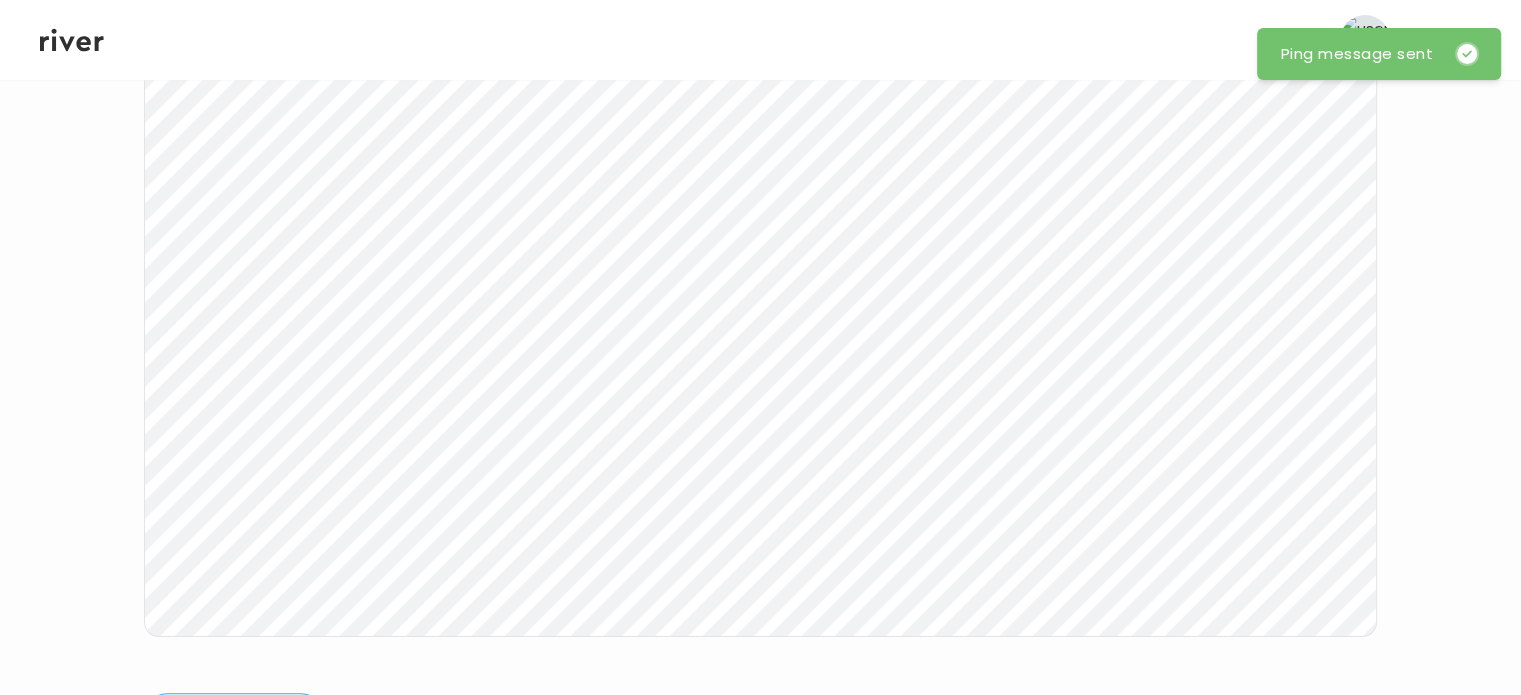 scroll, scrollTop: 255, scrollLeft: 0, axis: vertical 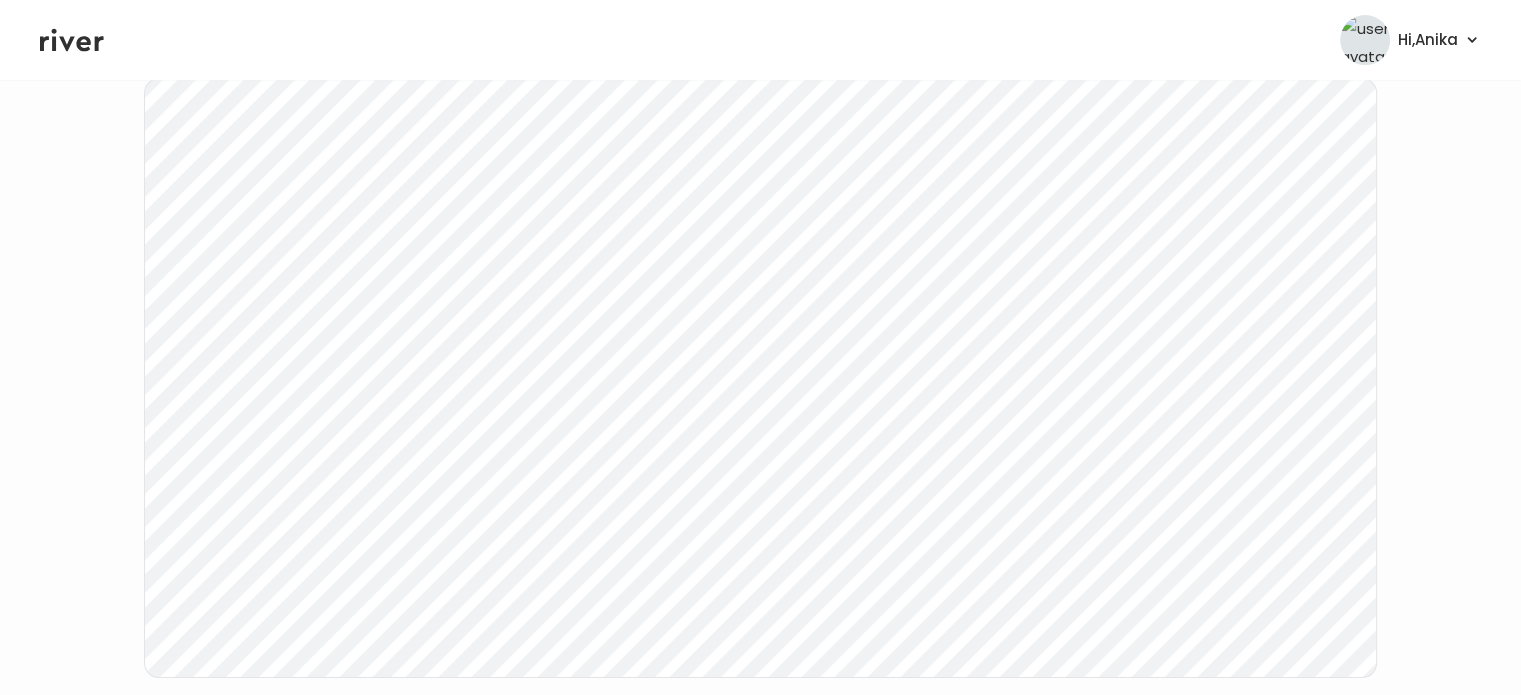click 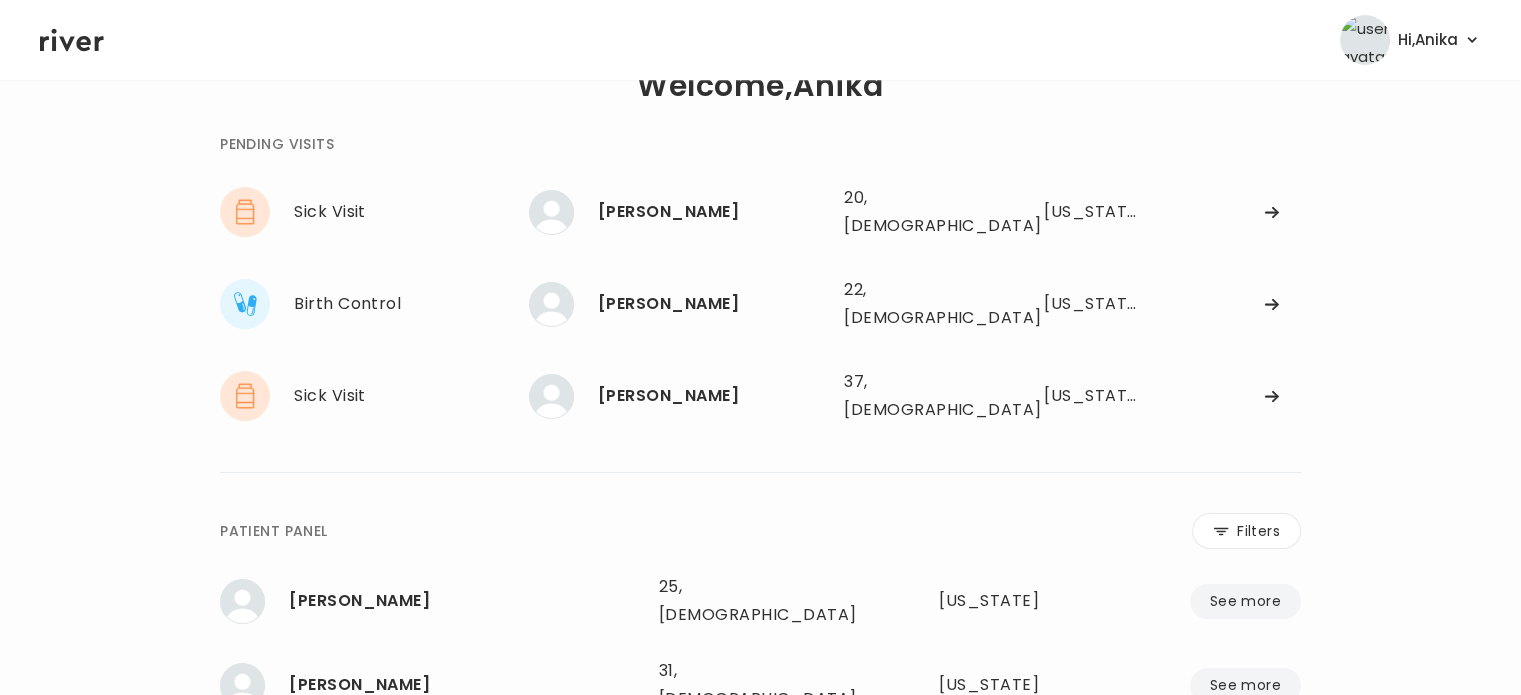 scroll, scrollTop: 49, scrollLeft: 0, axis: vertical 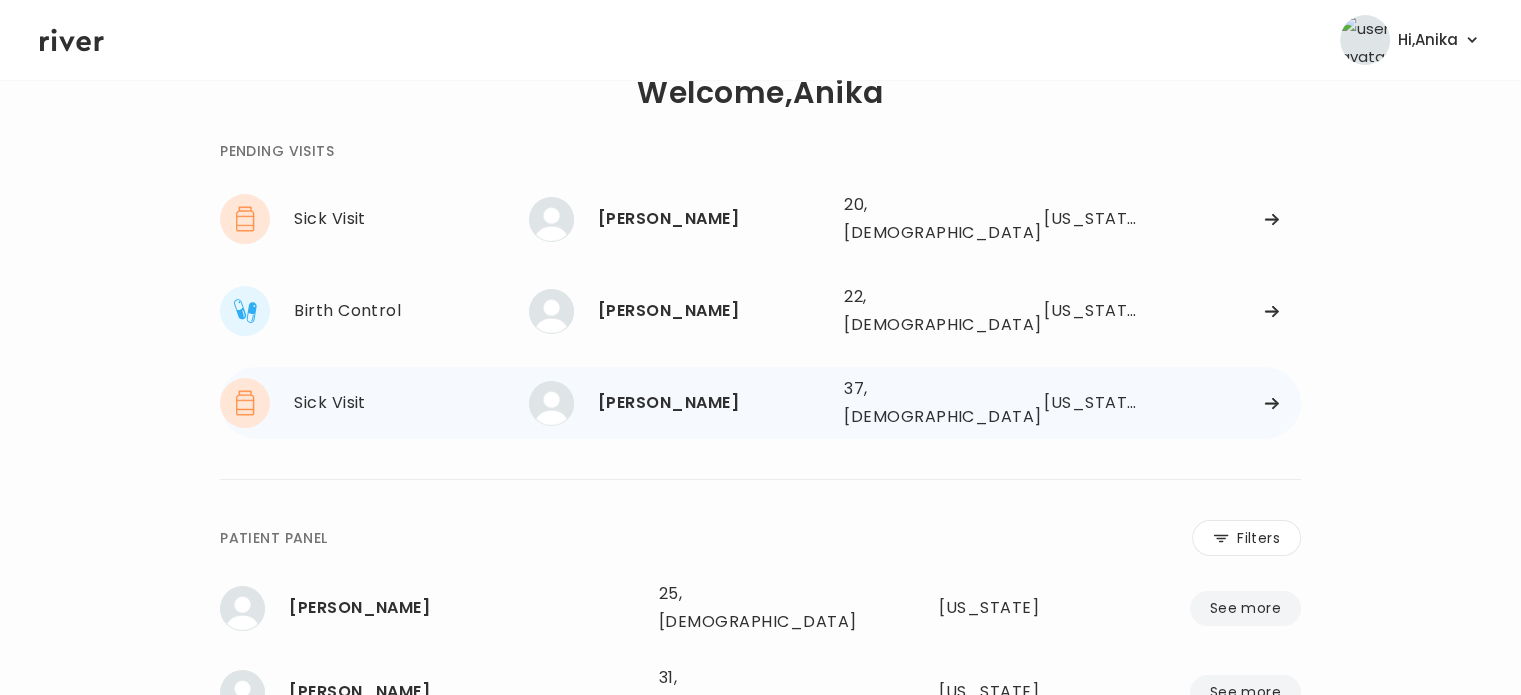 click on "[PERSON_NAME]" at bounding box center [713, 403] 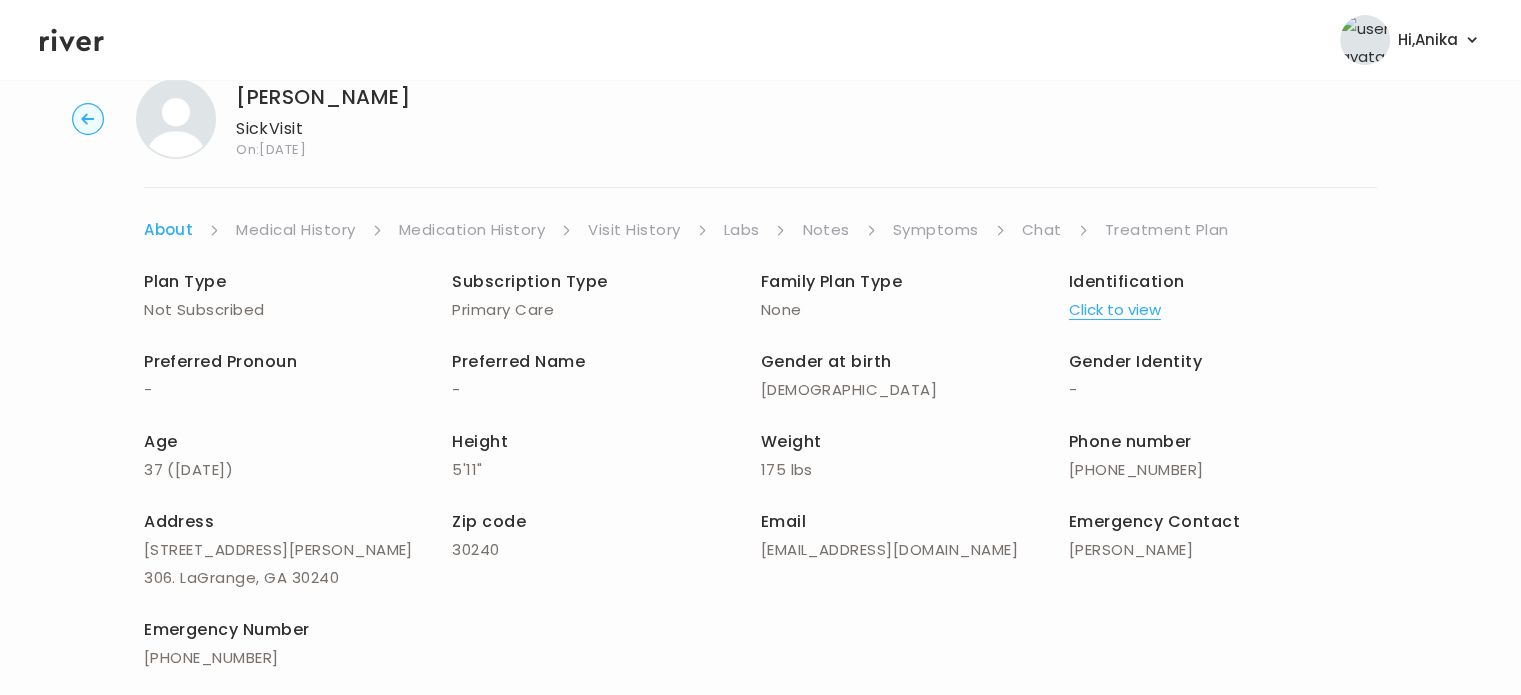 click on "Symptoms" at bounding box center [936, 230] 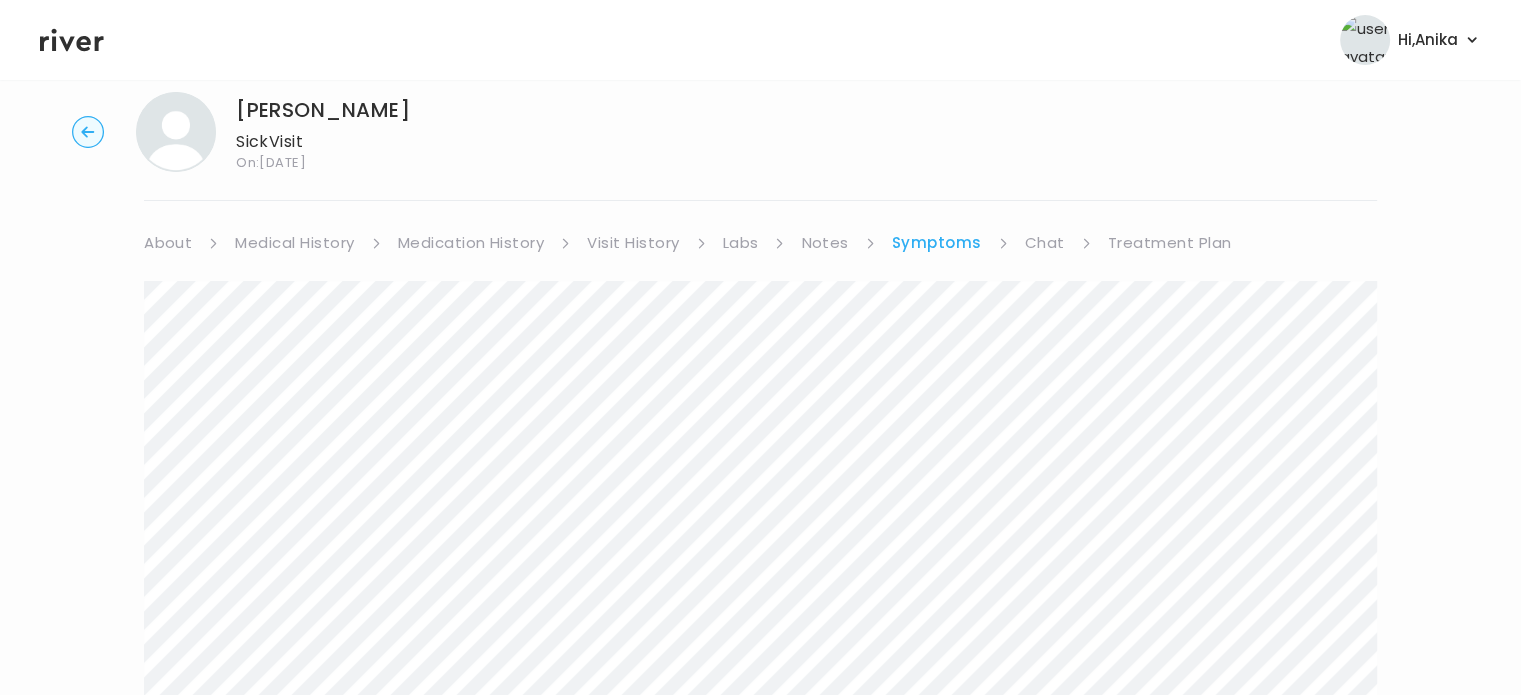 scroll, scrollTop: 46, scrollLeft: 0, axis: vertical 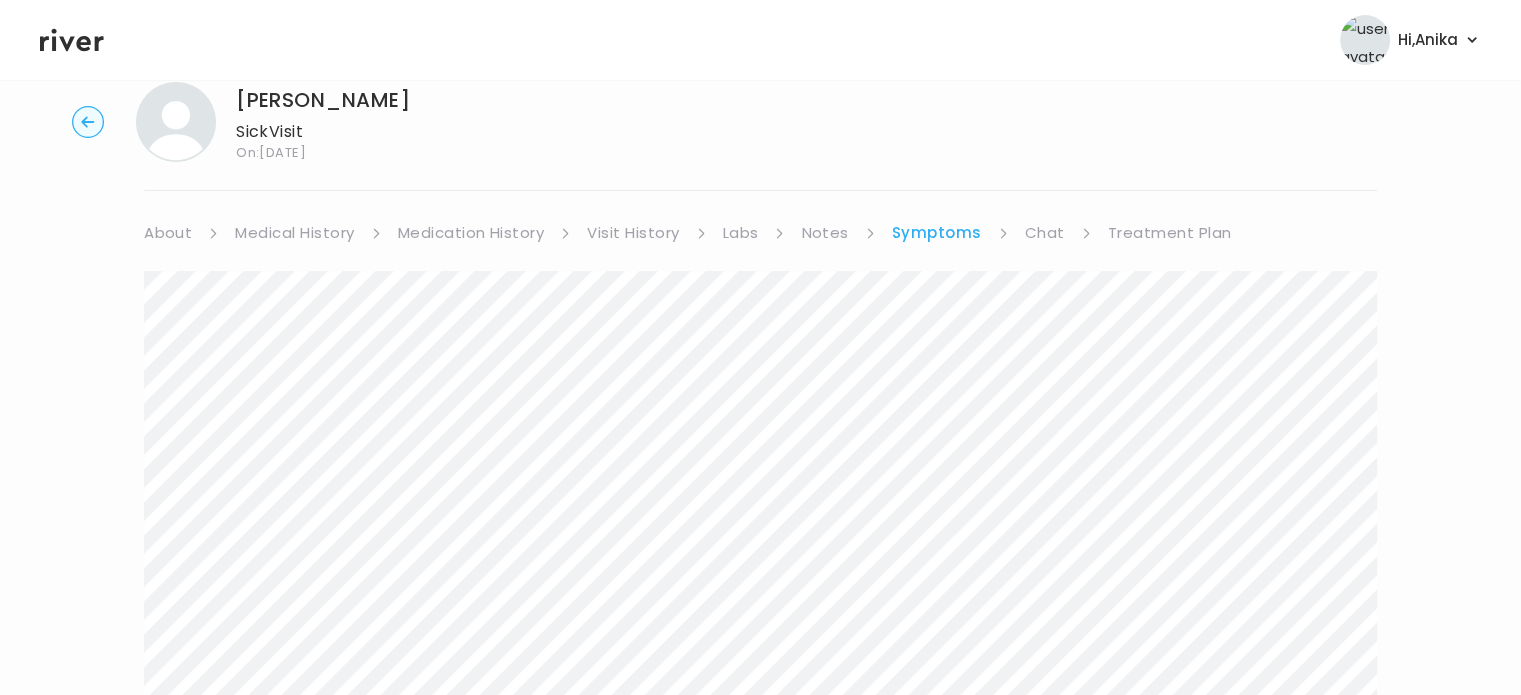 click on "Chat" at bounding box center [1045, 233] 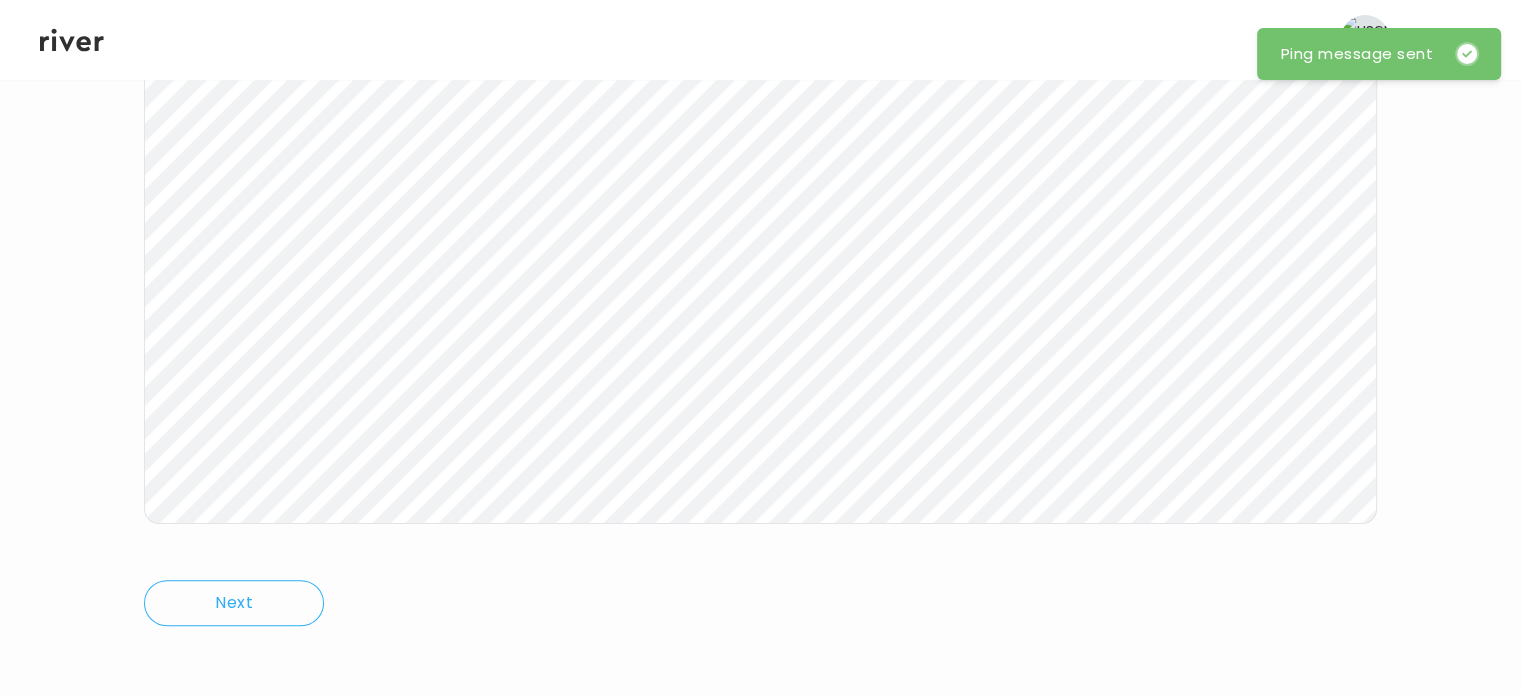 scroll, scrollTop: 415, scrollLeft: 0, axis: vertical 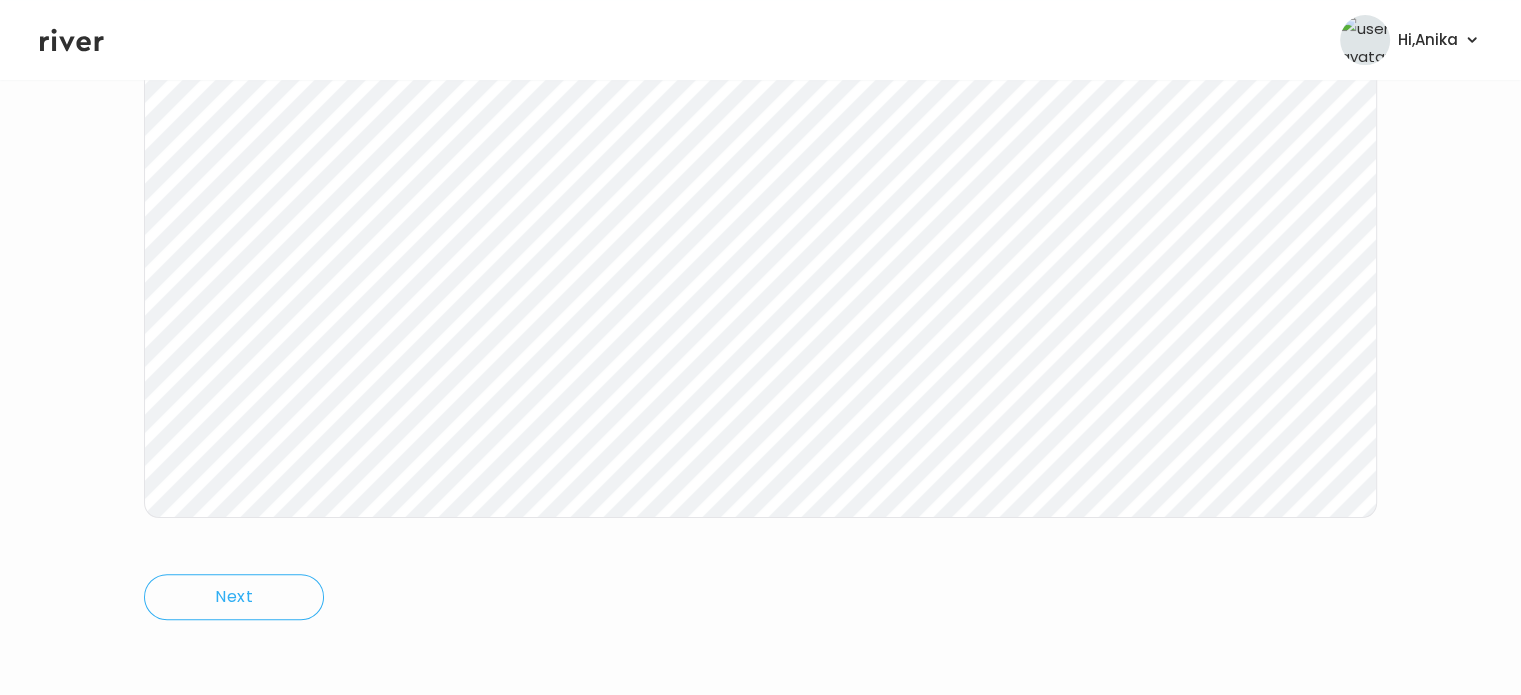 click 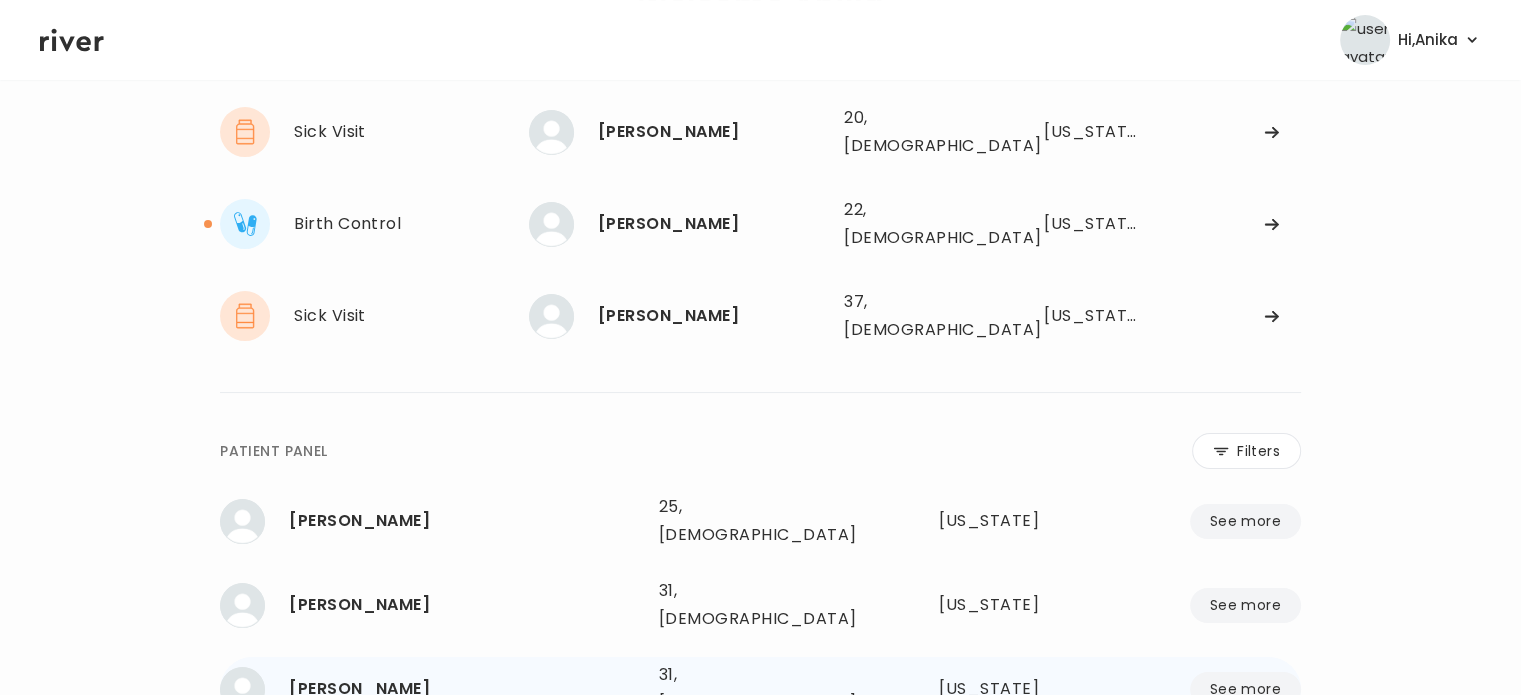 scroll, scrollTop: 72, scrollLeft: 0, axis: vertical 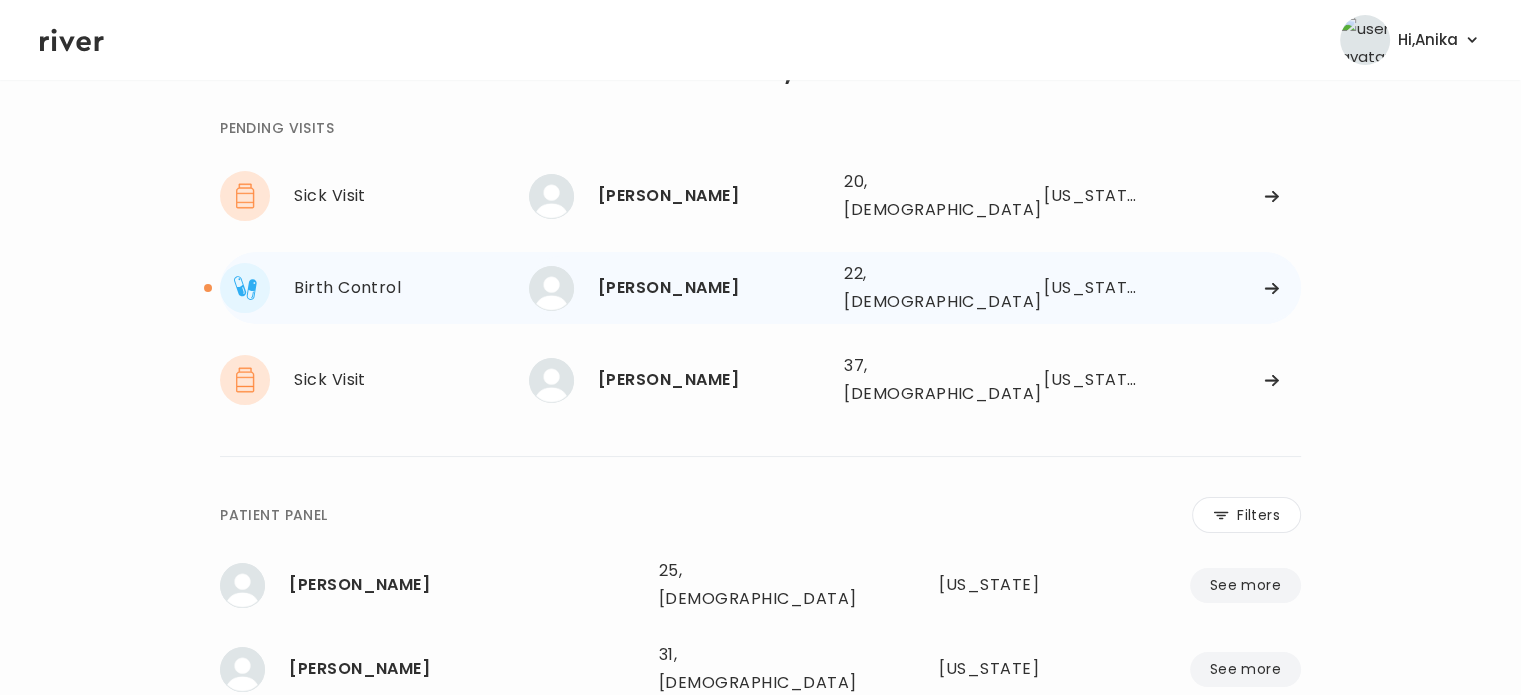 click on "[PERSON_NAME]" at bounding box center (713, 288) 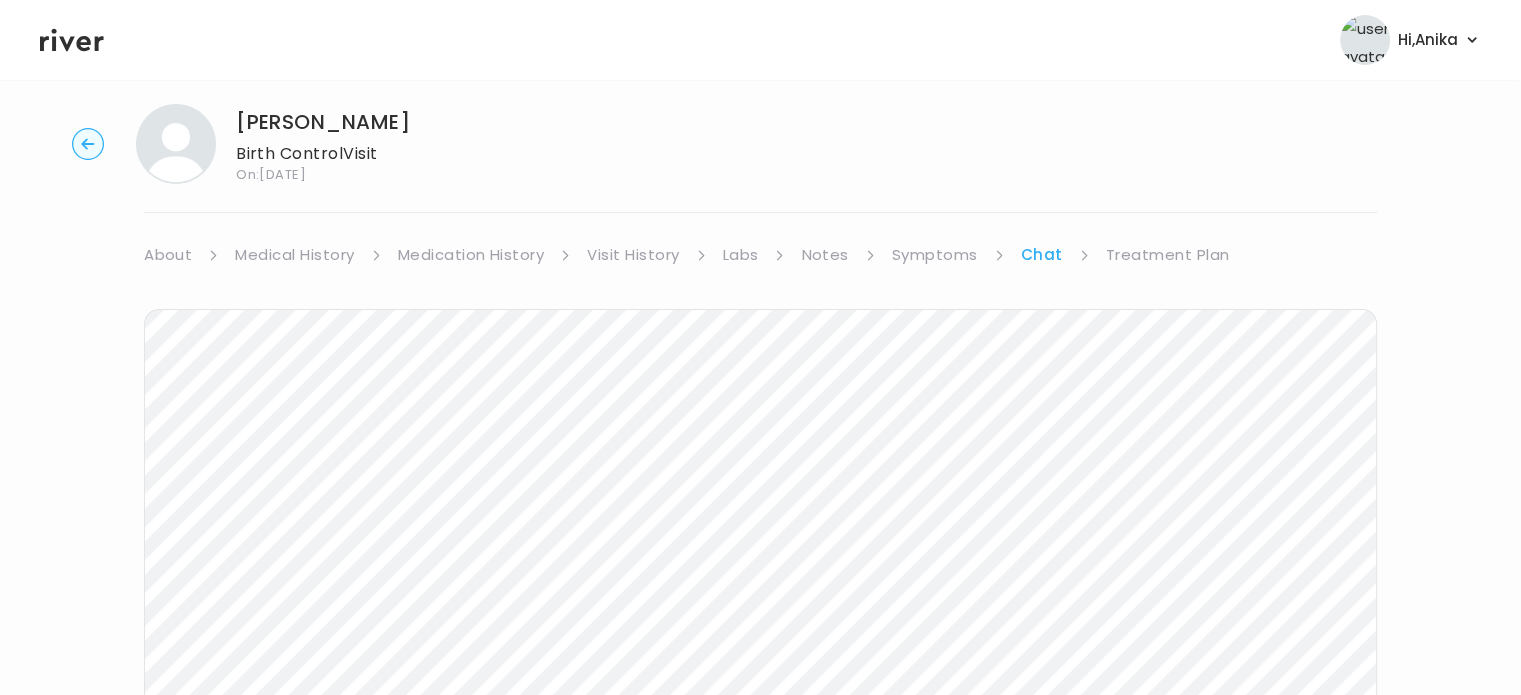 scroll, scrollTop: 0, scrollLeft: 0, axis: both 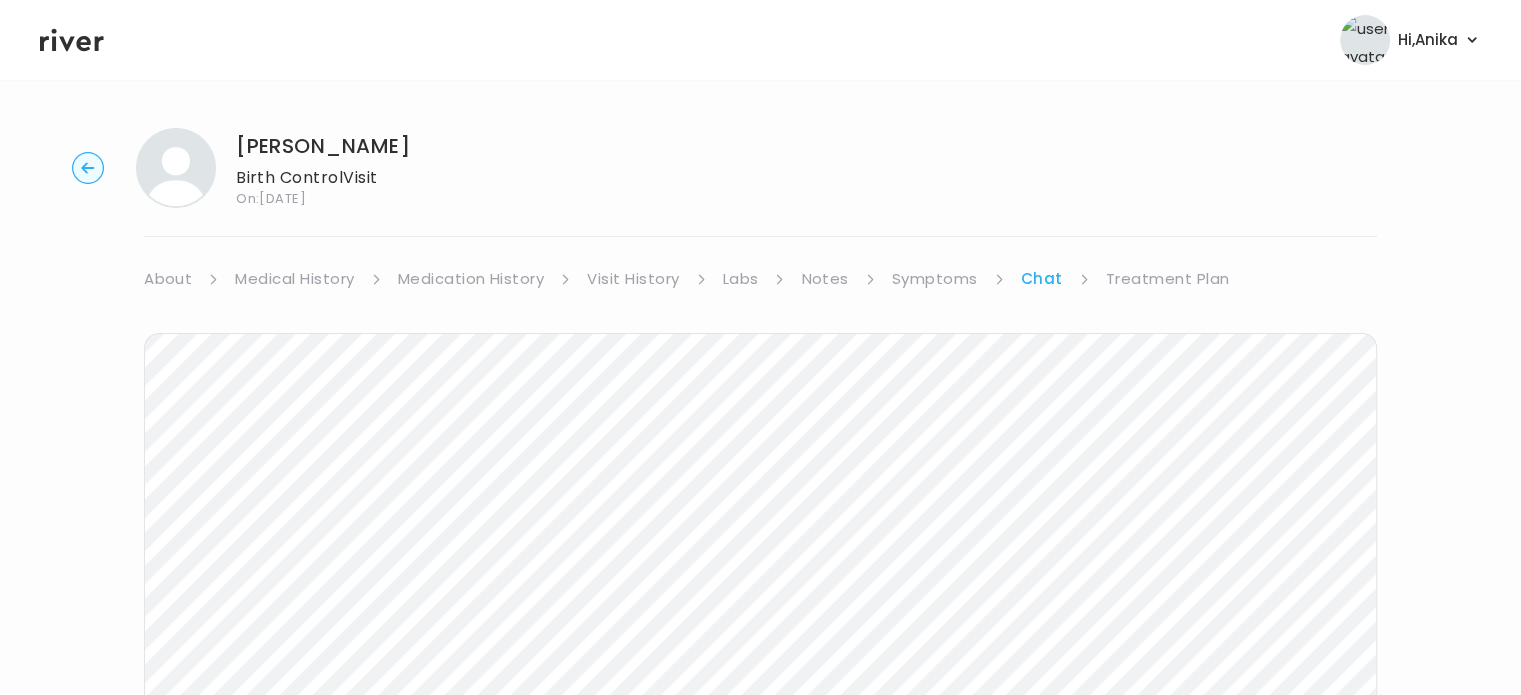 click on "About Medical History Medication History Visit History Labs Notes Symptoms Chat Treatment Plan" at bounding box center (760, 279) 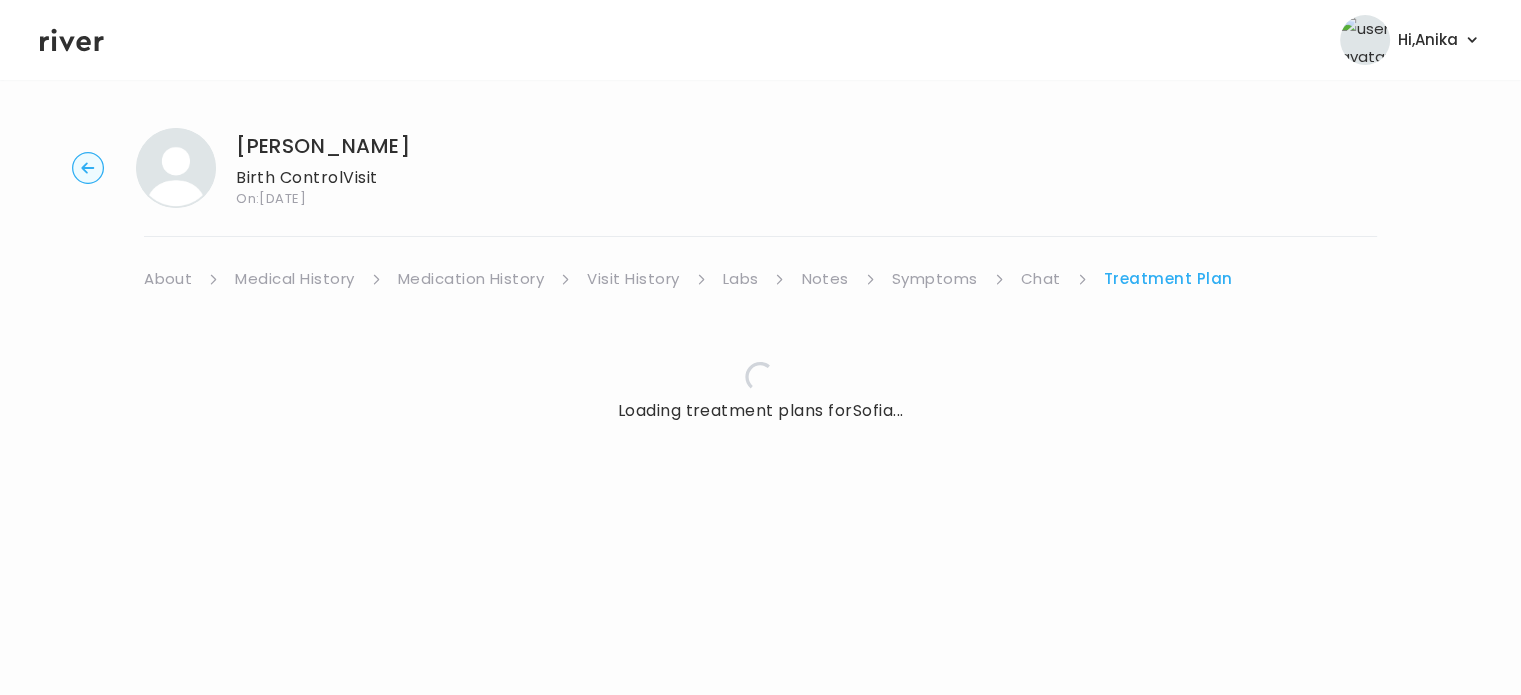 click on "Treatment Plan" at bounding box center [1168, 279] 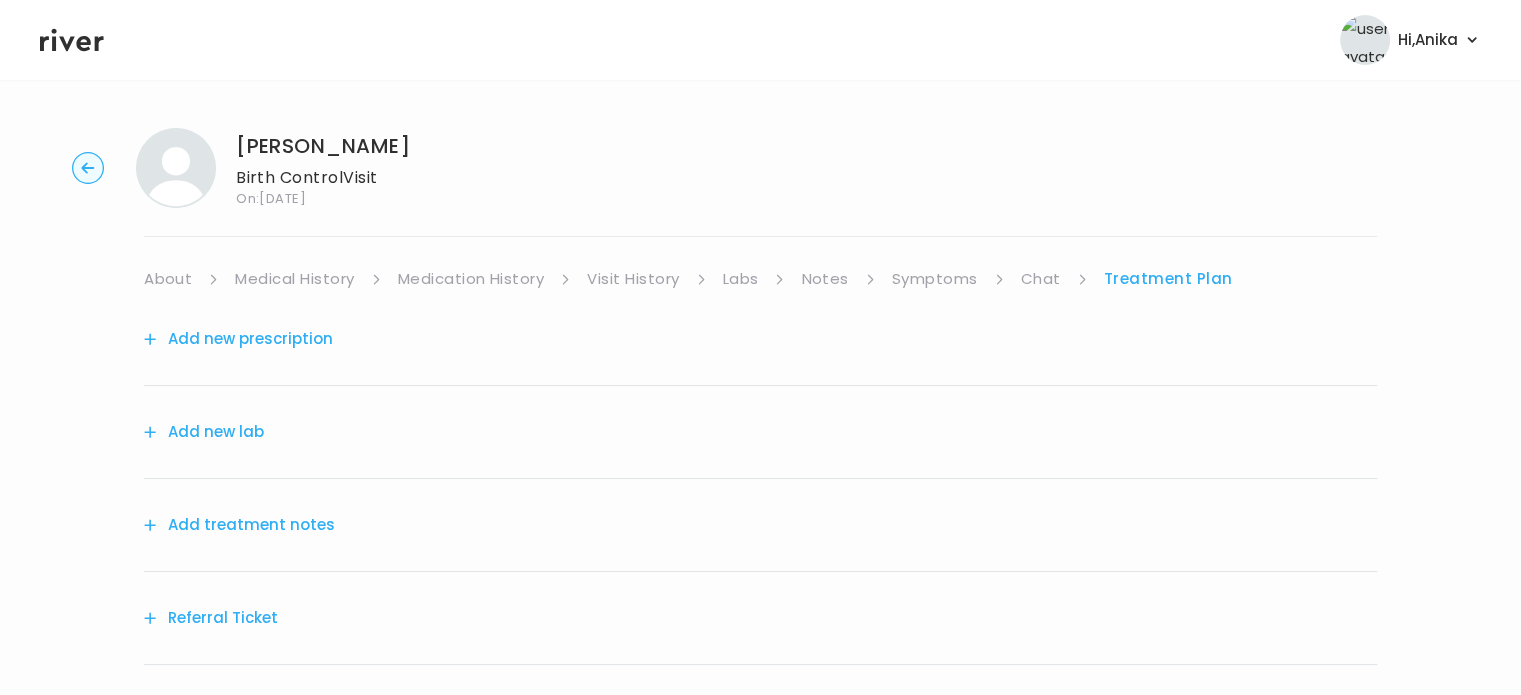 click on "Add treatment notes" at bounding box center [239, 525] 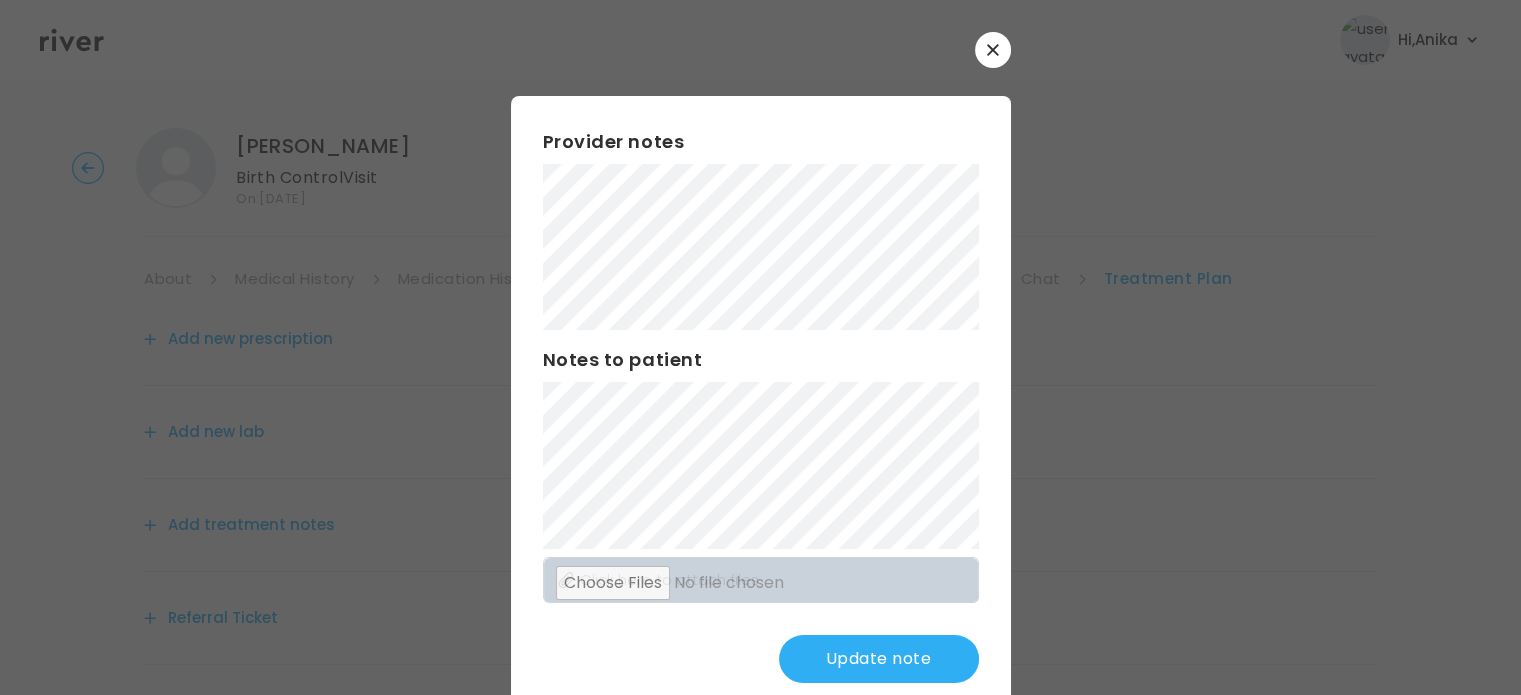 click on "Update note" at bounding box center [879, 659] 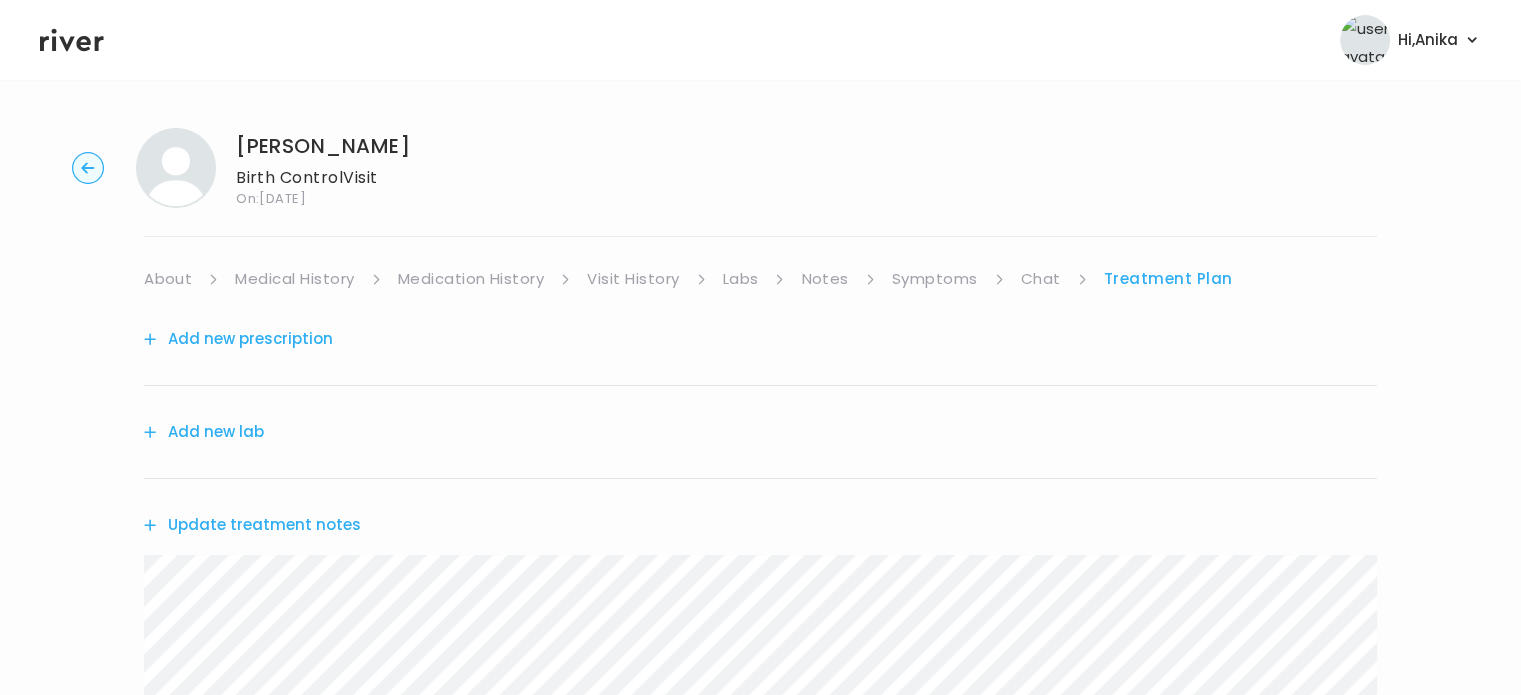 click on "Symptoms" at bounding box center [935, 279] 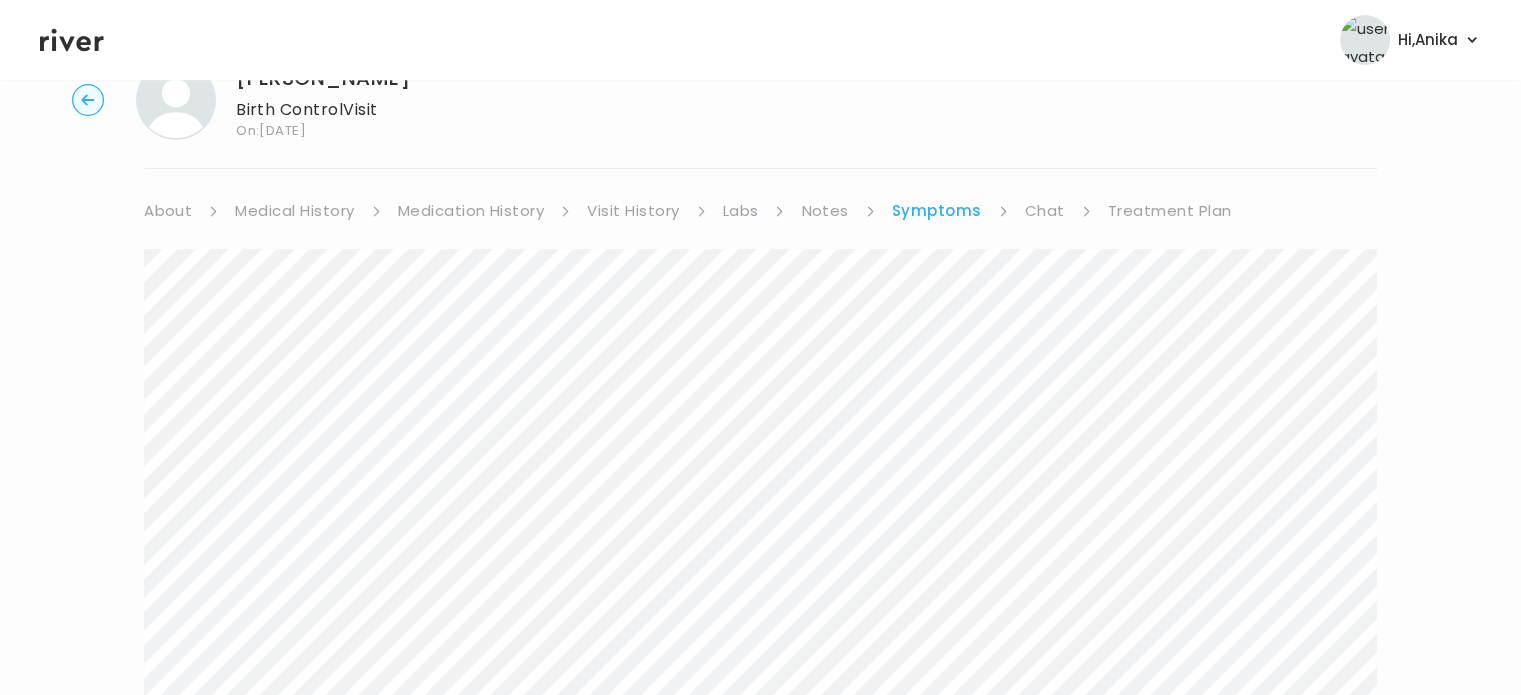 scroll, scrollTop: 114, scrollLeft: 0, axis: vertical 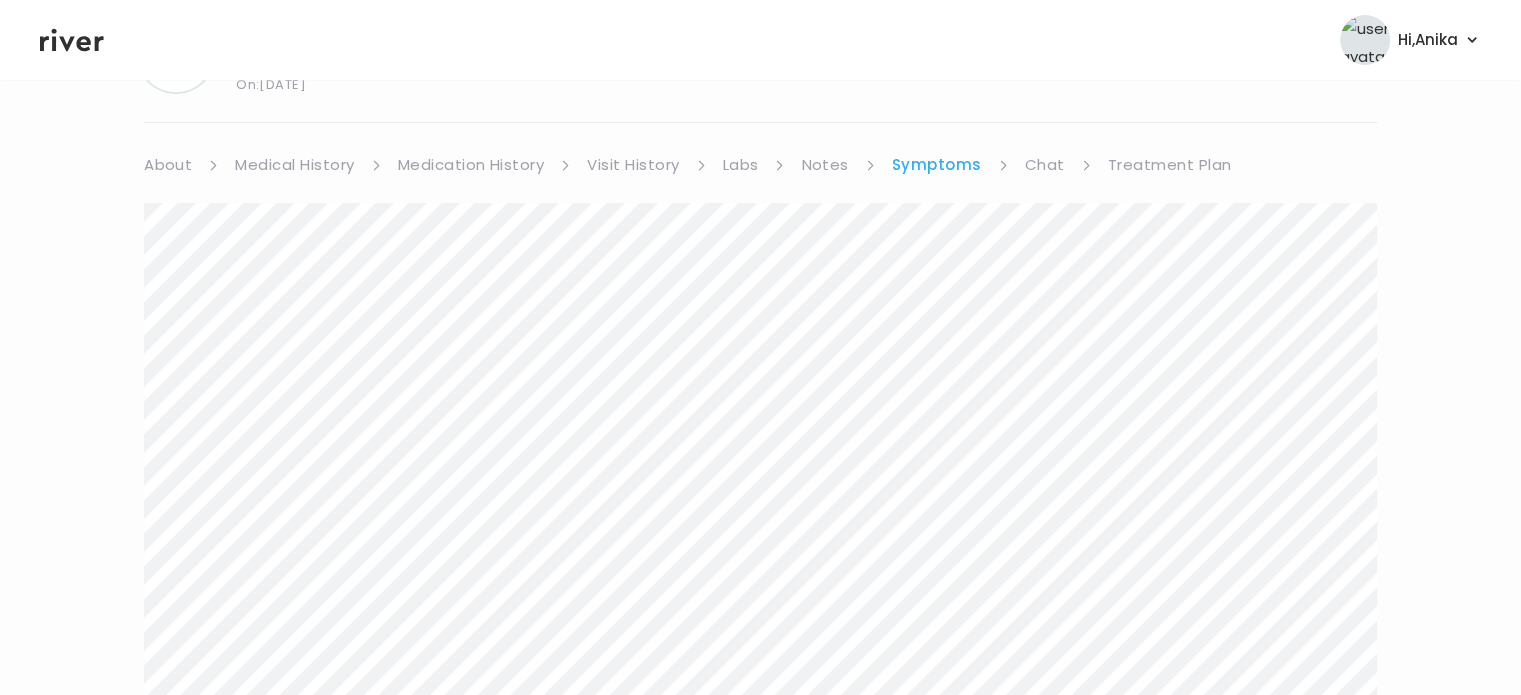 click on "Chat" at bounding box center (1045, 165) 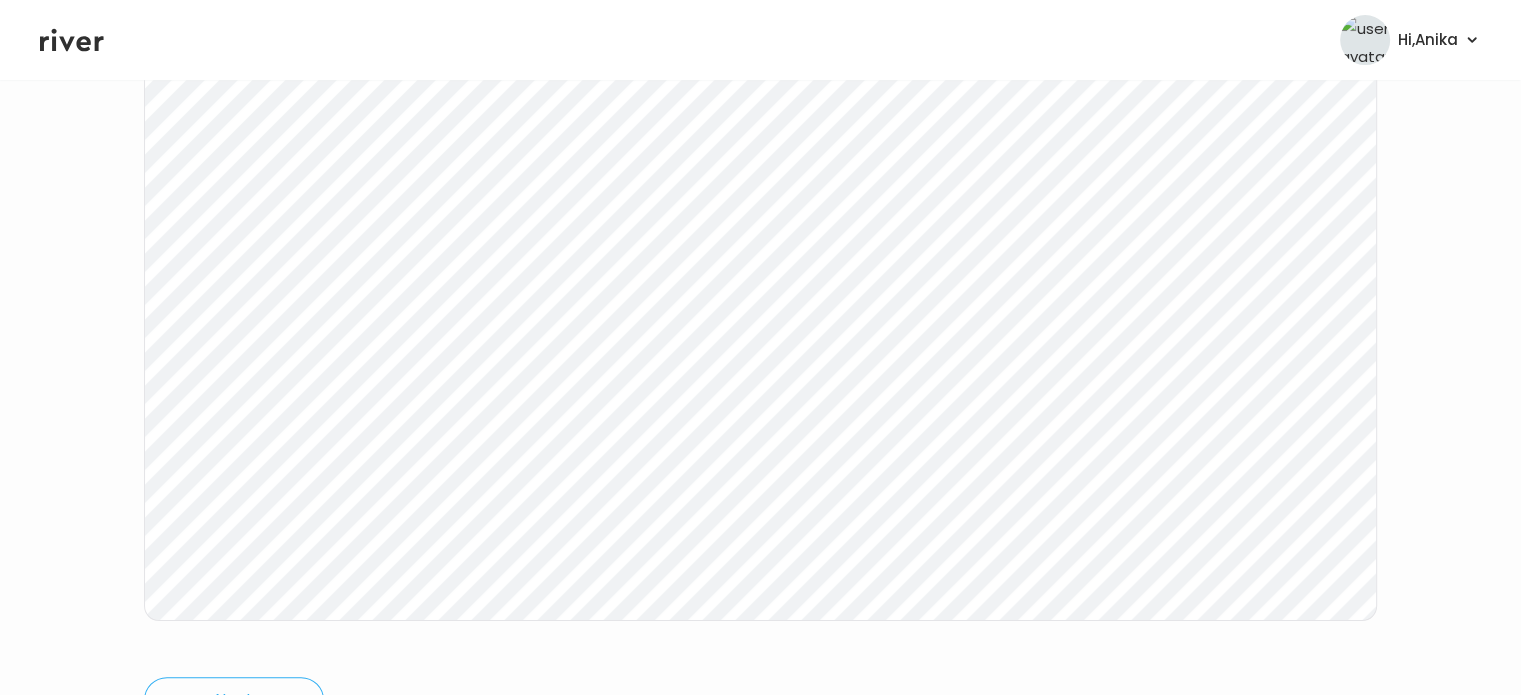 scroll, scrollTop: 333, scrollLeft: 0, axis: vertical 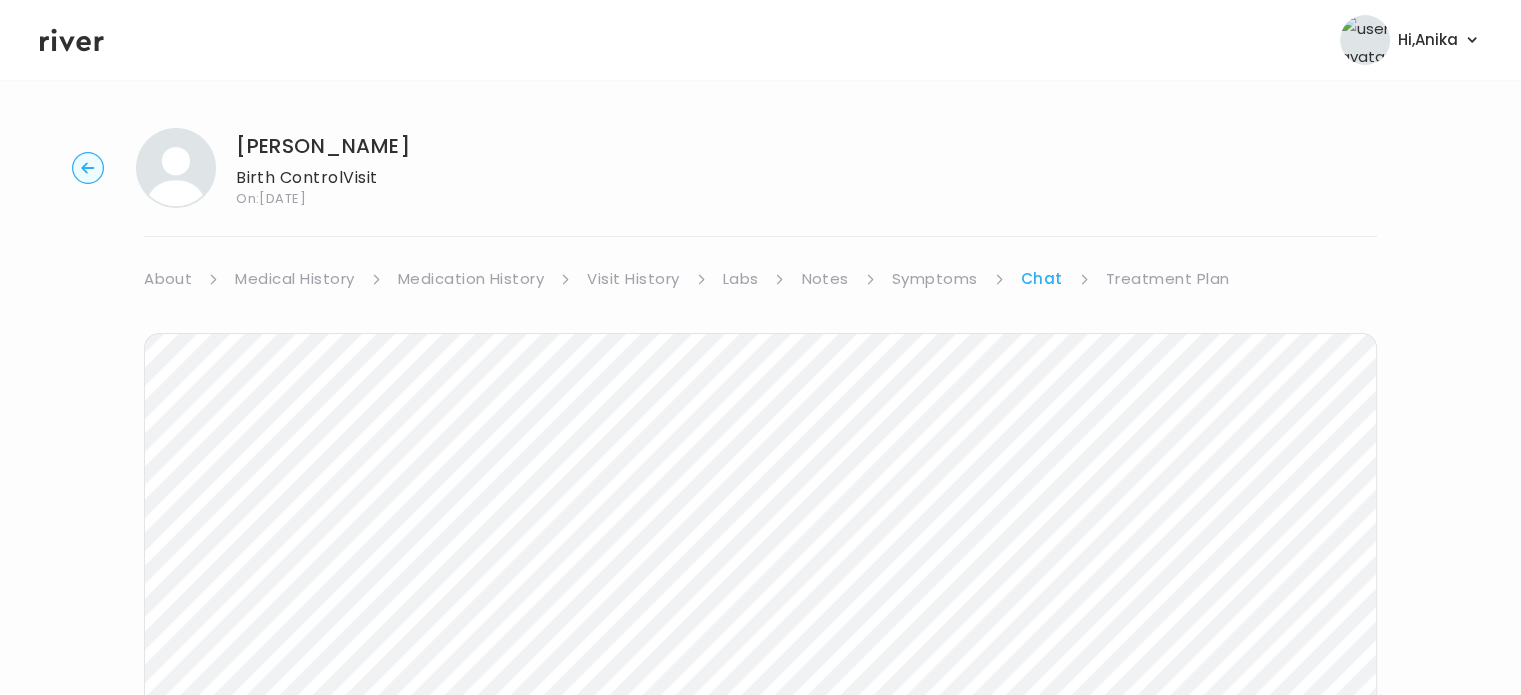 click on "Treatment Plan" at bounding box center (1168, 279) 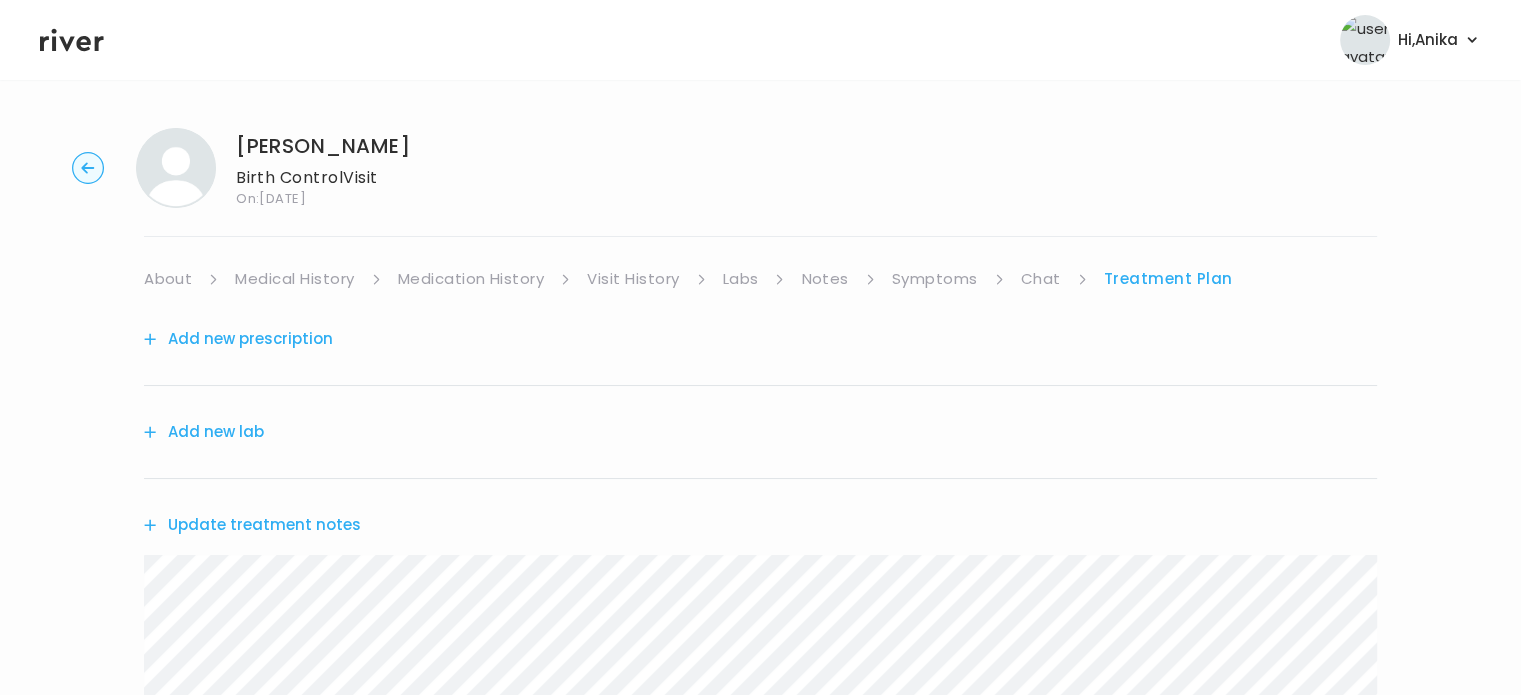 click on "Chat" at bounding box center (1041, 279) 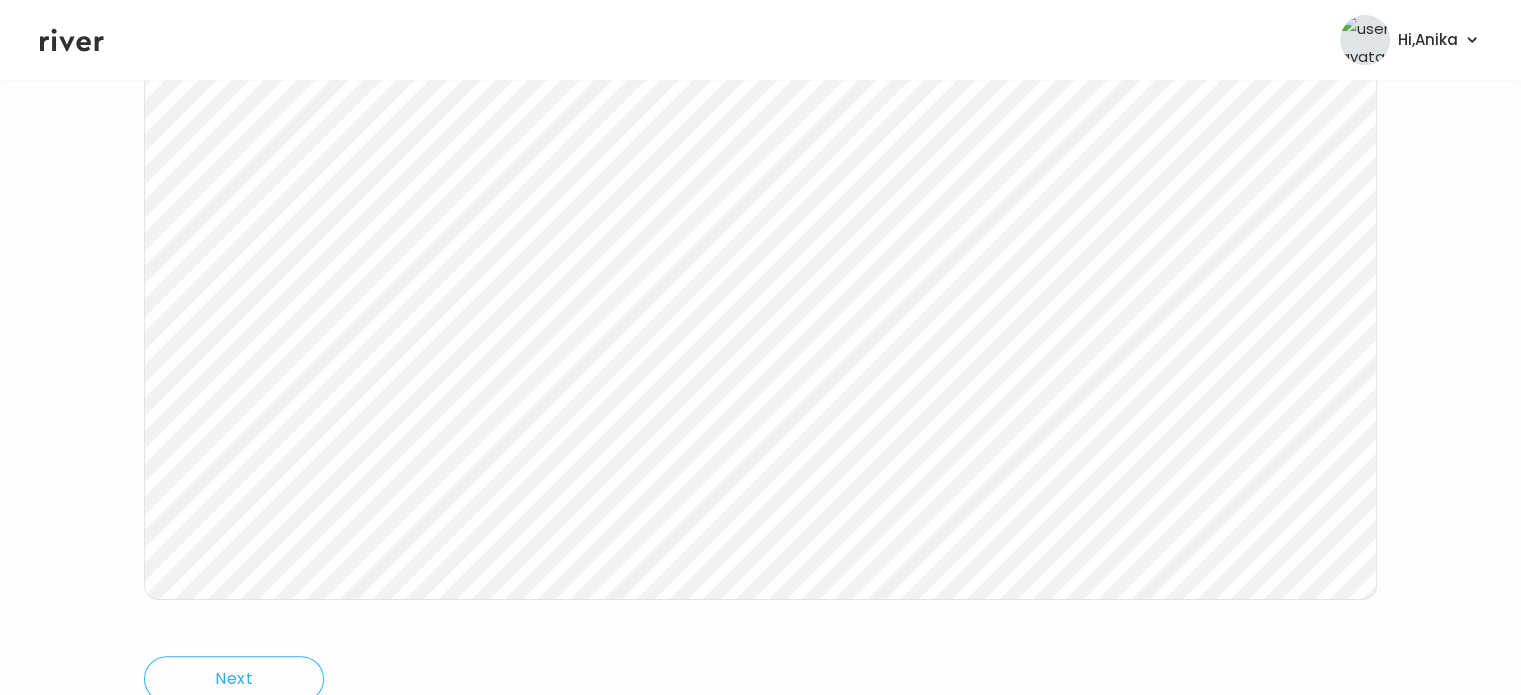 scroll, scrollTop: 335, scrollLeft: 0, axis: vertical 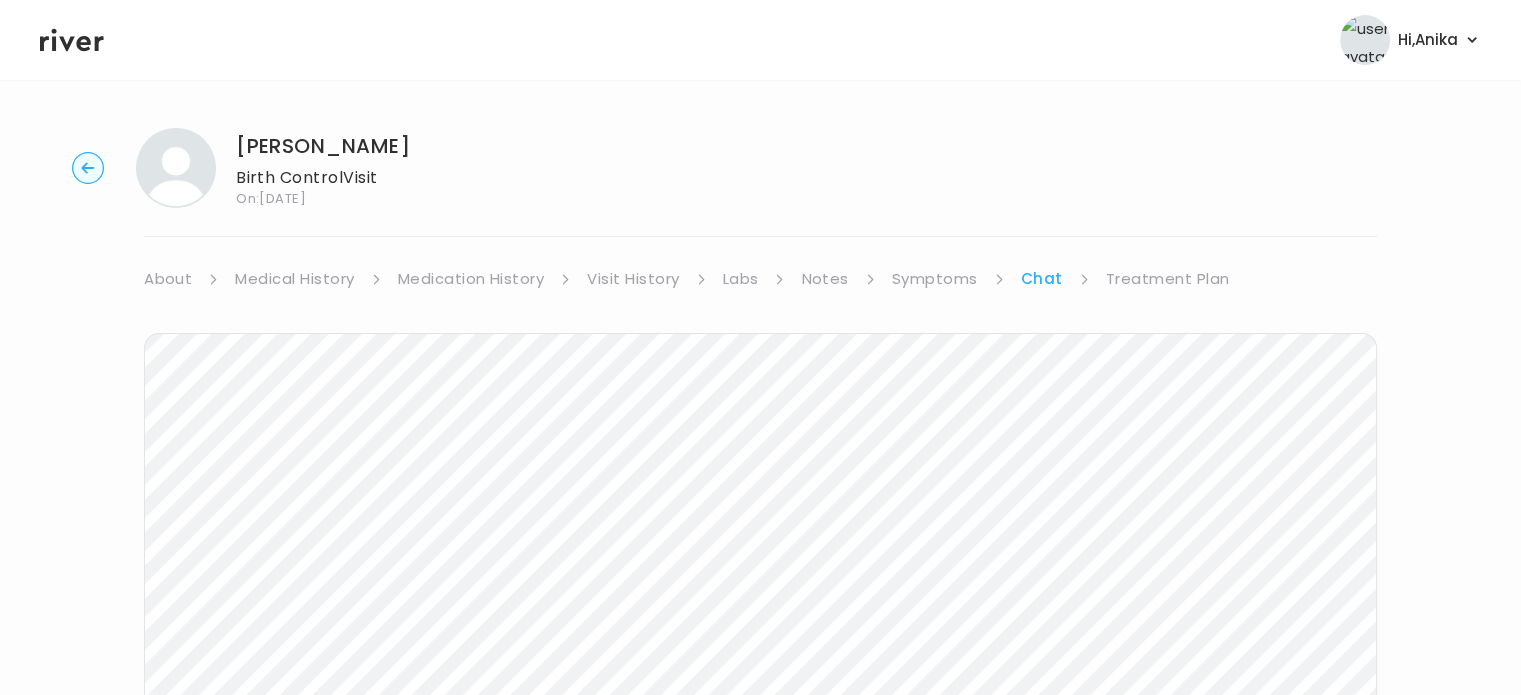 click on "Treatment Plan" at bounding box center [1168, 279] 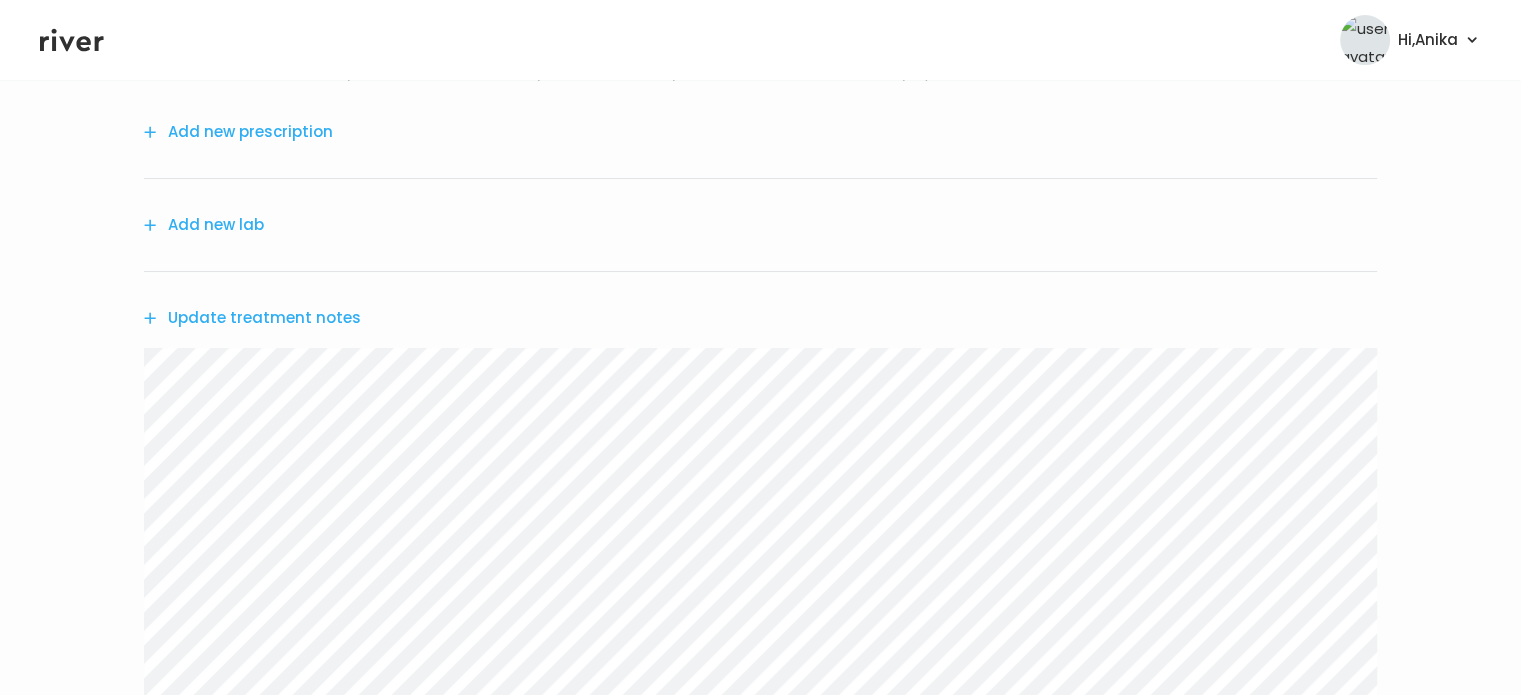 scroll, scrollTop: 238, scrollLeft: 0, axis: vertical 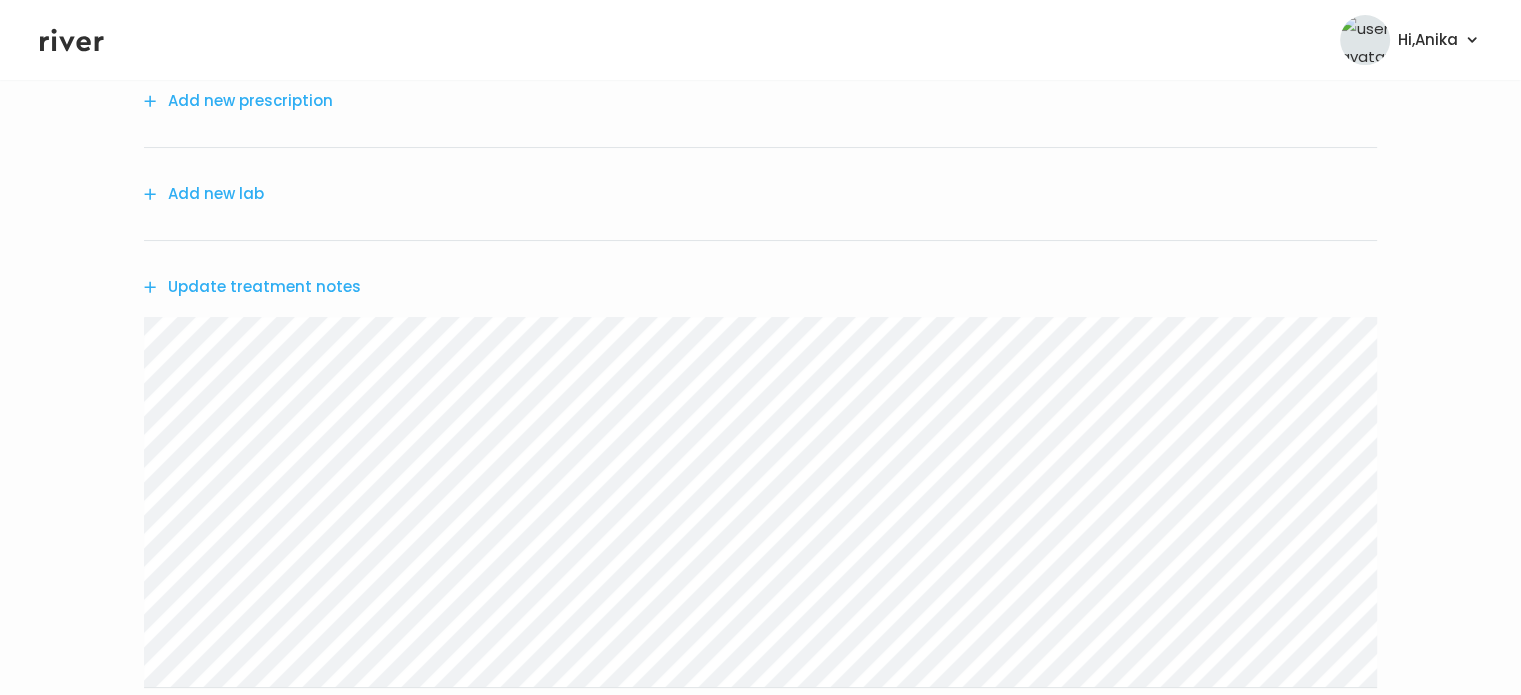 click on "Add new prescription" at bounding box center [238, 101] 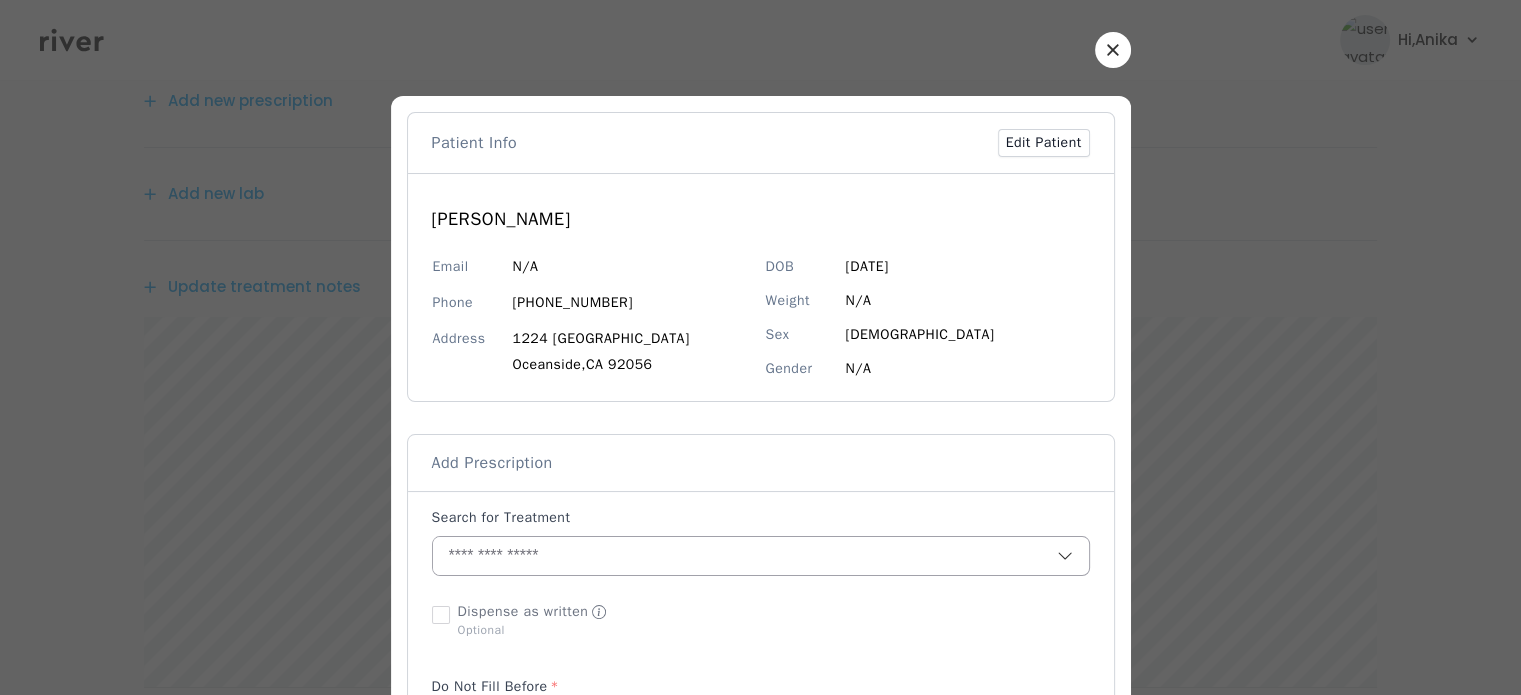 click at bounding box center (745, 556) 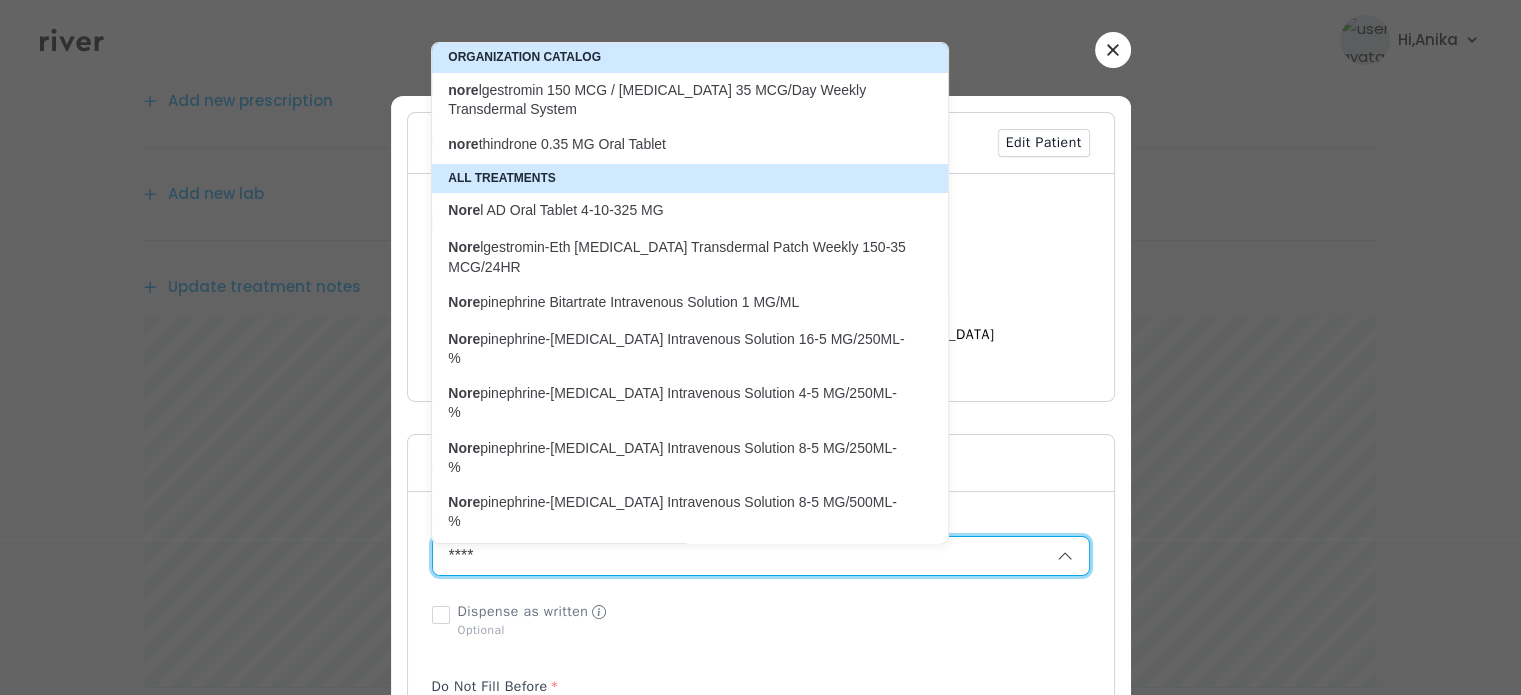 click on "nore thindrone 0.35 MG Oral Tablet" at bounding box center [678, 144] 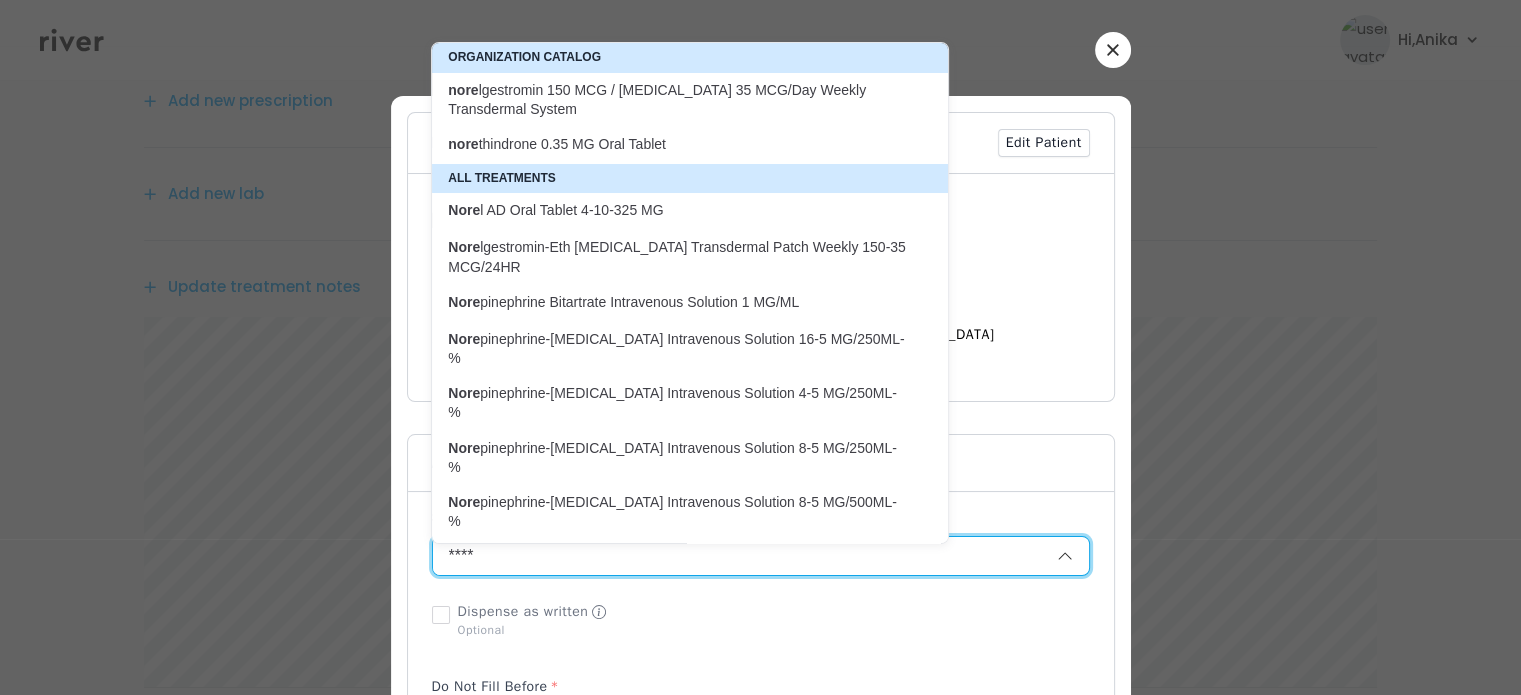 type on "**********" 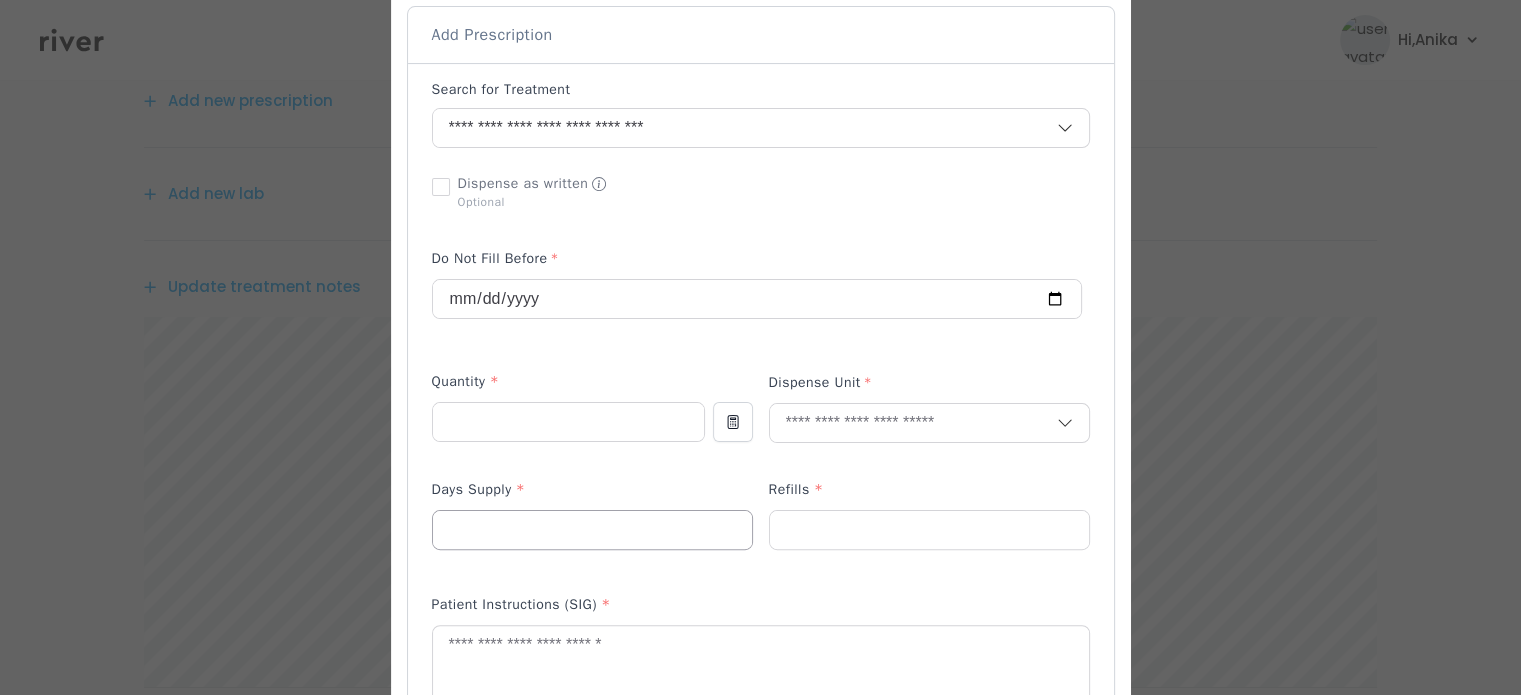 scroll, scrollTop: 429, scrollLeft: 0, axis: vertical 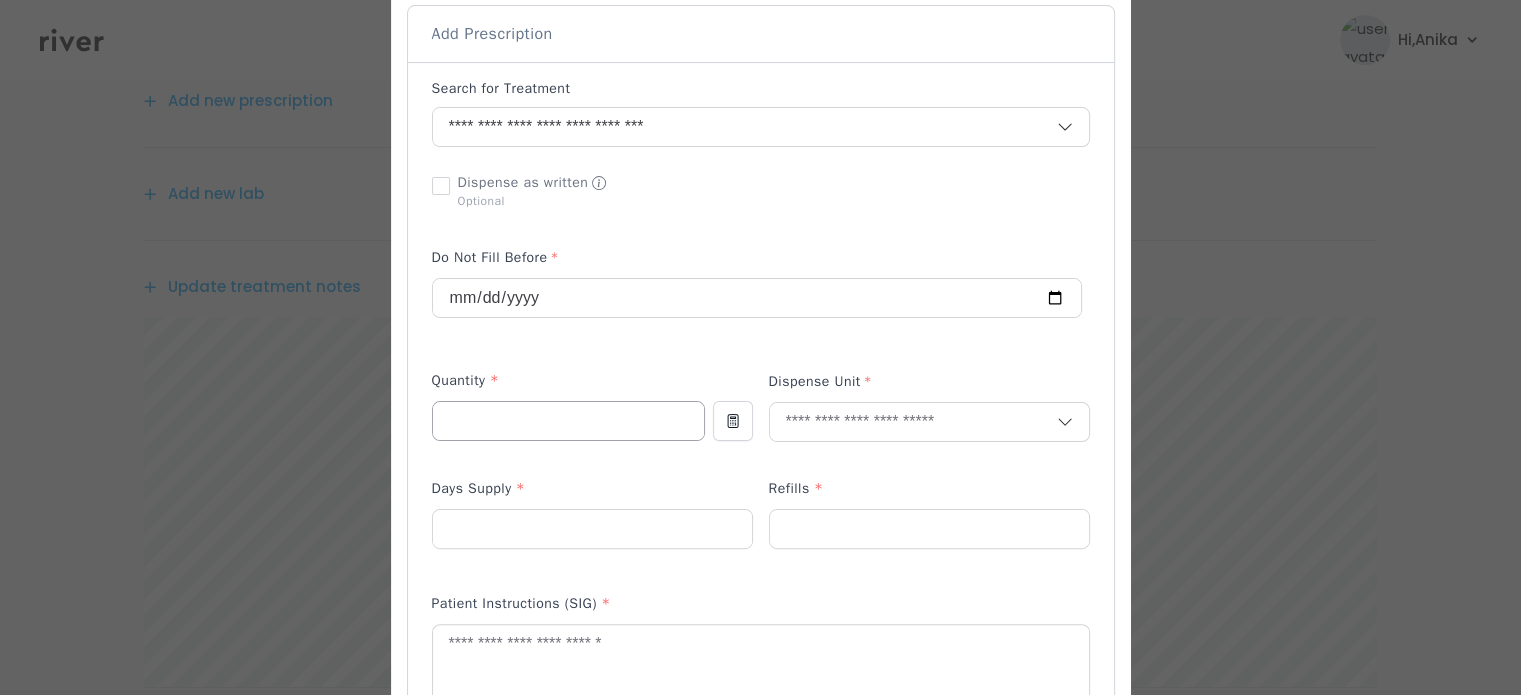 click at bounding box center (568, 421) 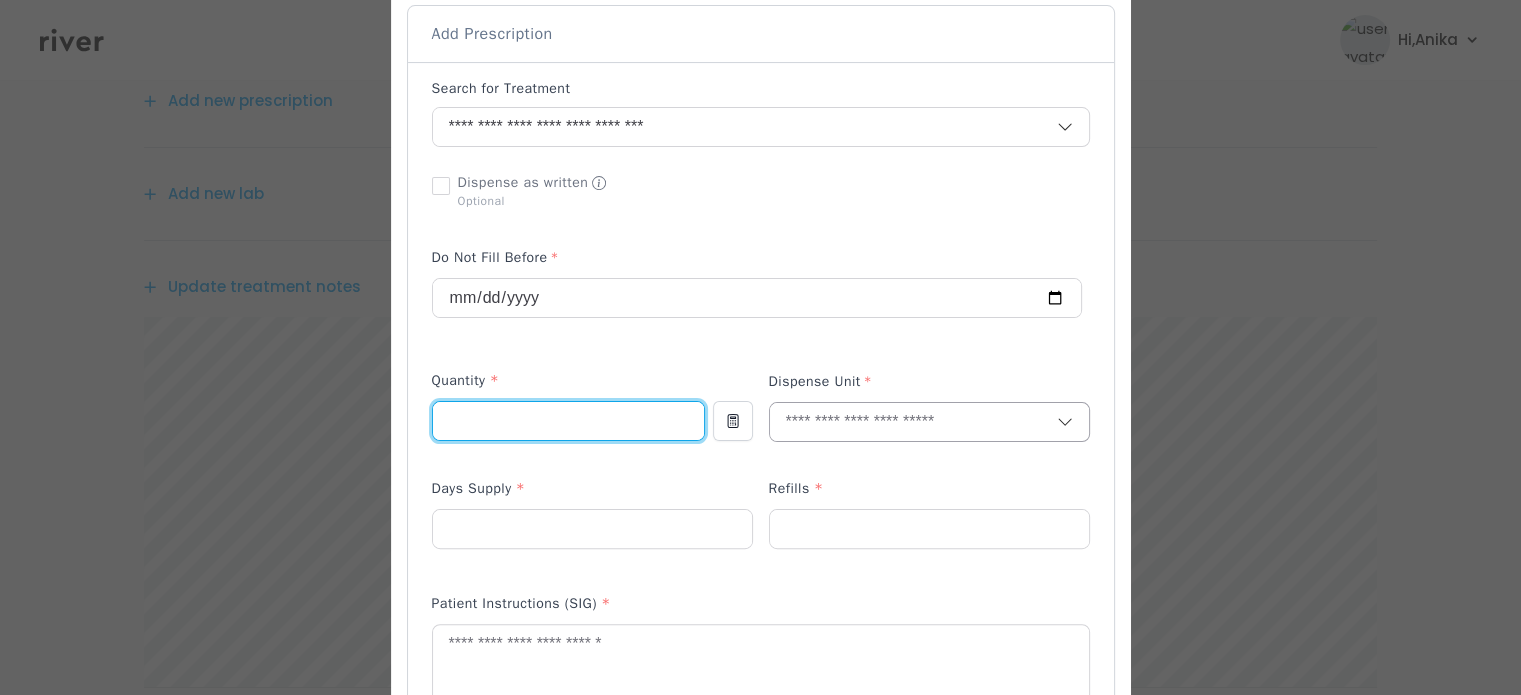 type on "*" 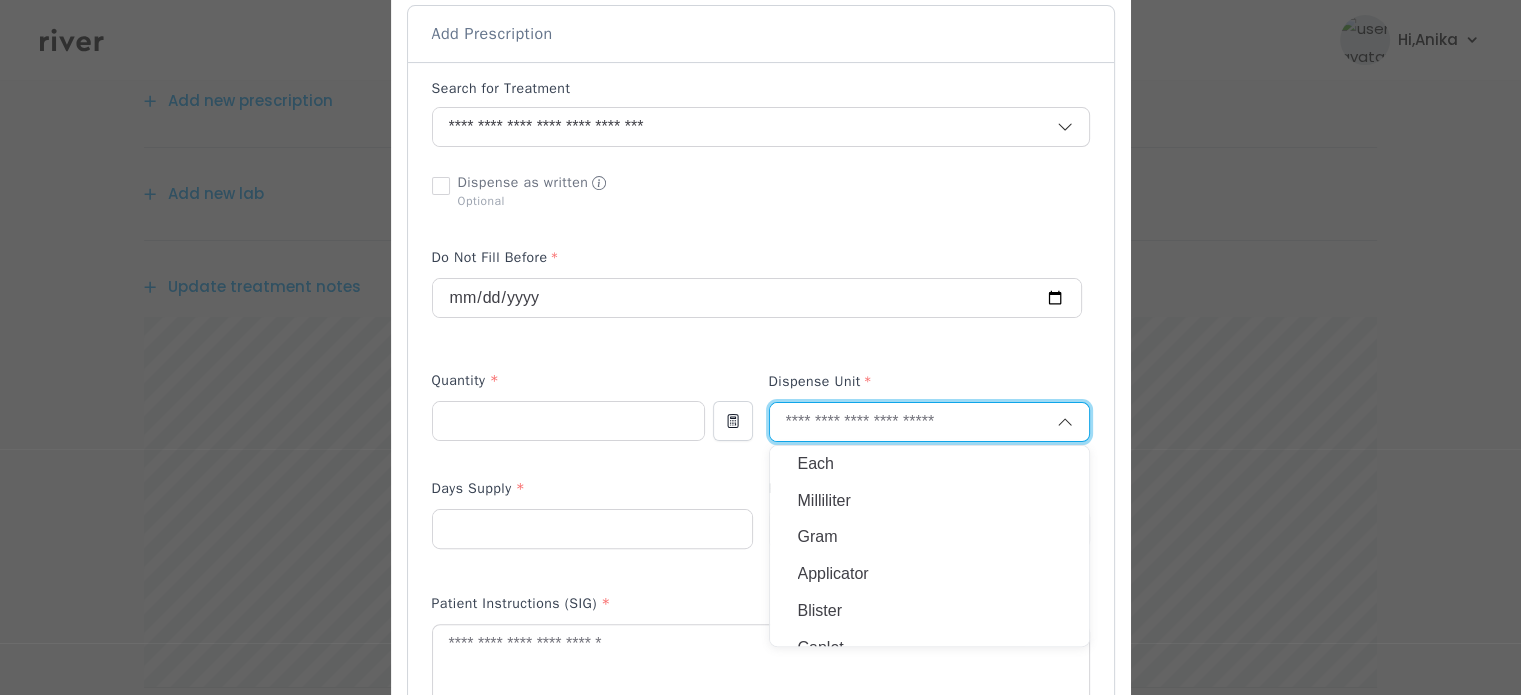 click at bounding box center (913, 422) 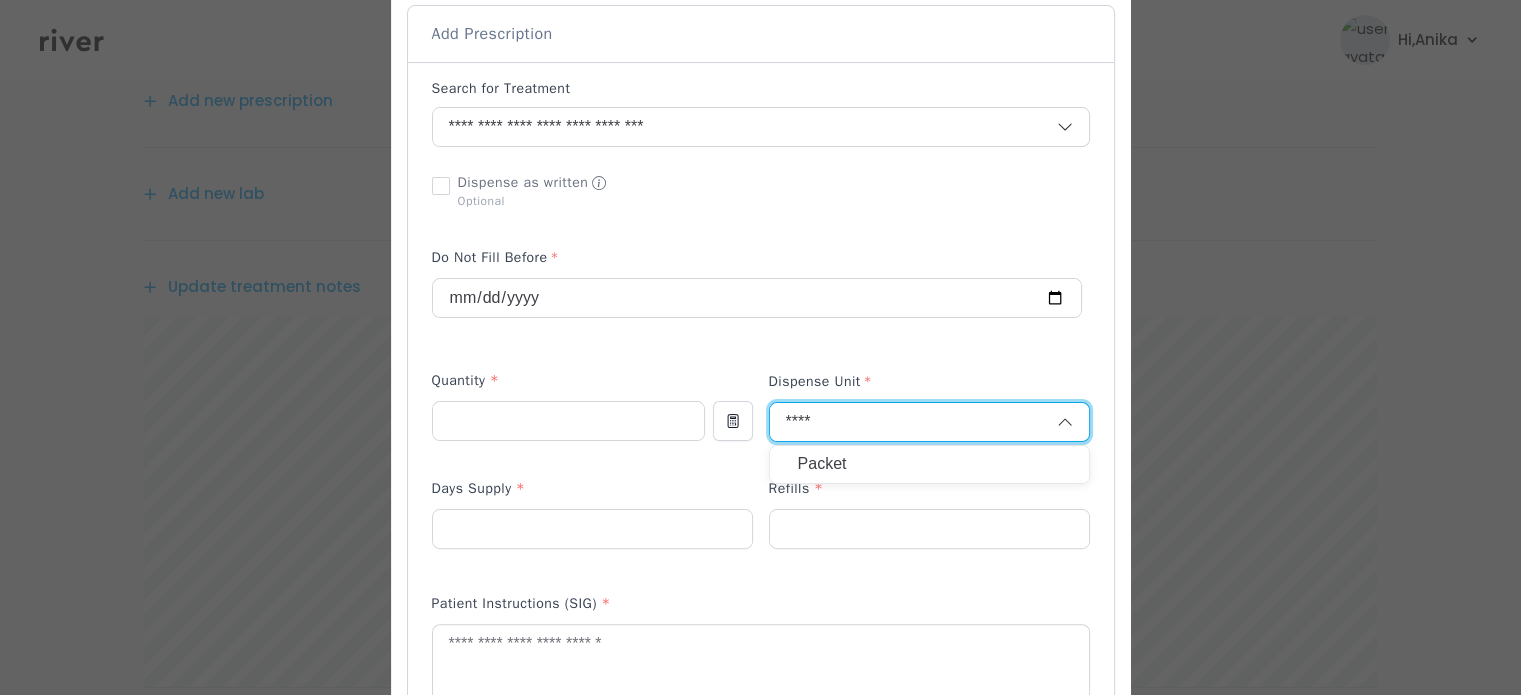 type on "****" 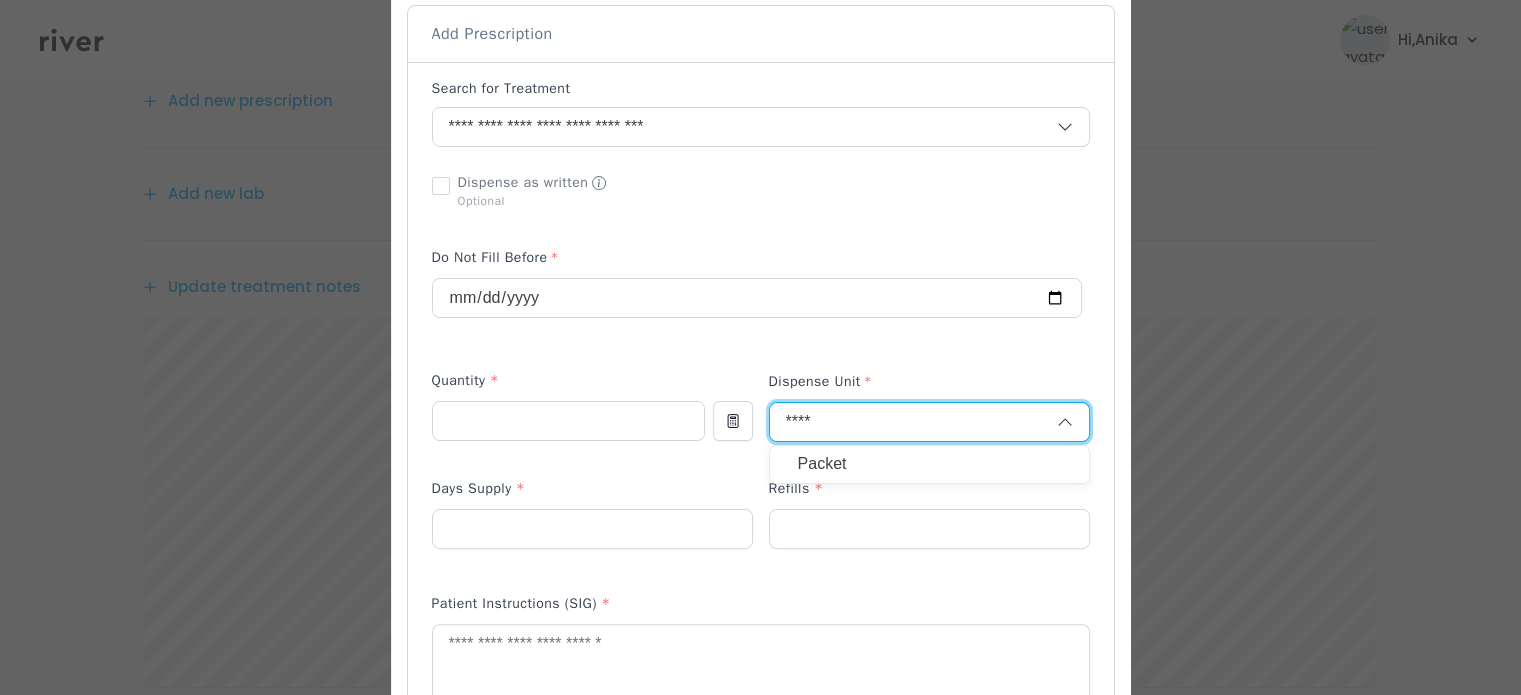 click on "Packet" at bounding box center [929, 464] 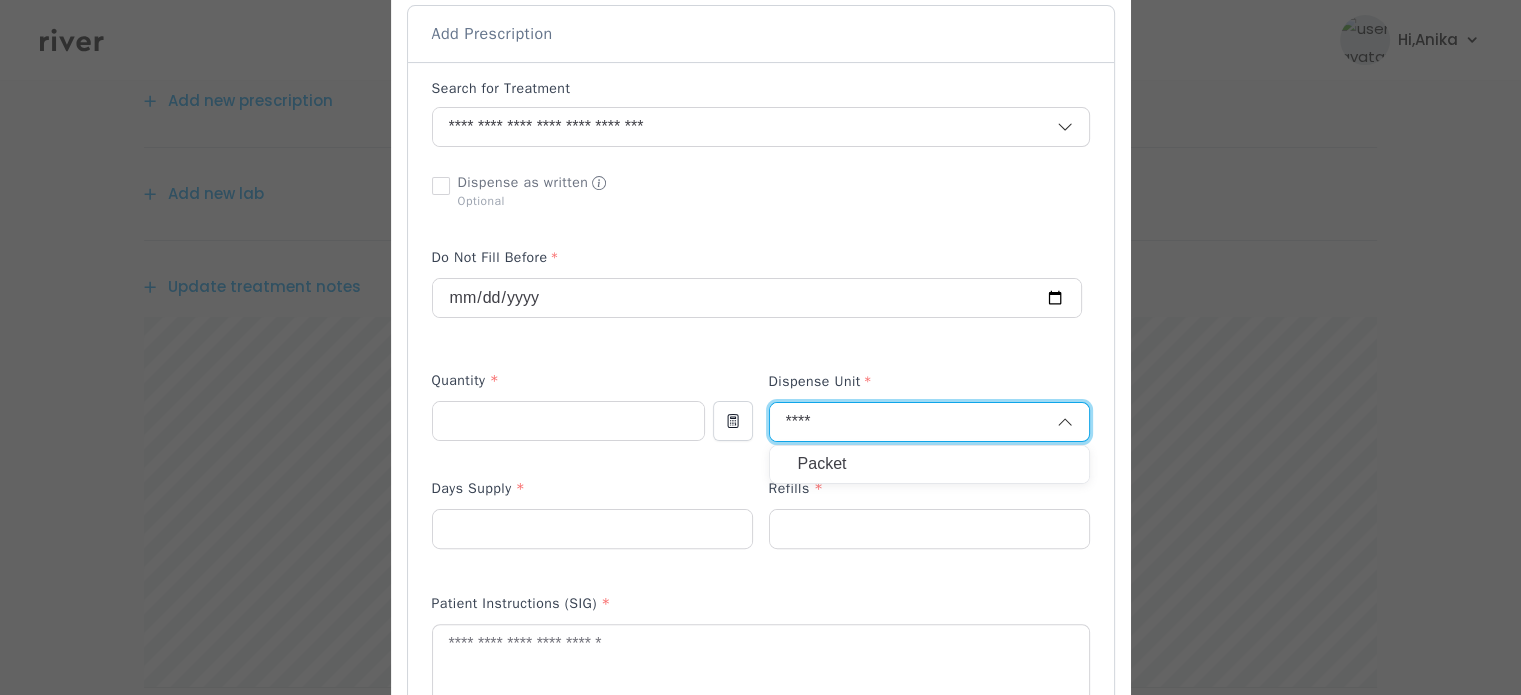 type 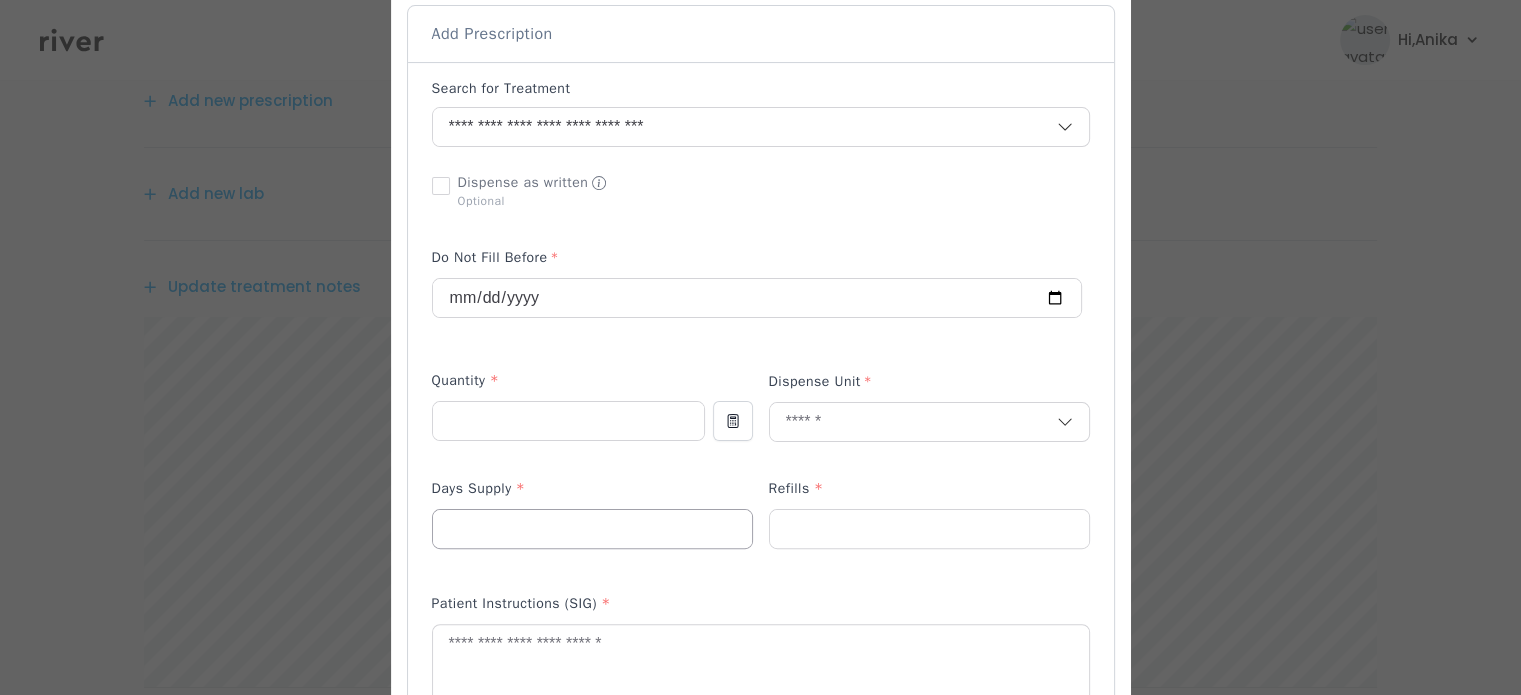 click at bounding box center [592, 529] 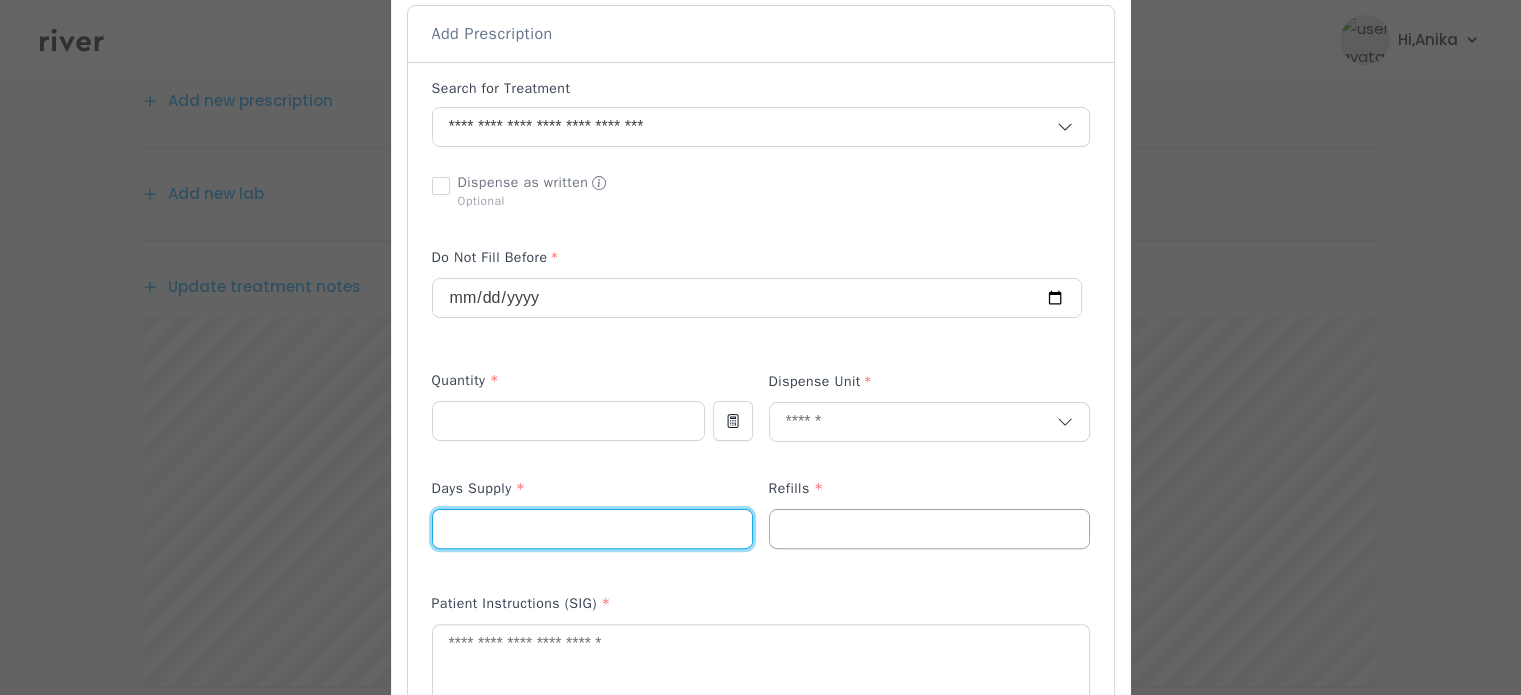 type on "**" 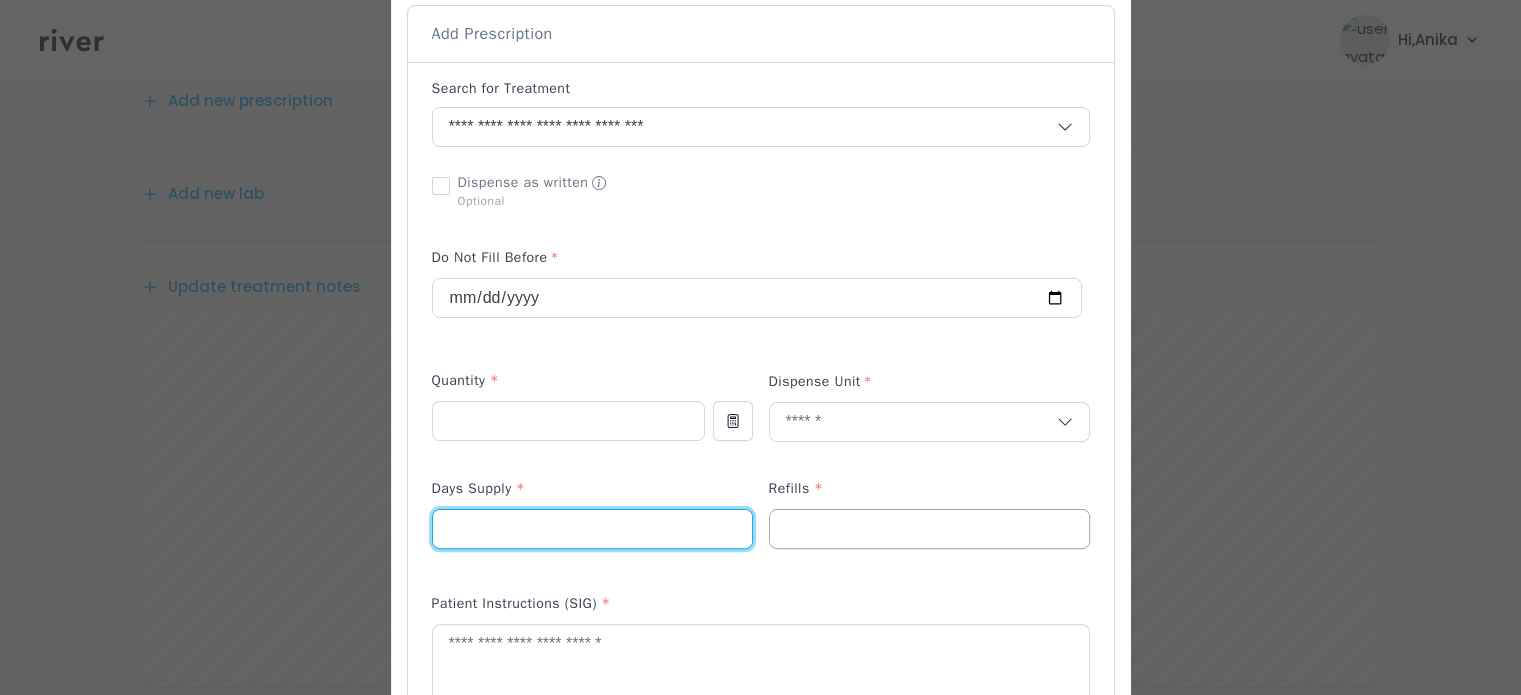 click at bounding box center (929, 529) 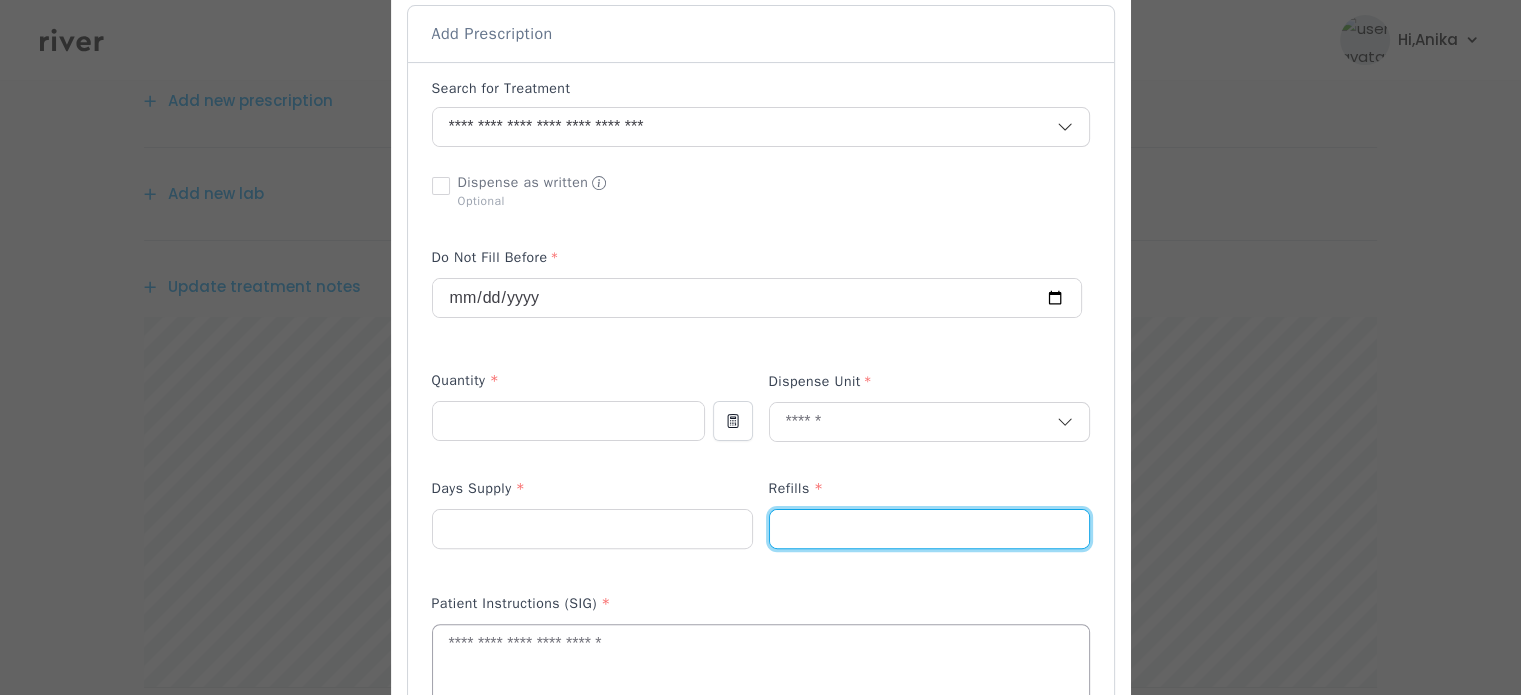 type on "*" 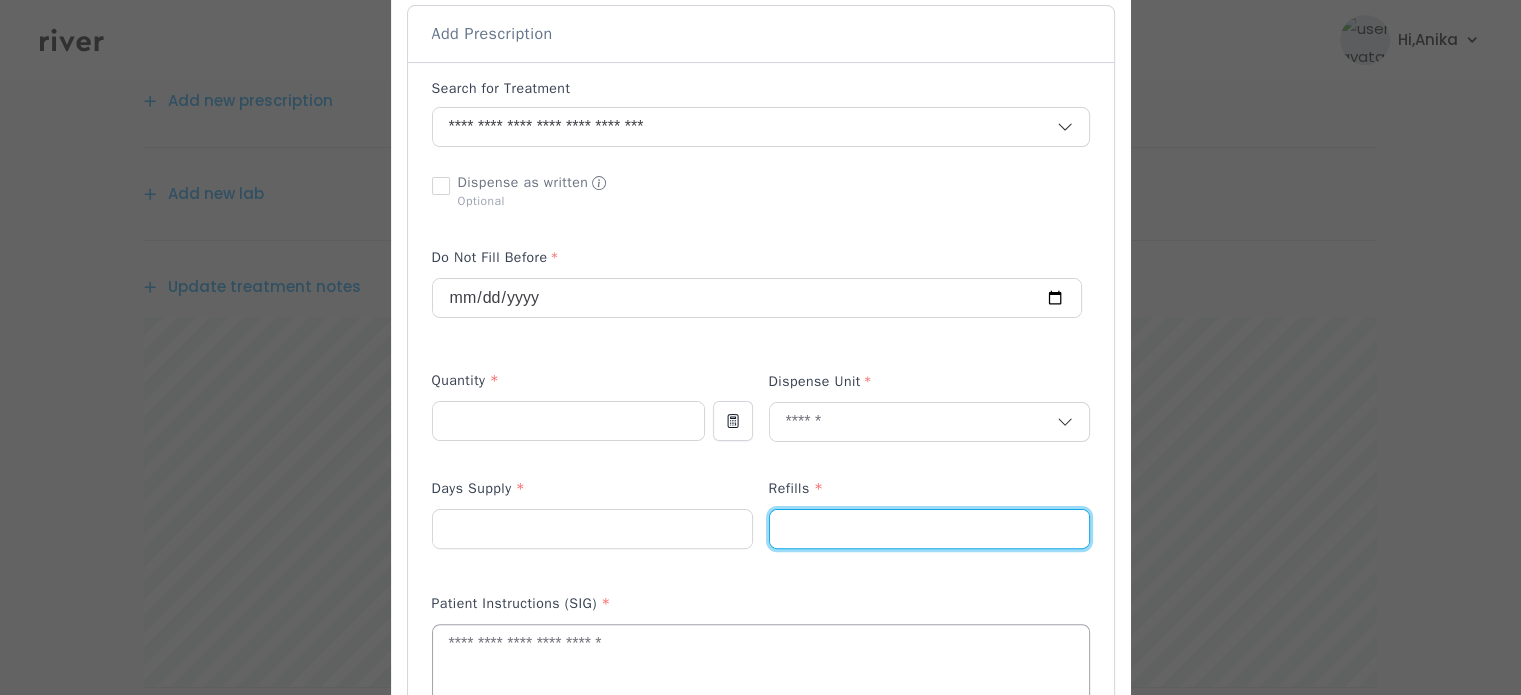 click at bounding box center (761, 678) 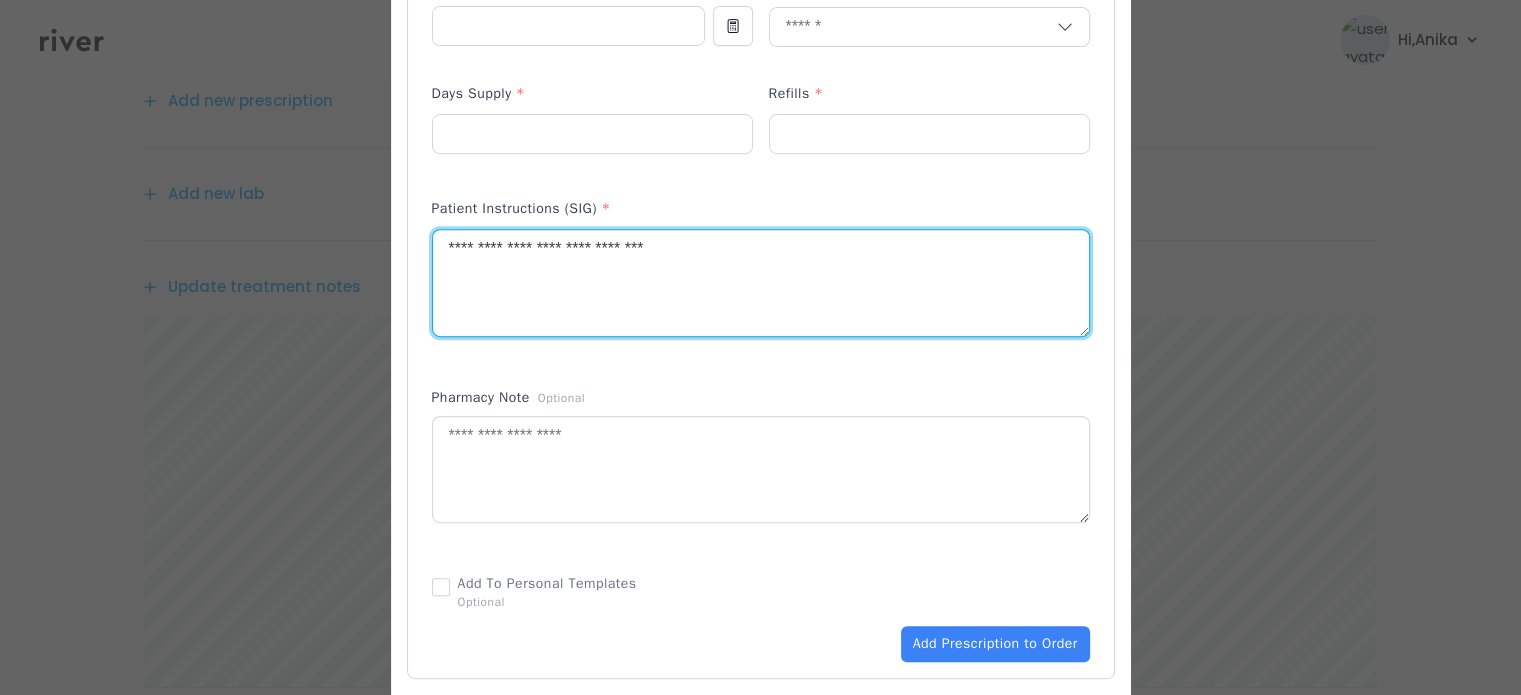 scroll, scrollTop: 934, scrollLeft: 0, axis: vertical 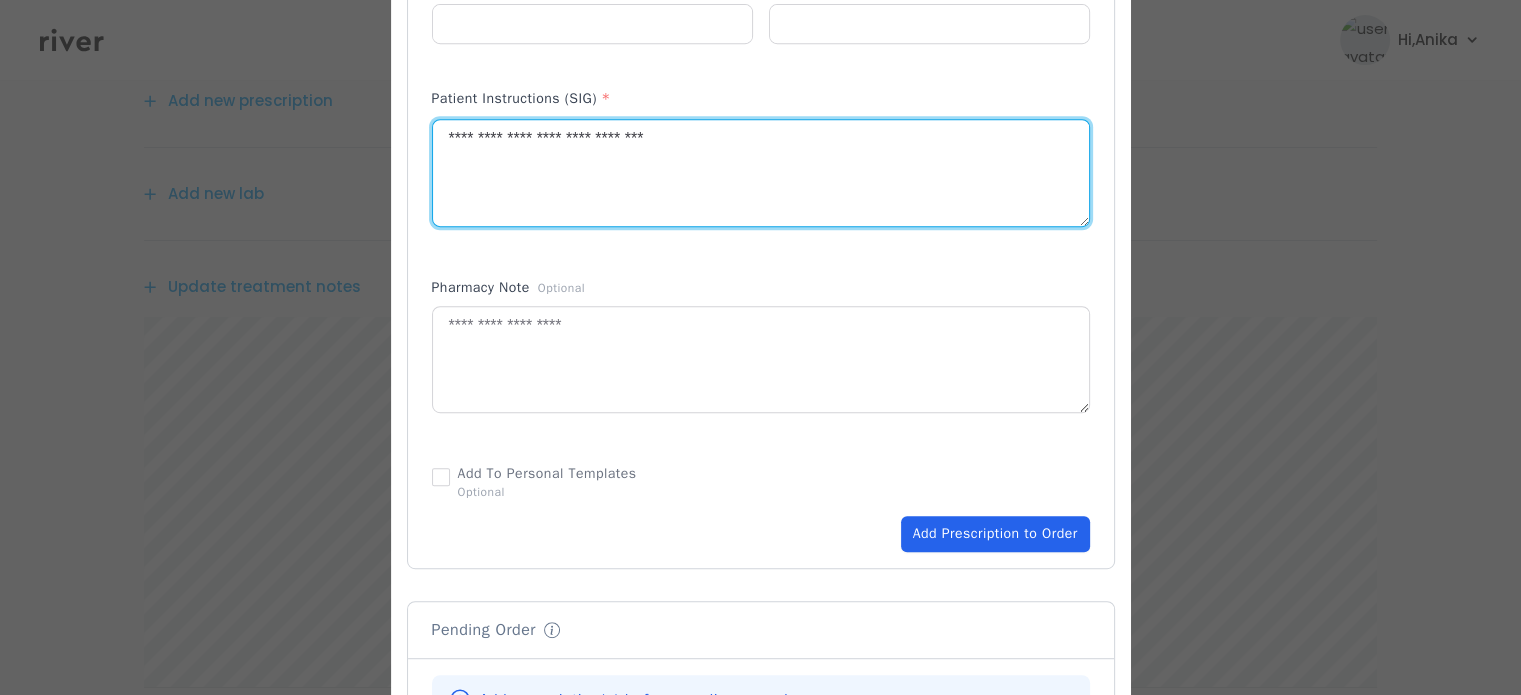 type on "**********" 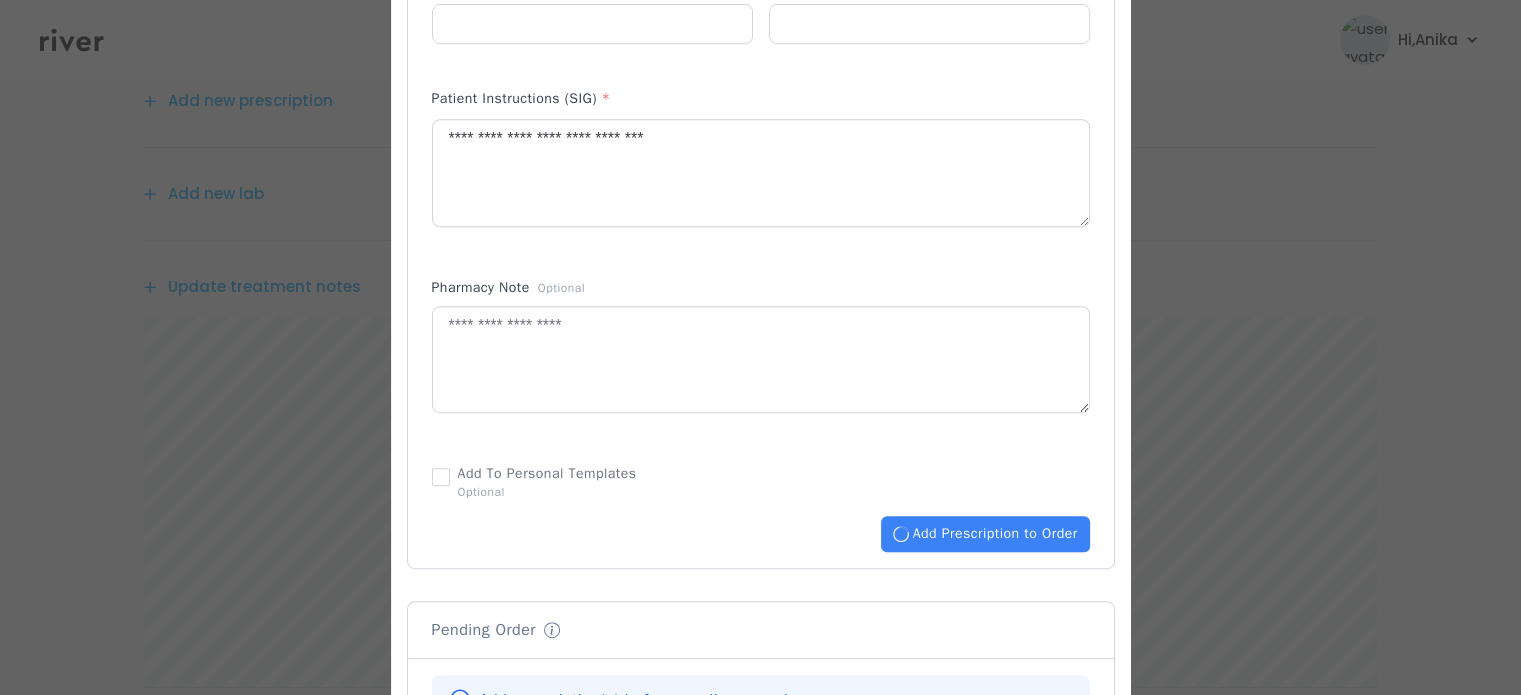 type 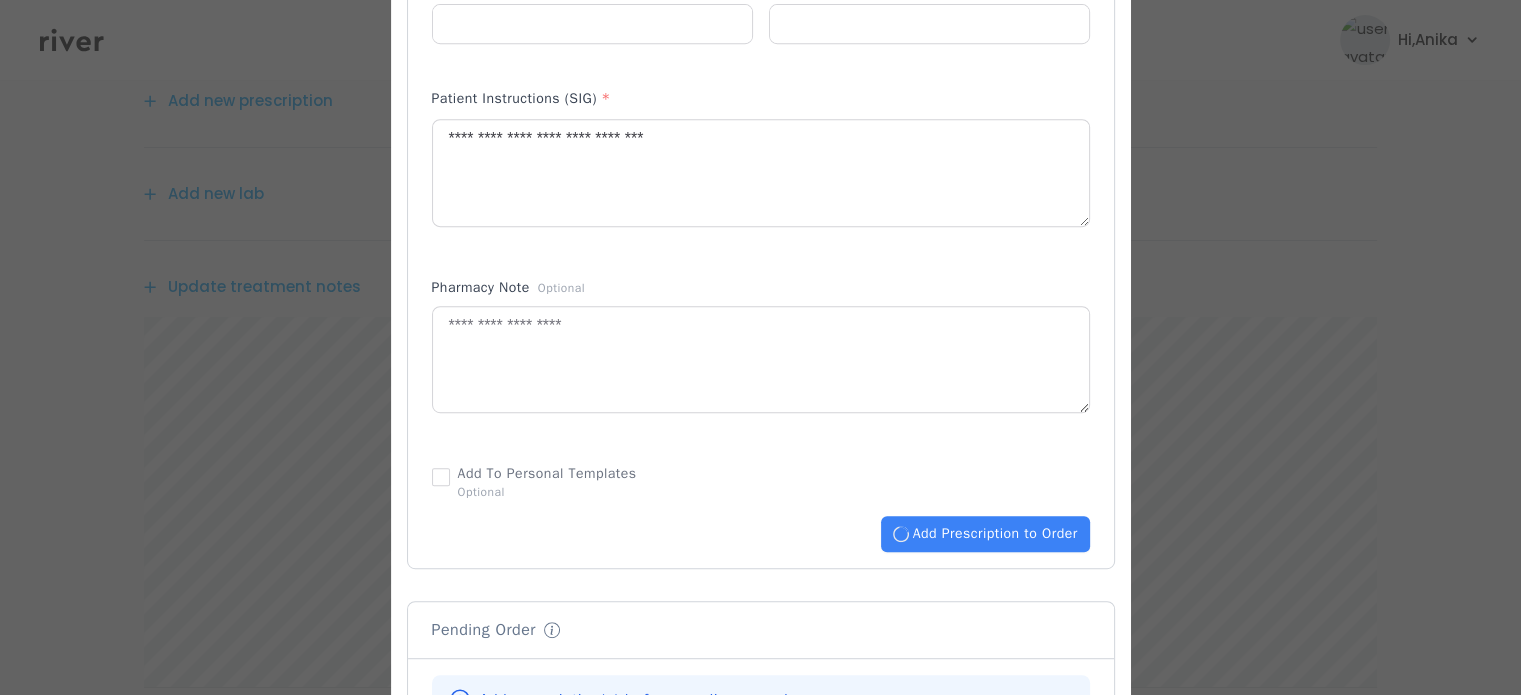 type 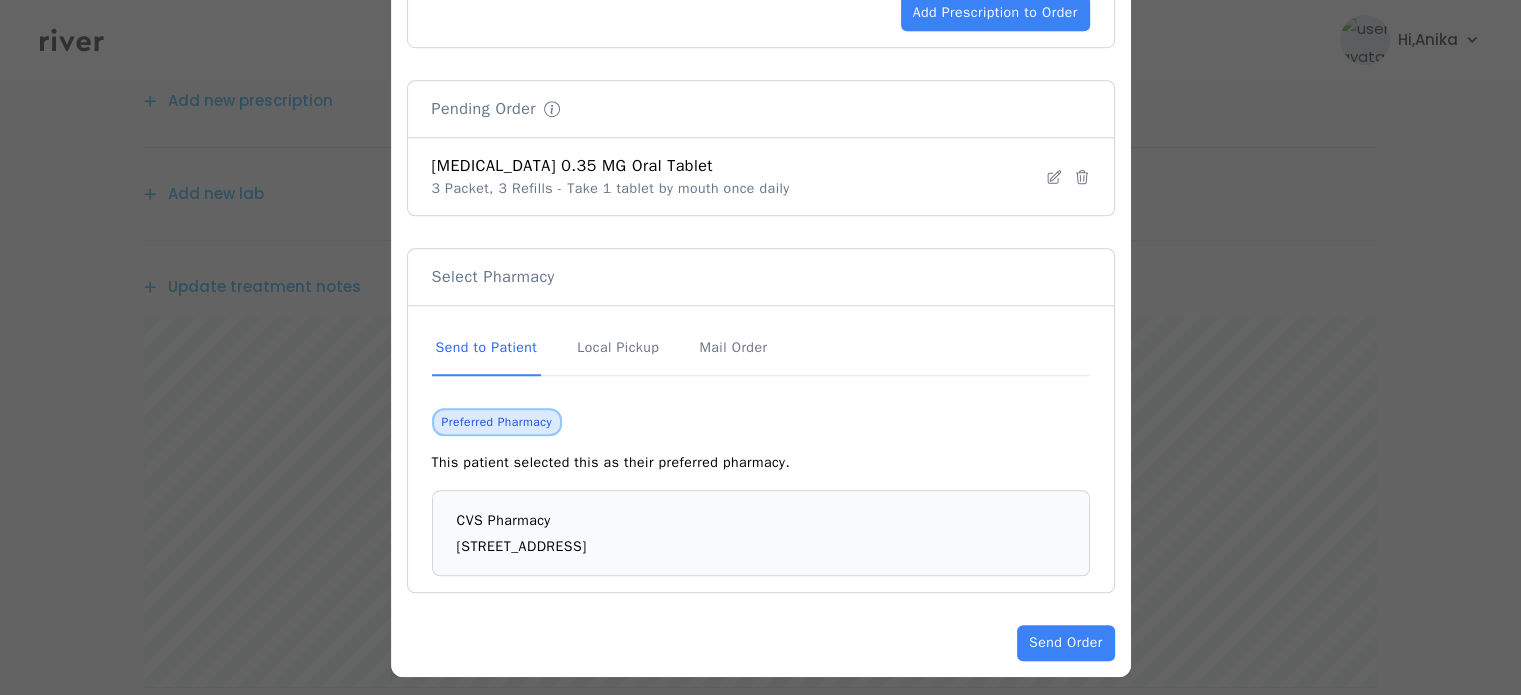 scroll, scrollTop: 1464, scrollLeft: 0, axis: vertical 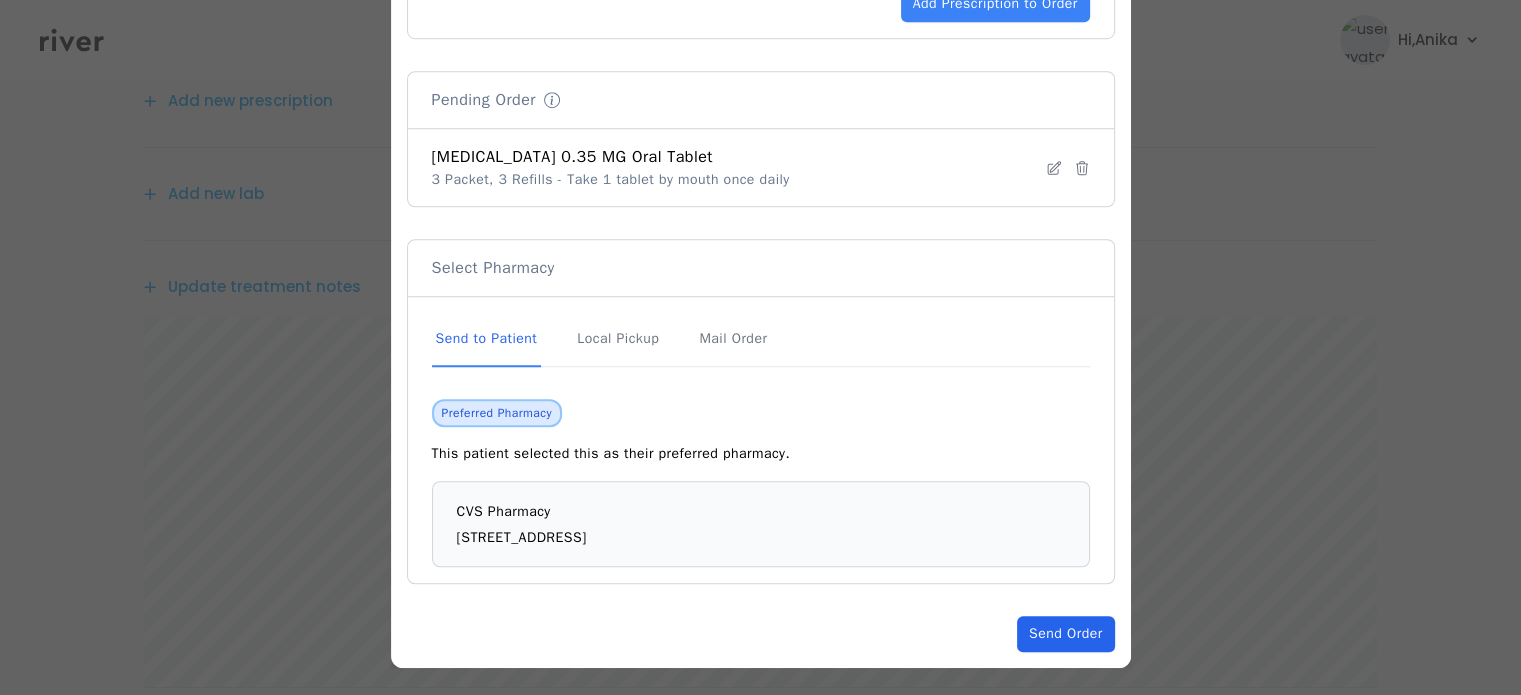 click on "Send Order" 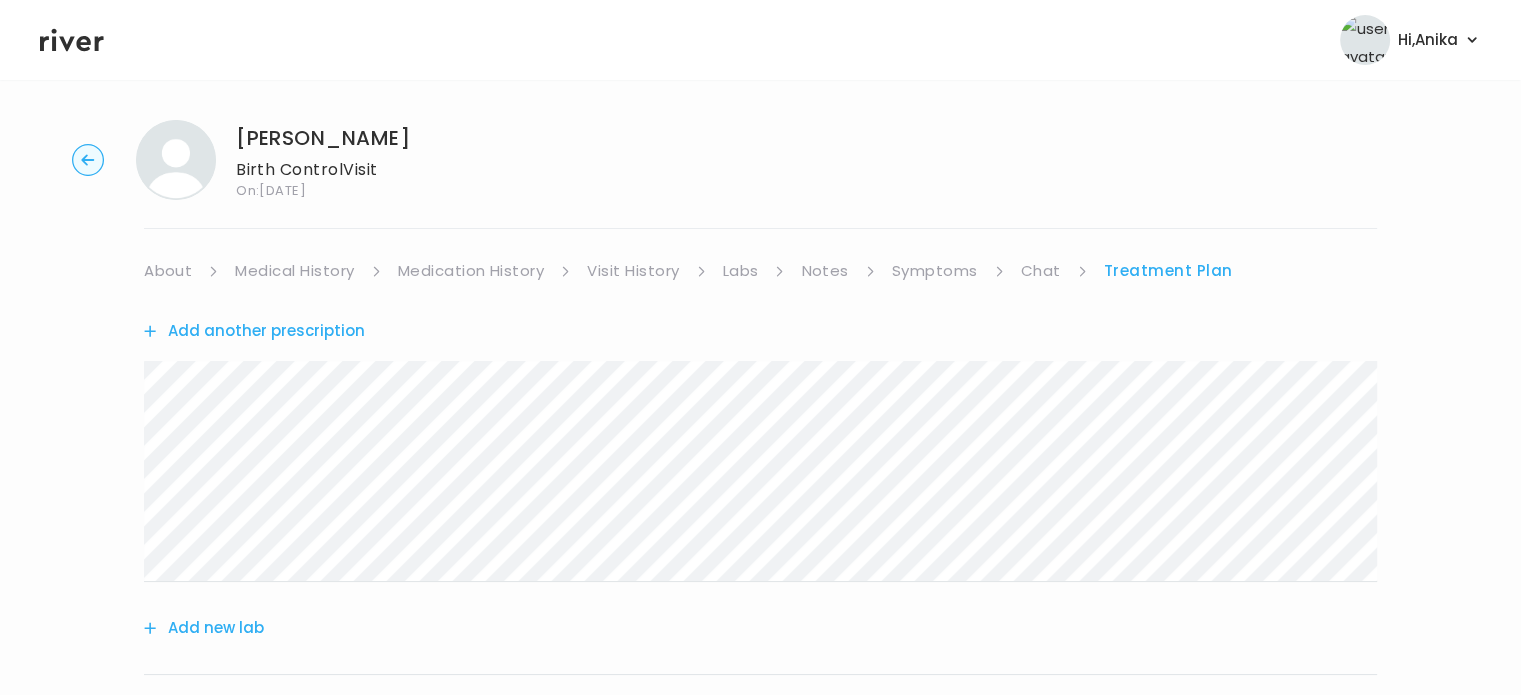 scroll, scrollTop: 0, scrollLeft: 0, axis: both 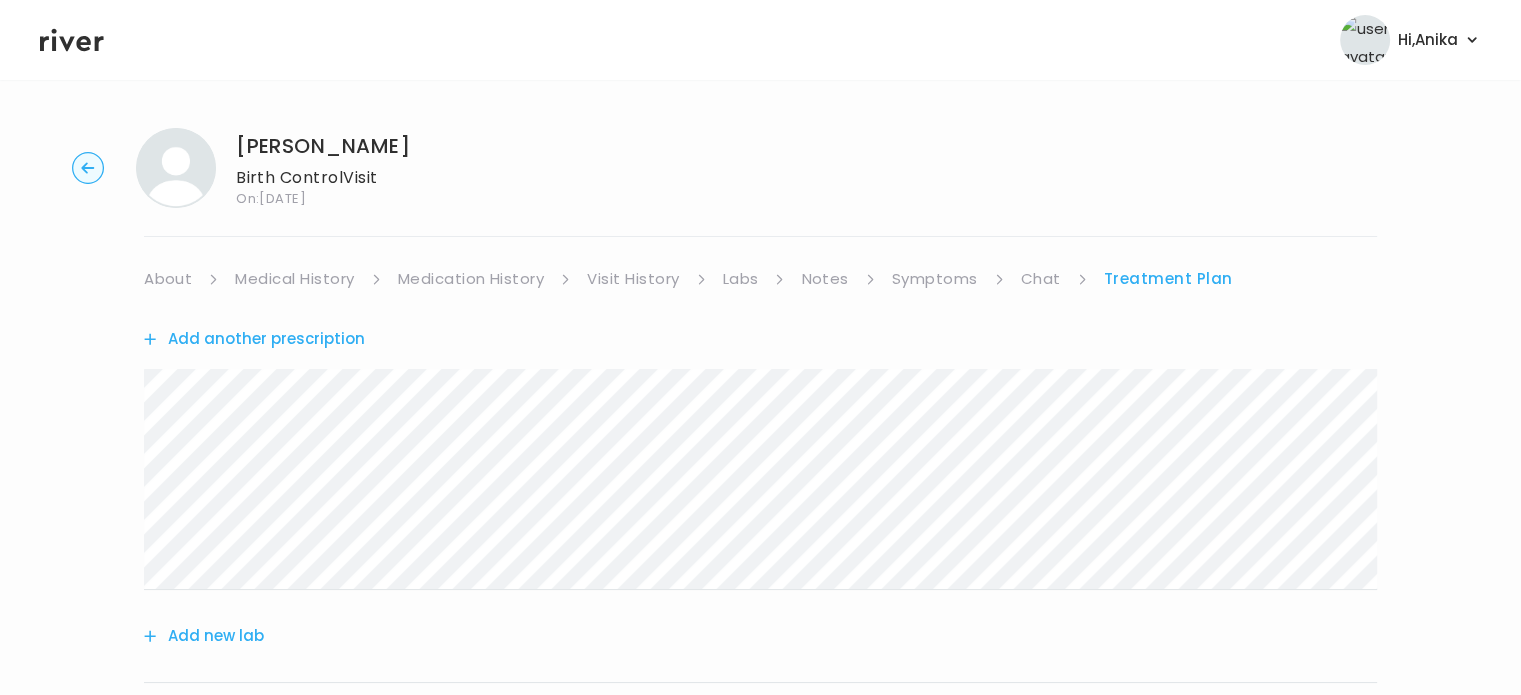 click on "Symptoms" at bounding box center (935, 279) 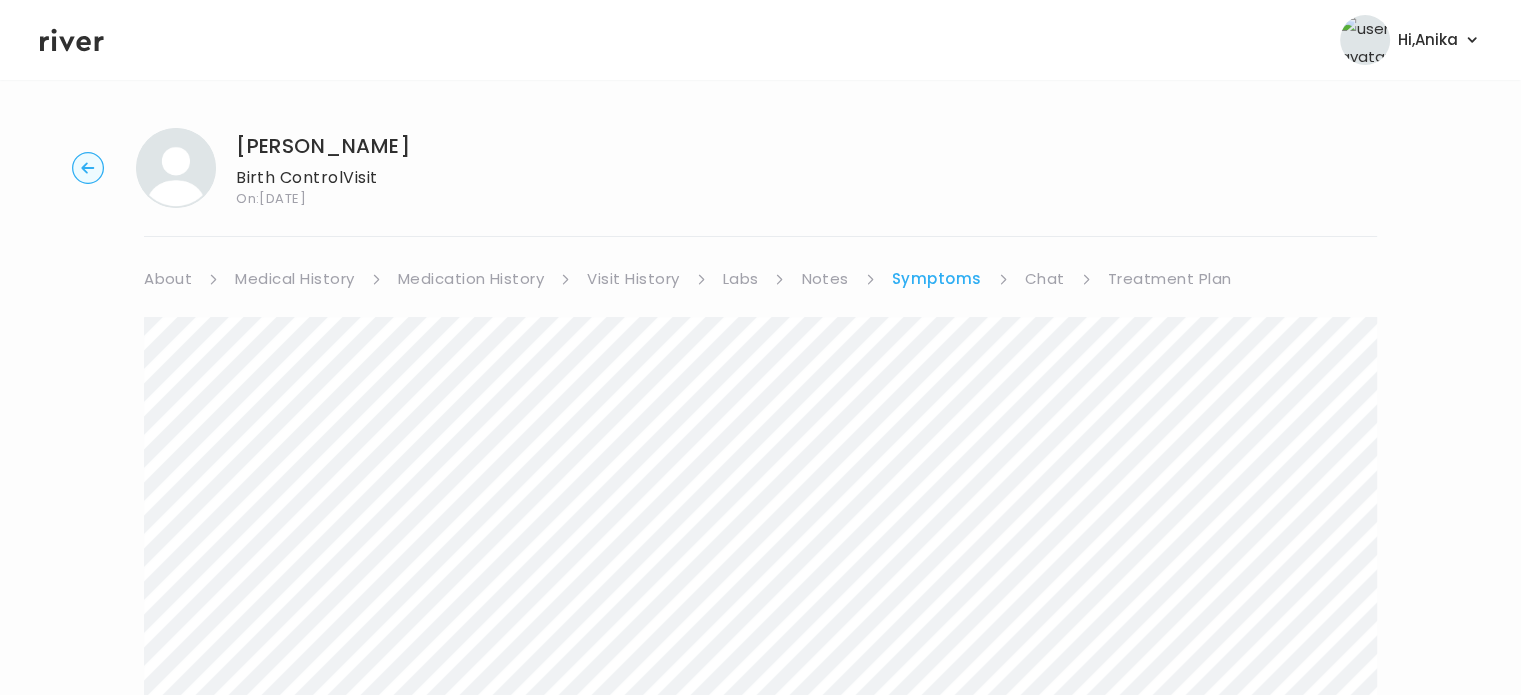 click on "Chat" at bounding box center [1045, 279] 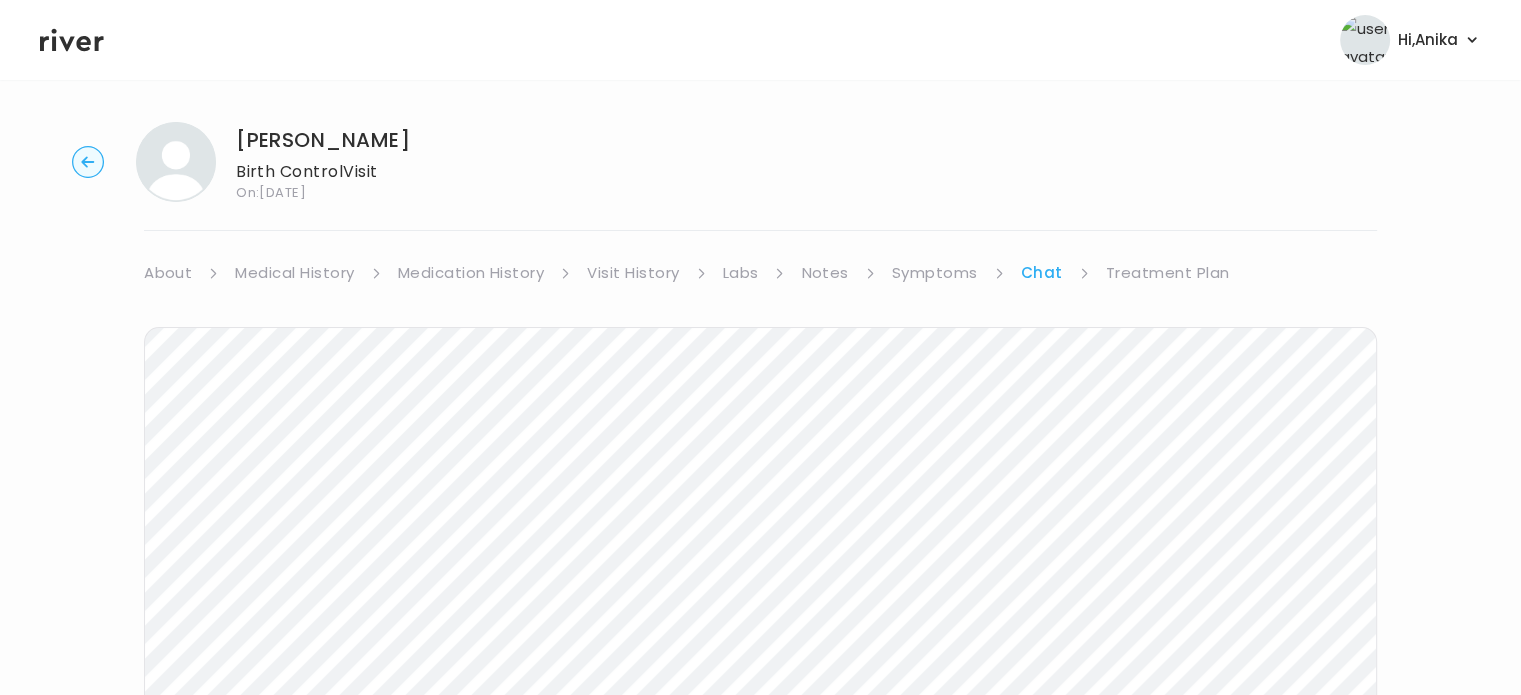 scroll, scrollTop: 0, scrollLeft: 0, axis: both 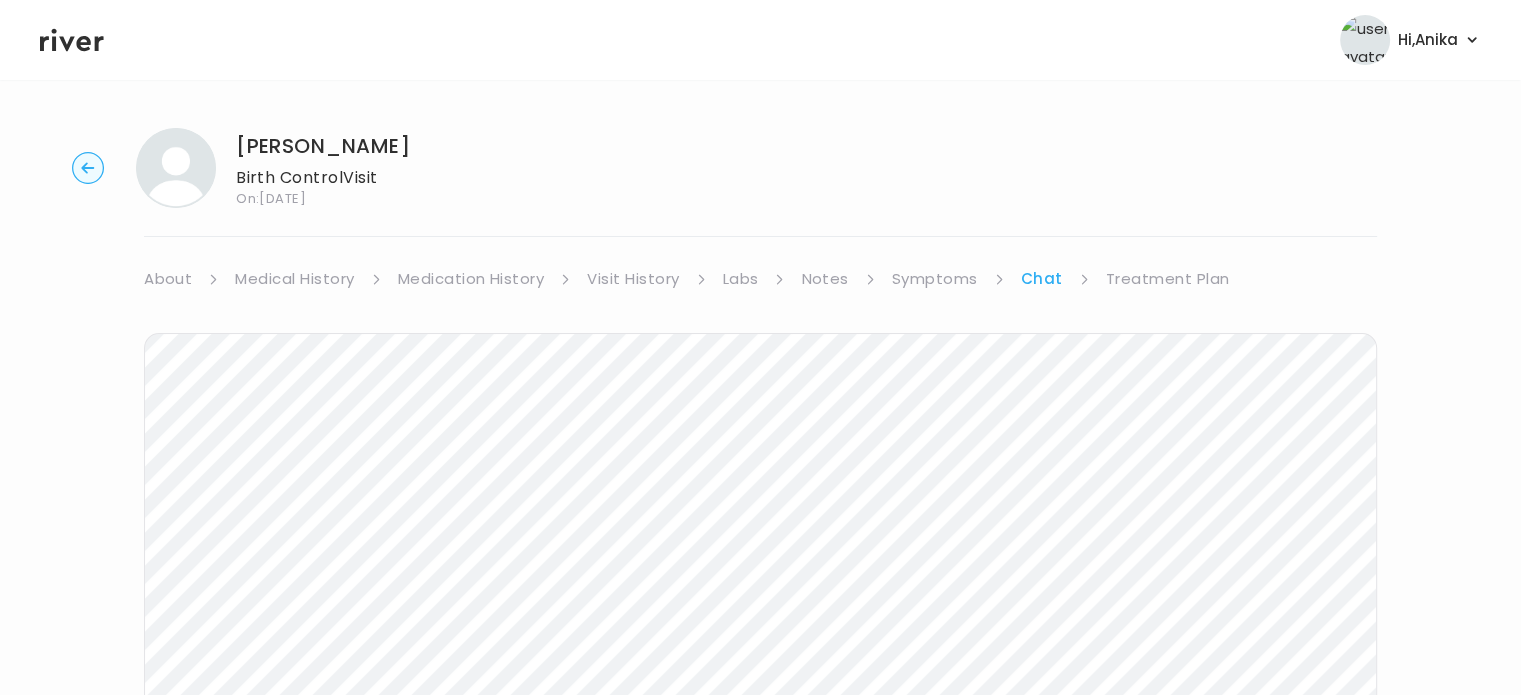 click on "Treatment Plan" at bounding box center (1168, 279) 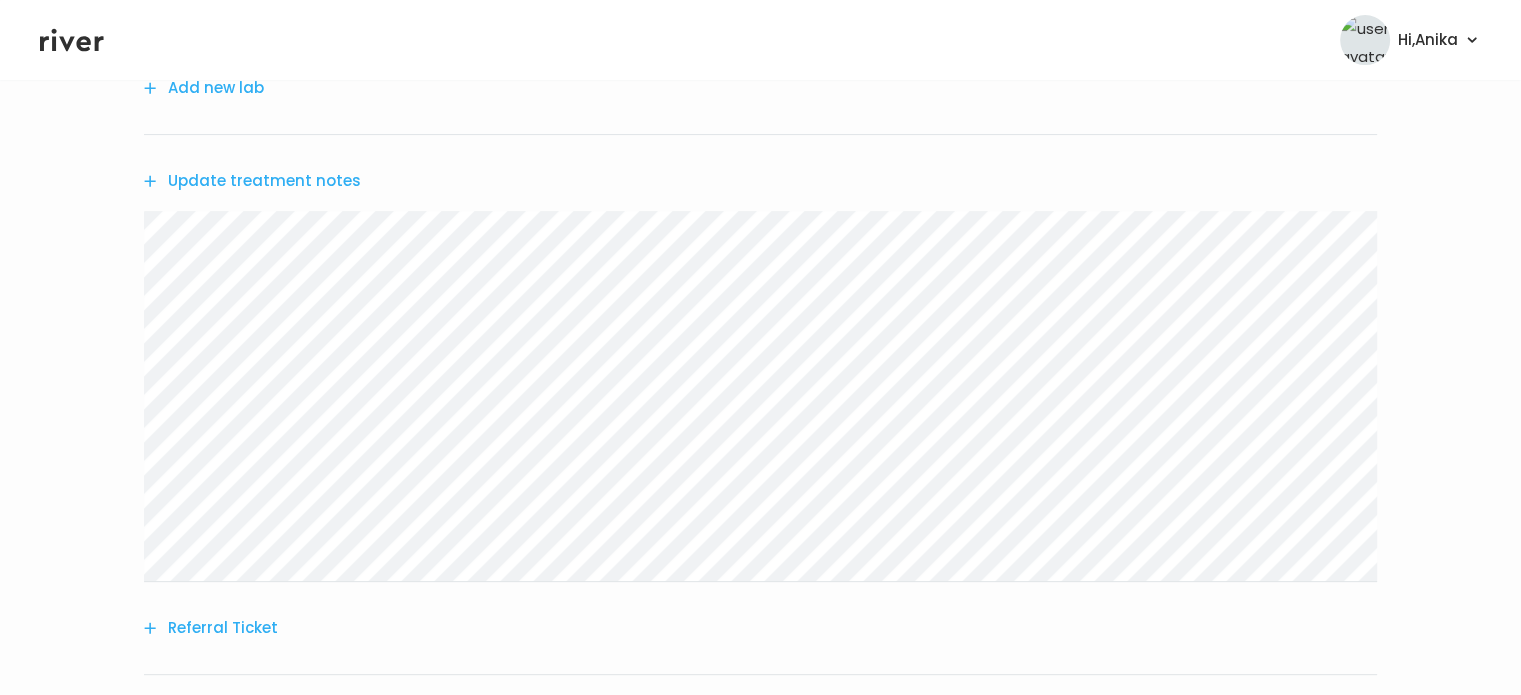 scroll, scrollTop: 563, scrollLeft: 0, axis: vertical 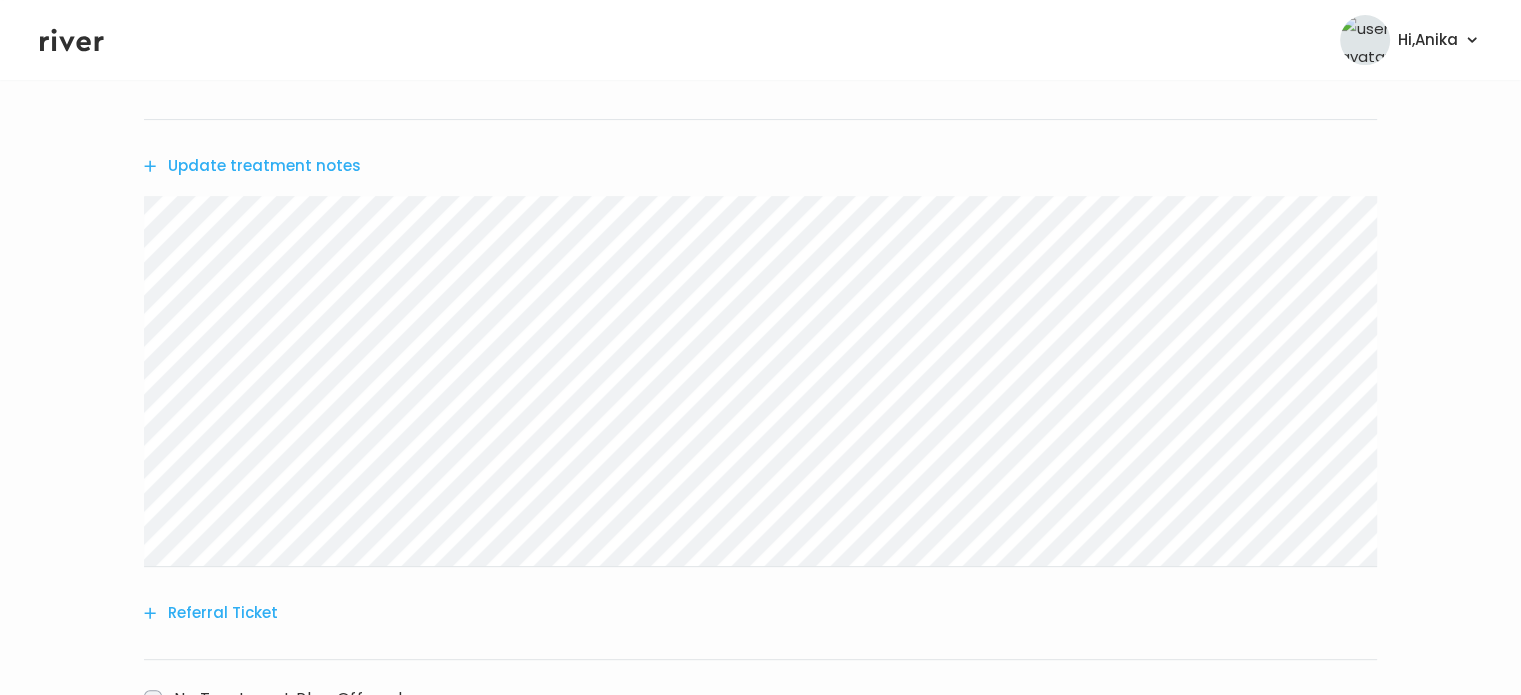 click on "Update treatment notes" at bounding box center (252, 166) 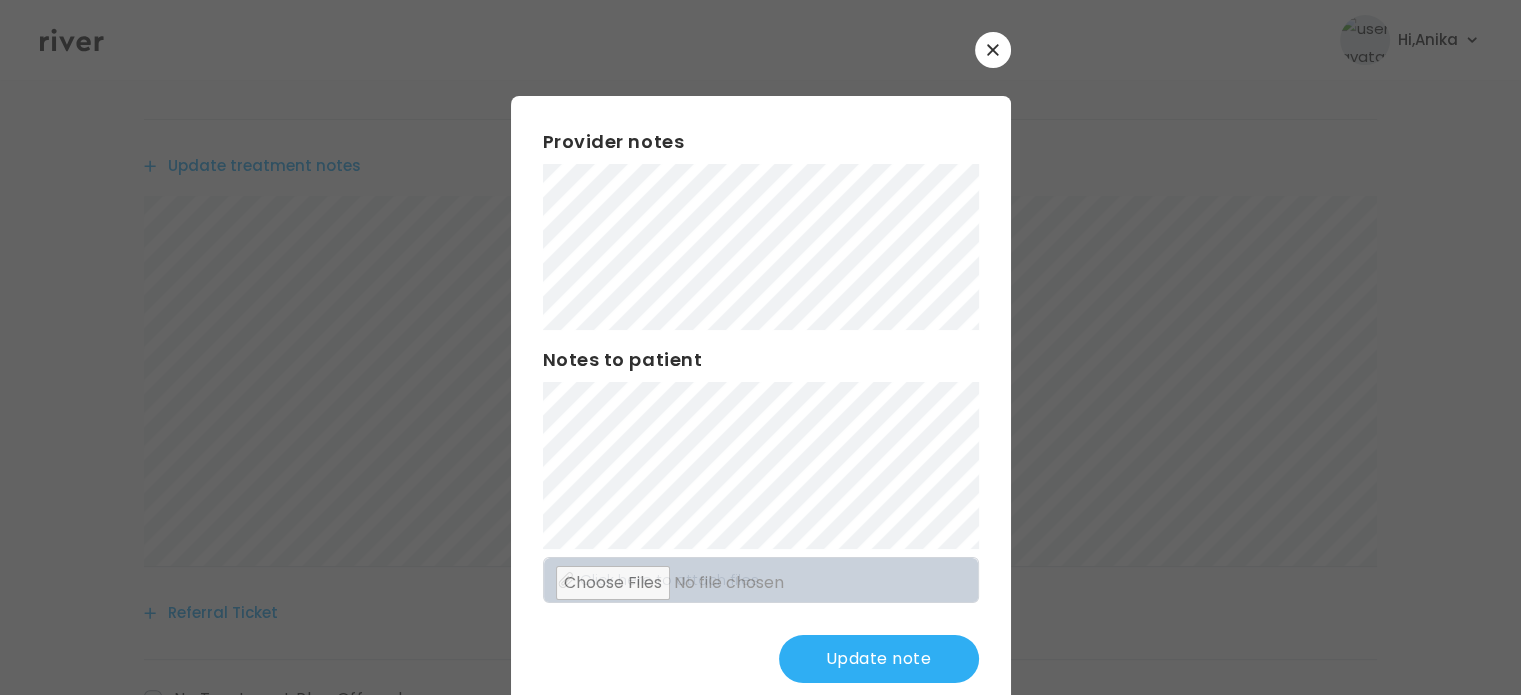 click on "Update note" at bounding box center (879, 659) 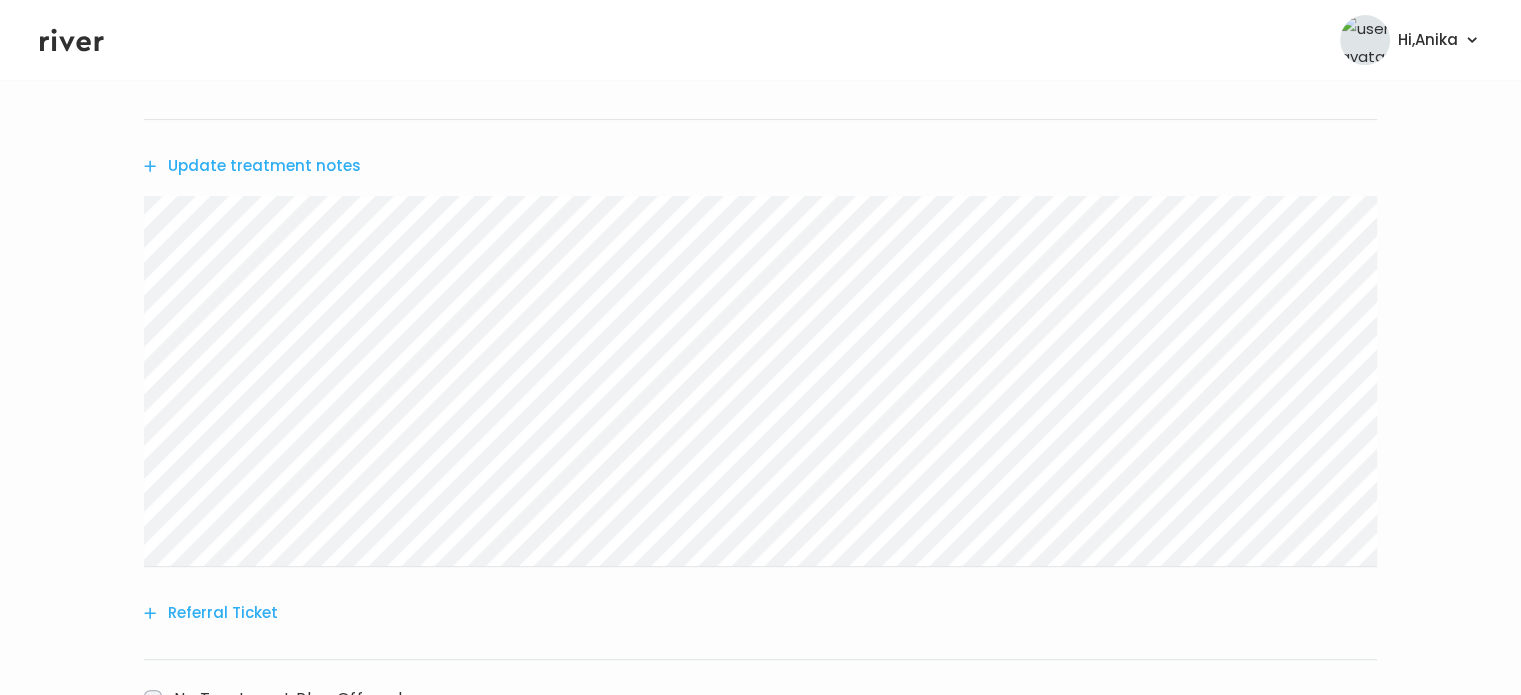 click on "Update treatment notes" at bounding box center (252, 166) 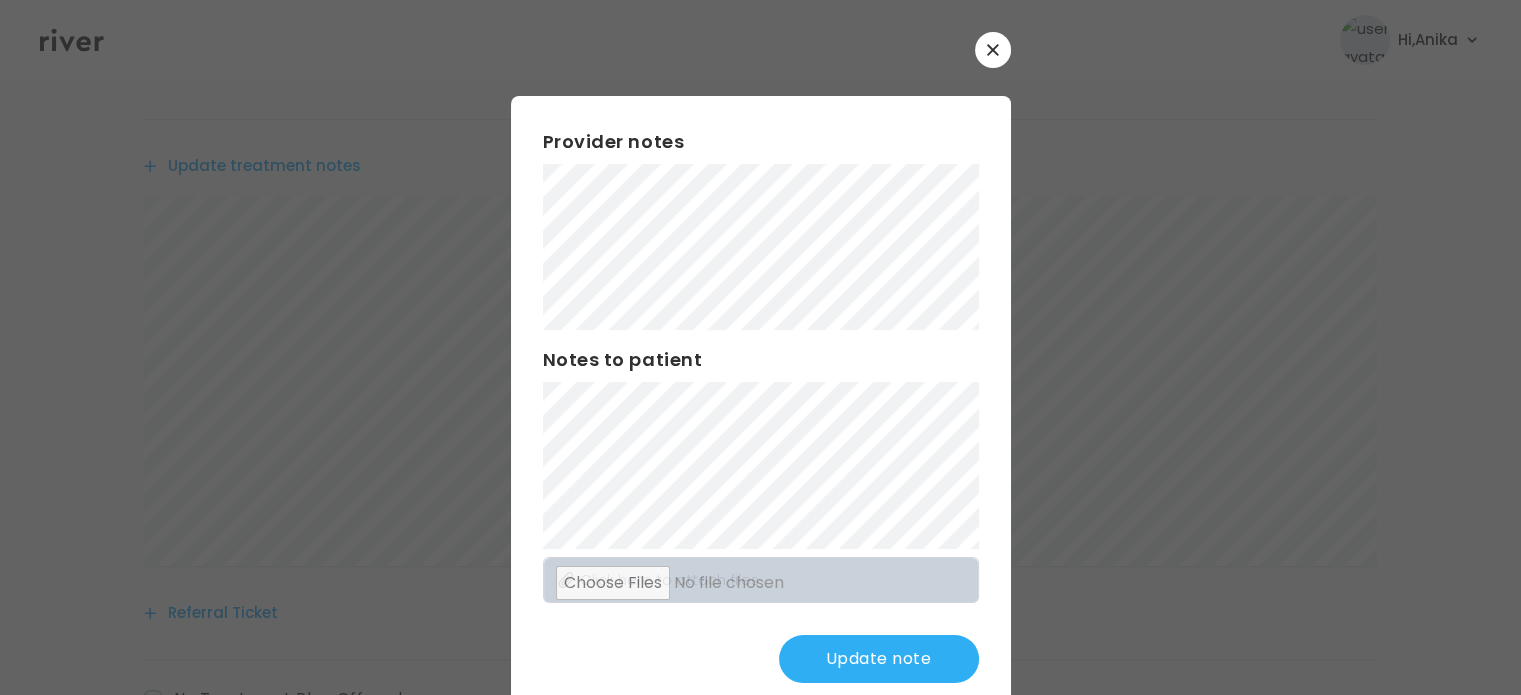 click on "Update note" at bounding box center [879, 659] 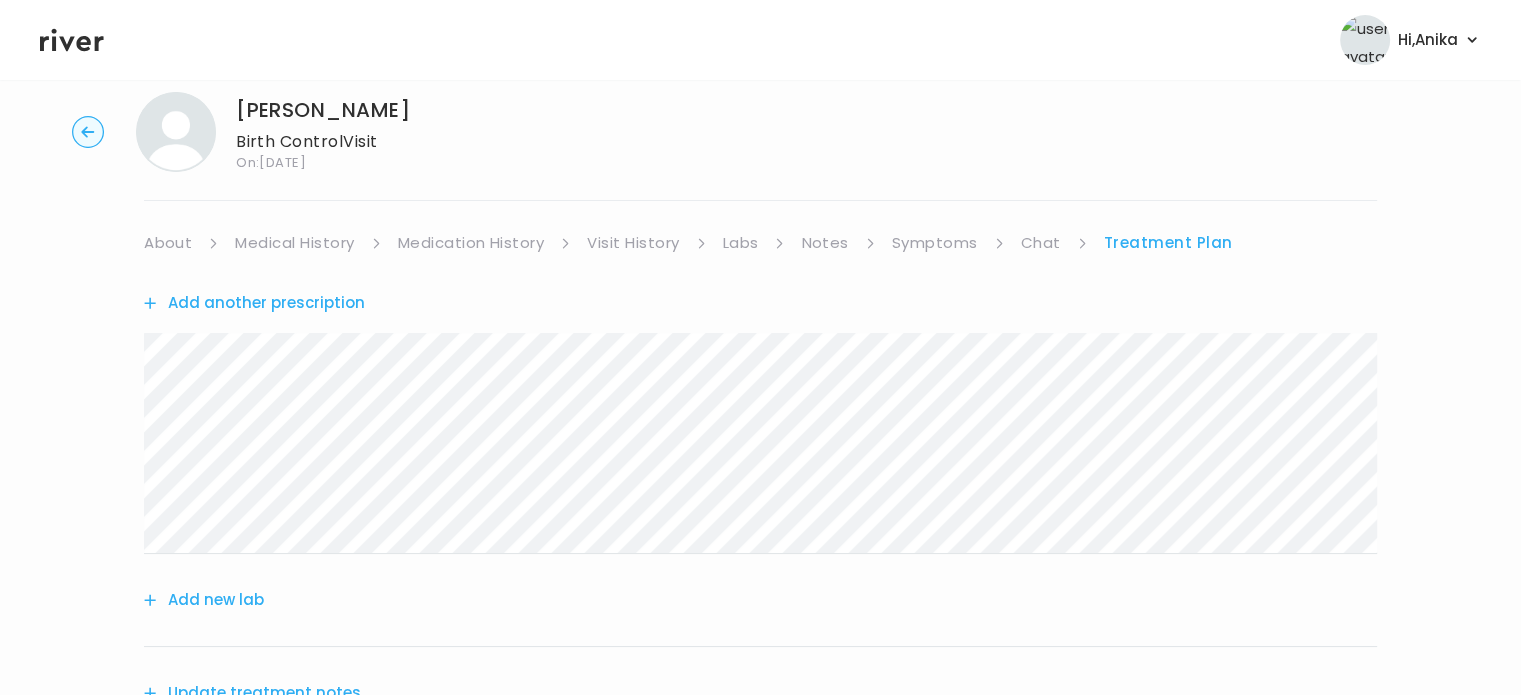 scroll, scrollTop: 0, scrollLeft: 0, axis: both 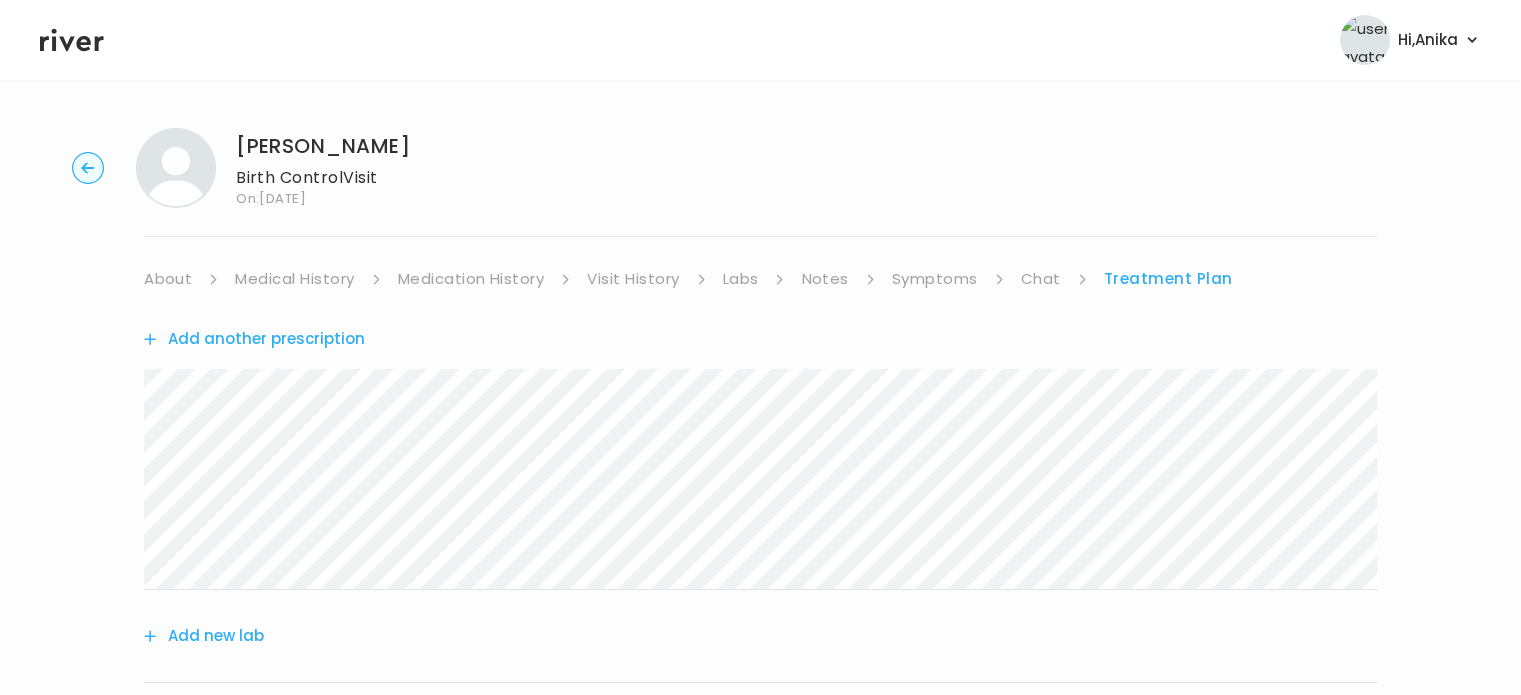 click on "Symptoms" at bounding box center (935, 279) 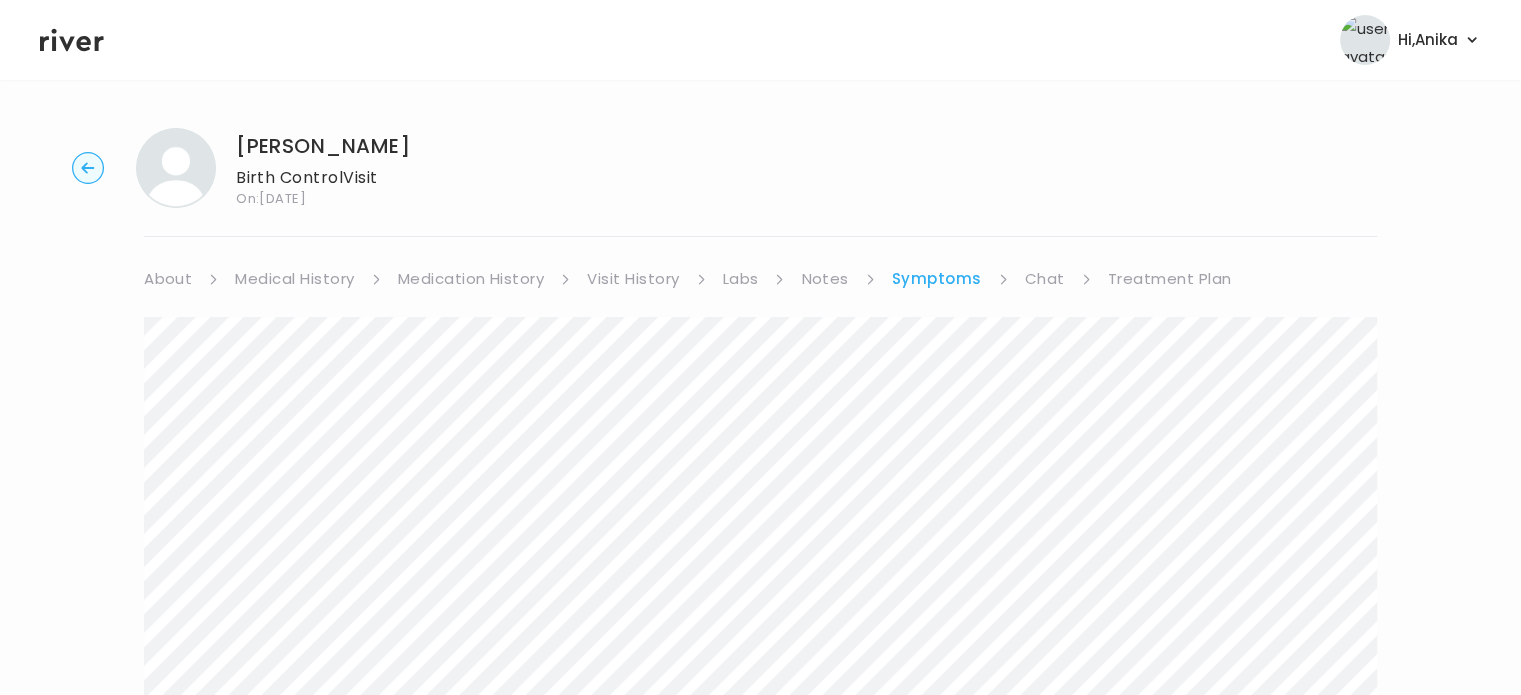 click on "Chat" at bounding box center (1045, 279) 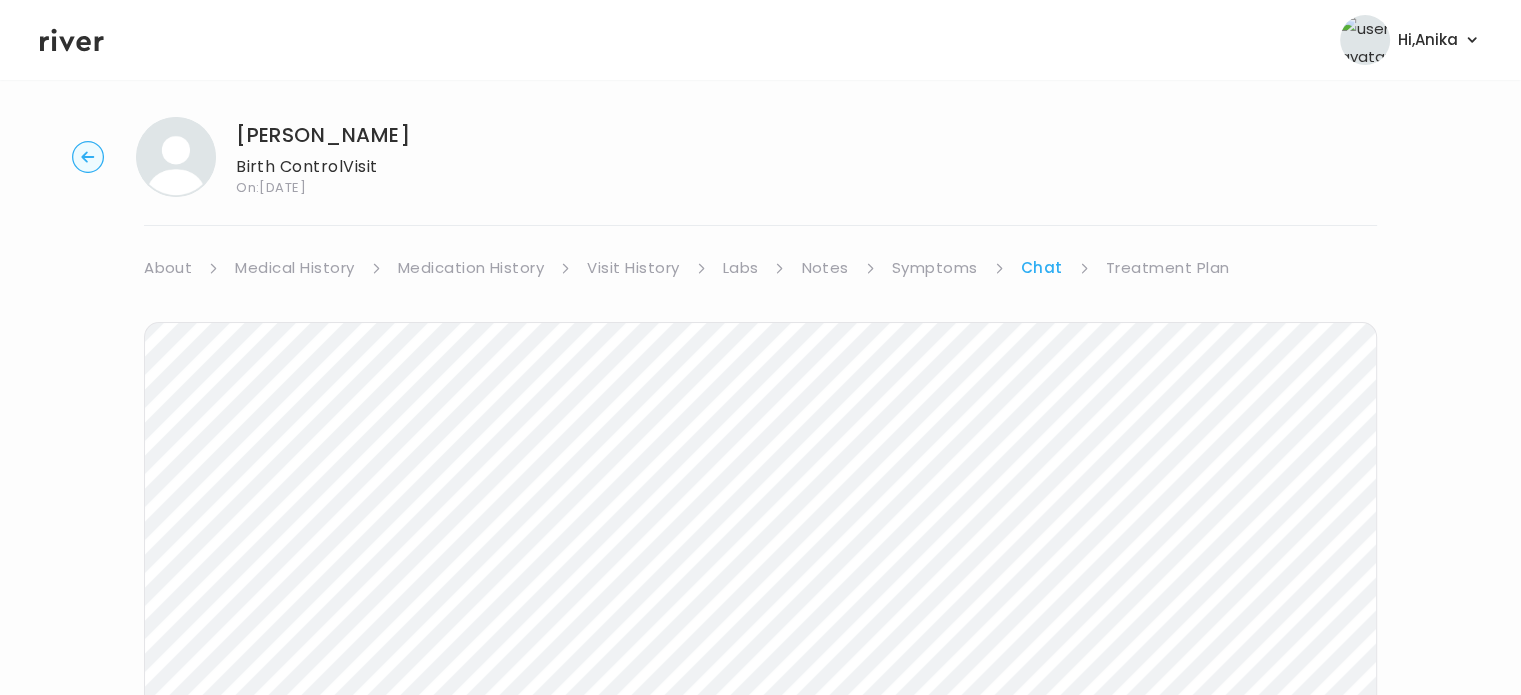 scroll, scrollTop: 0, scrollLeft: 0, axis: both 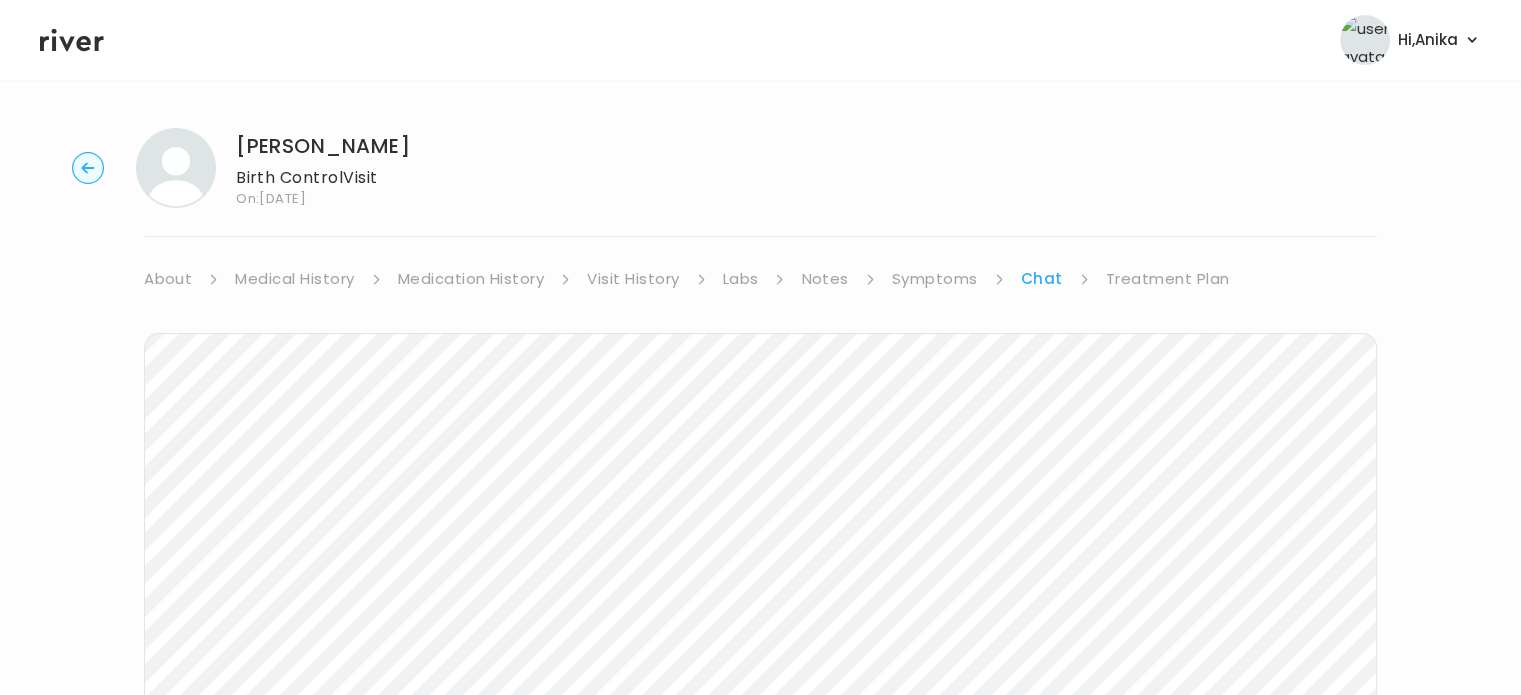 click on "Treatment Plan" at bounding box center [1168, 279] 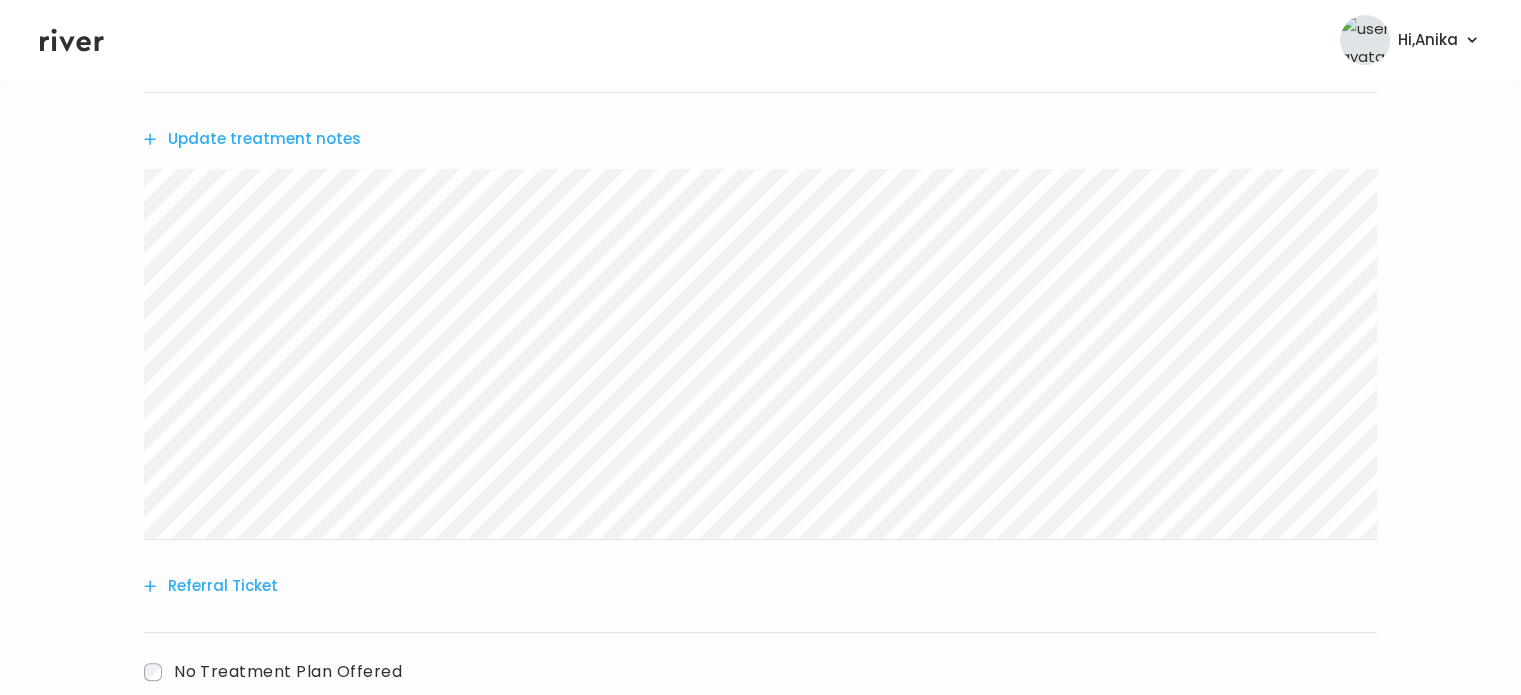 scroll, scrollTop: 716, scrollLeft: 0, axis: vertical 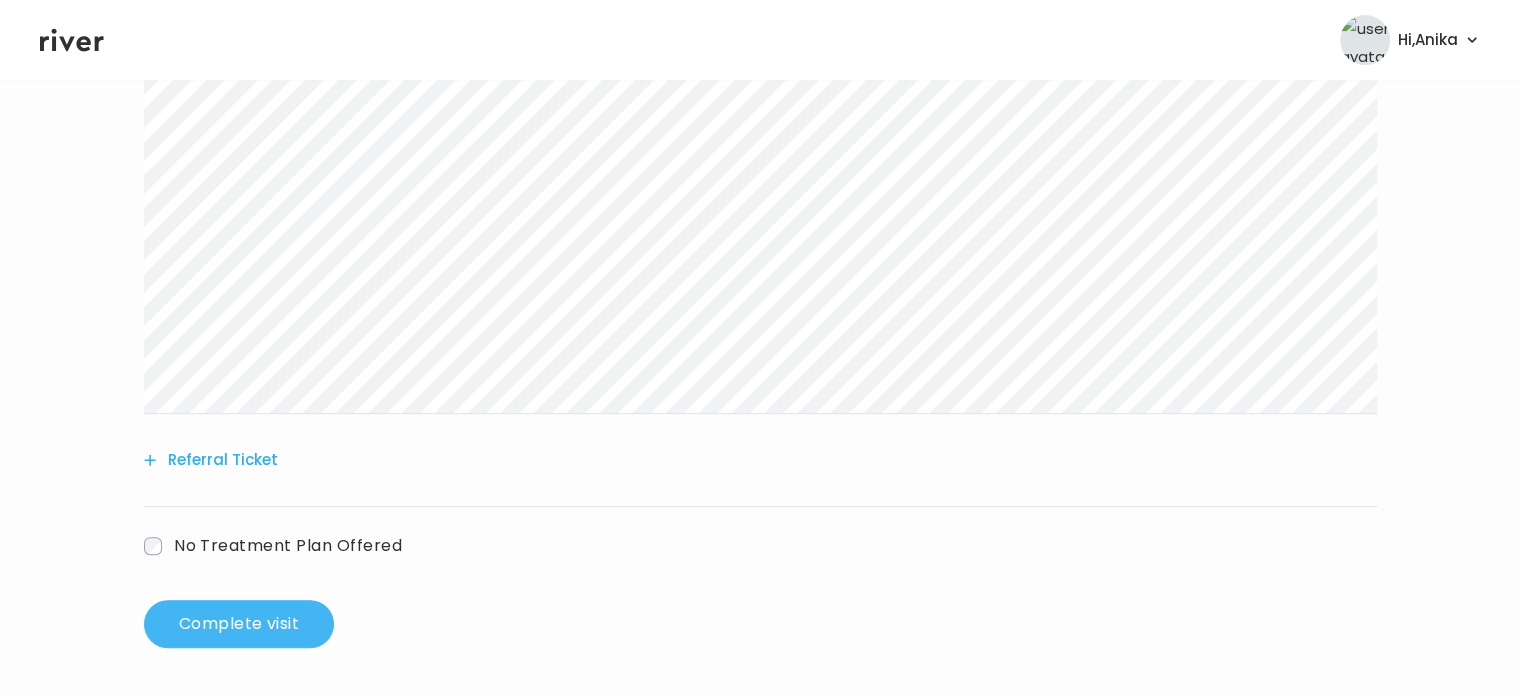 click on "Complete visit" at bounding box center (239, 624) 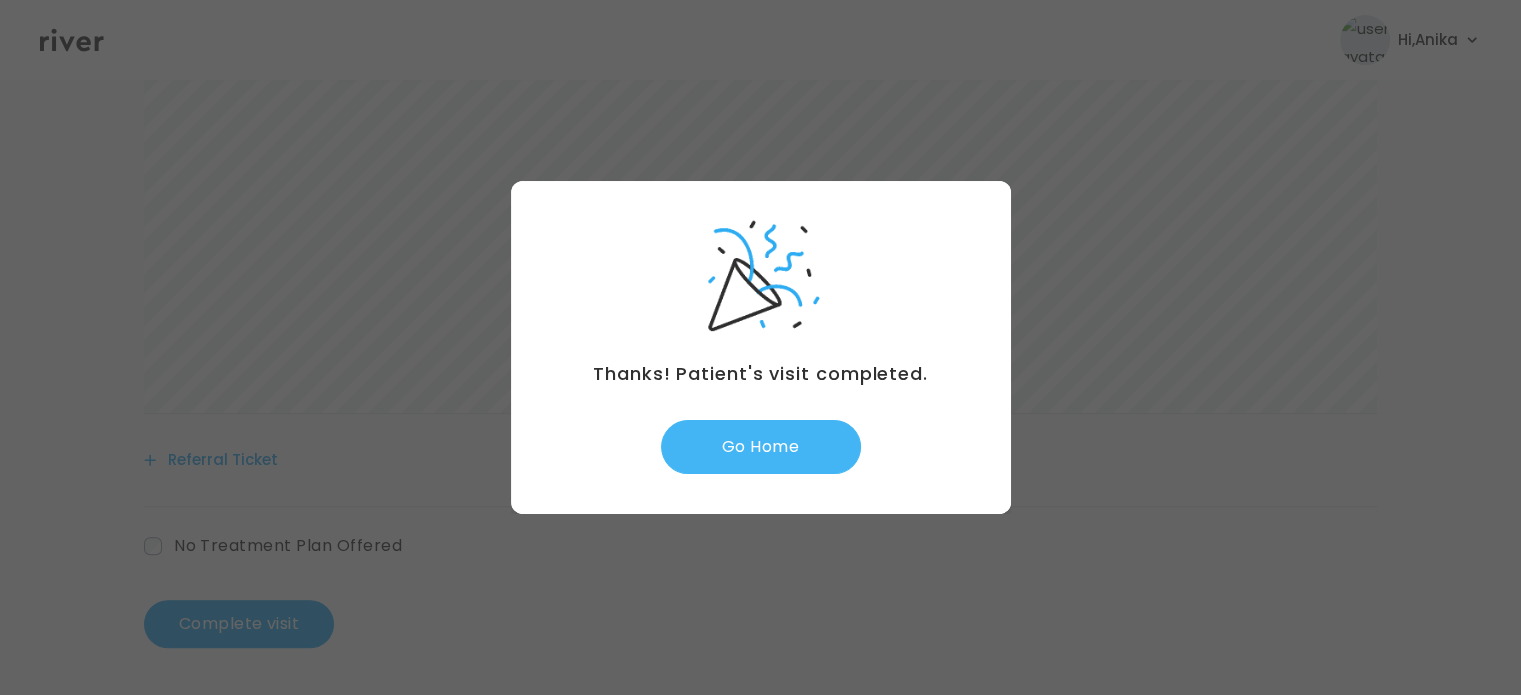 click on "Go Home" at bounding box center [761, 447] 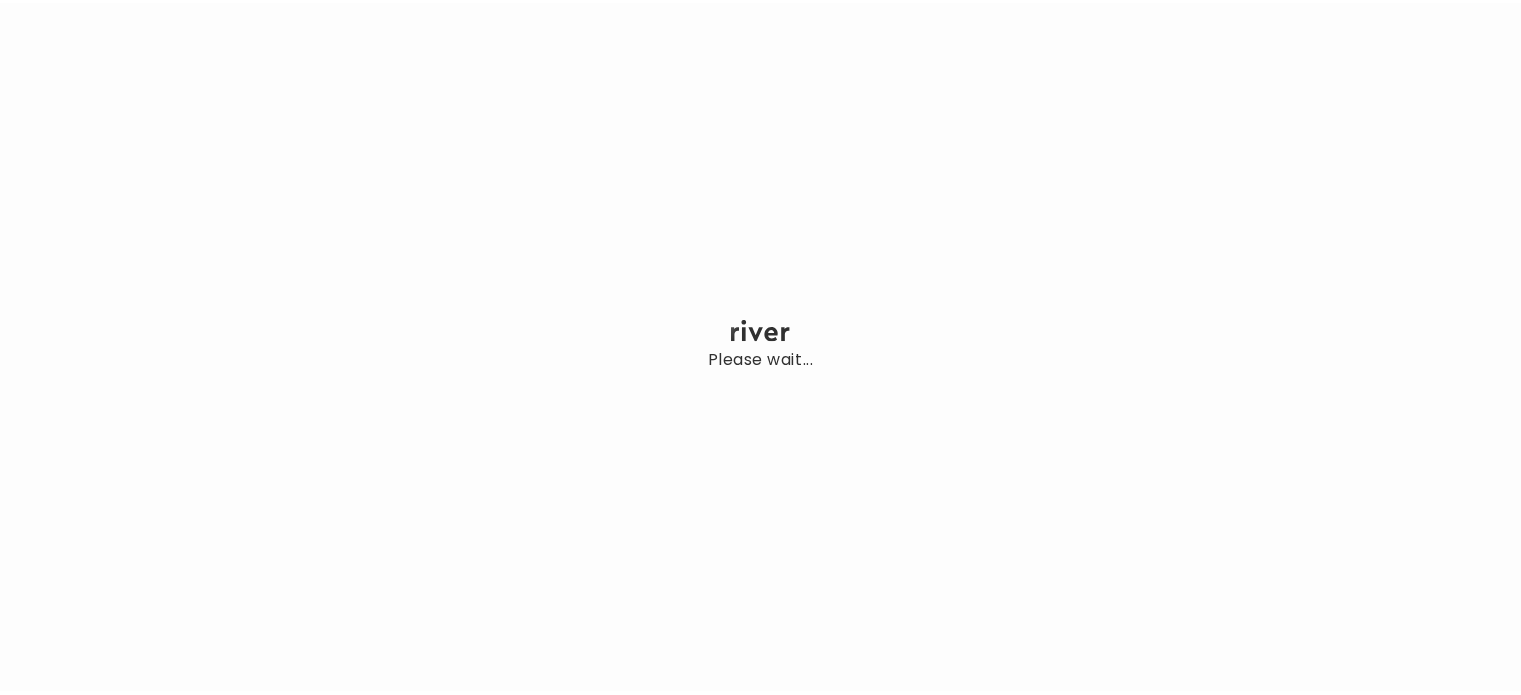 scroll, scrollTop: 0, scrollLeft: 0, axis: both 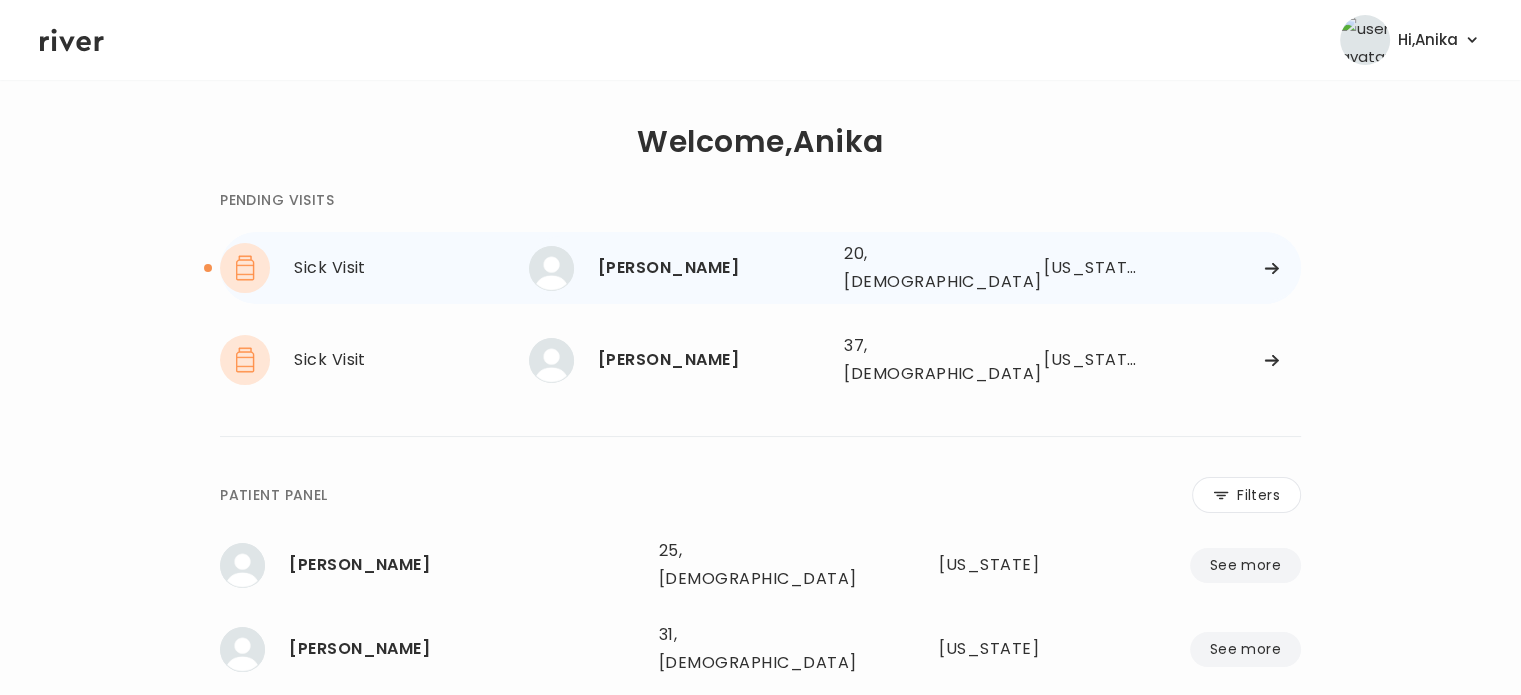 click on "[PERSON_NAME]" at bounding box center [713, 268] 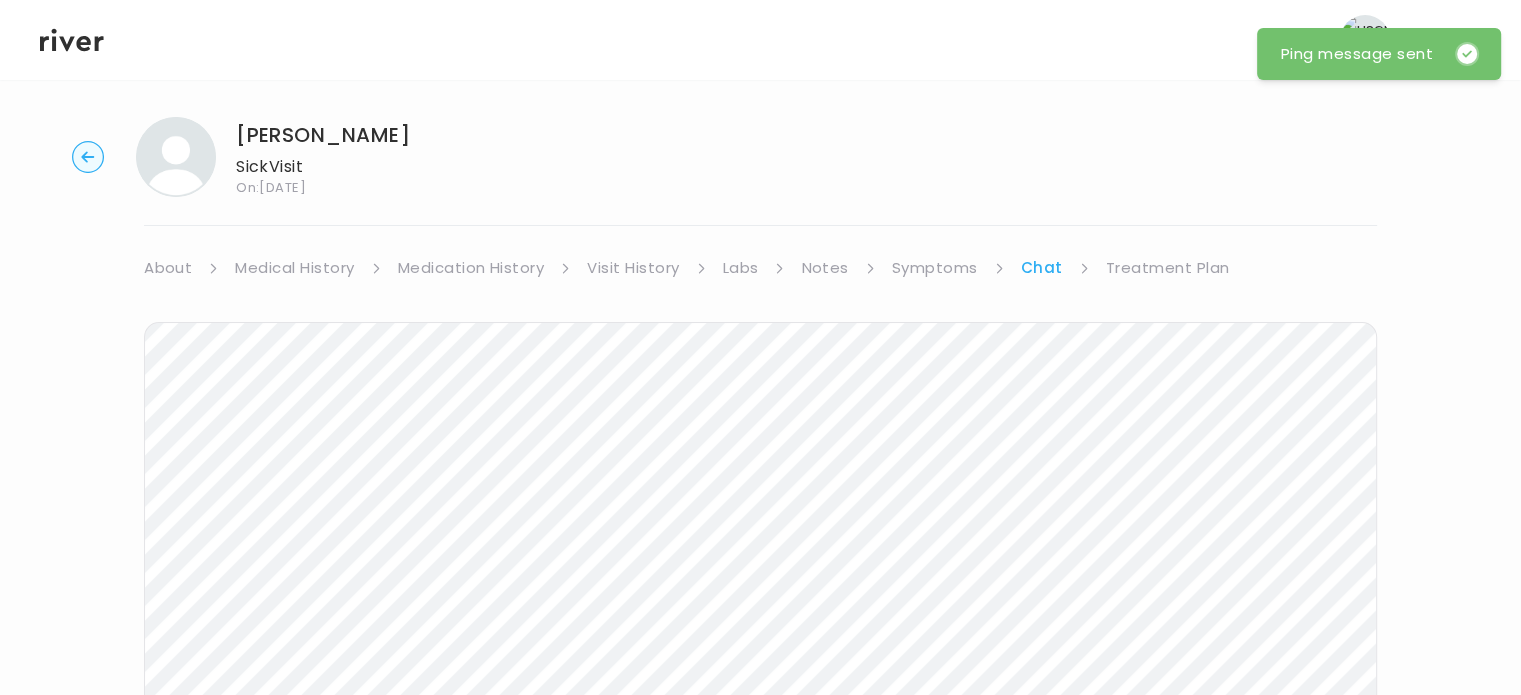 scroll, scrollTop: 0, scrollLeft: 0, axis: both 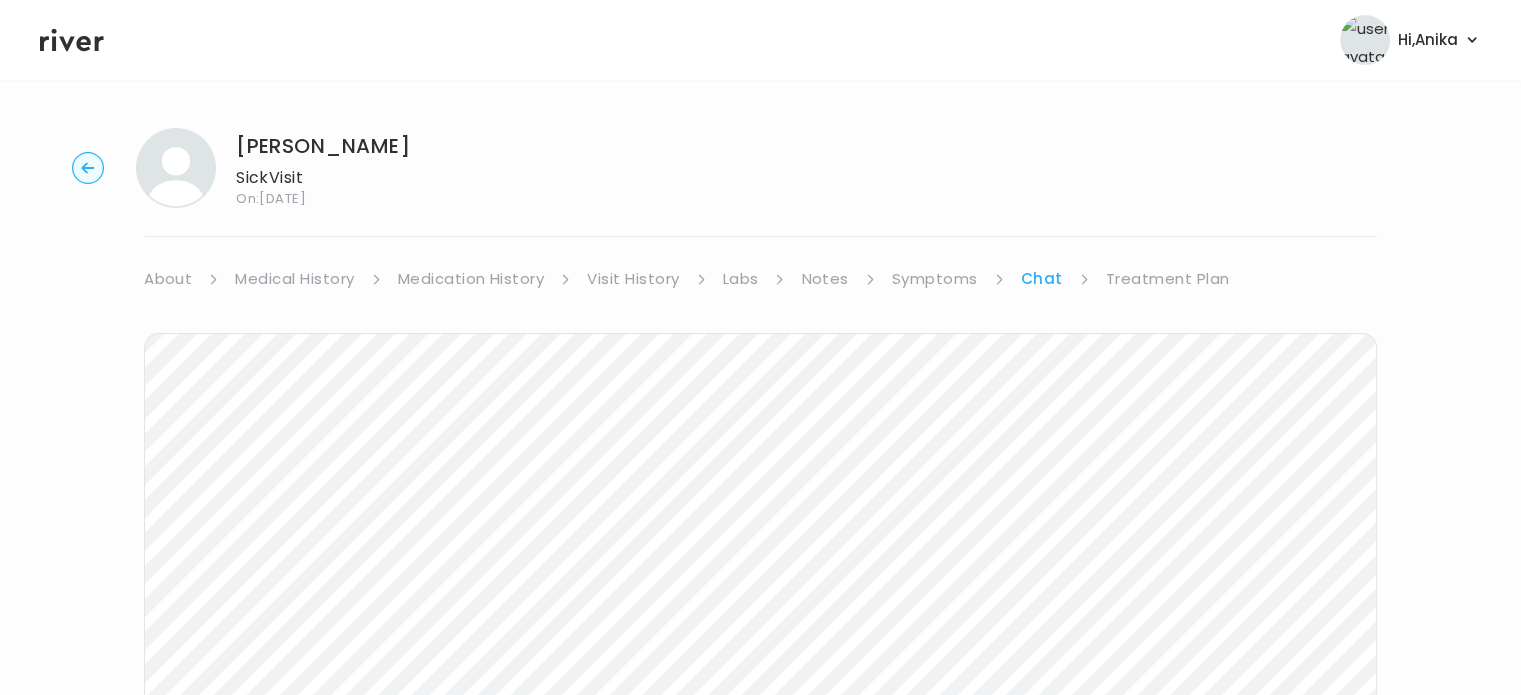 click on "Treatment Plan" at bounding box center (1168, 279) 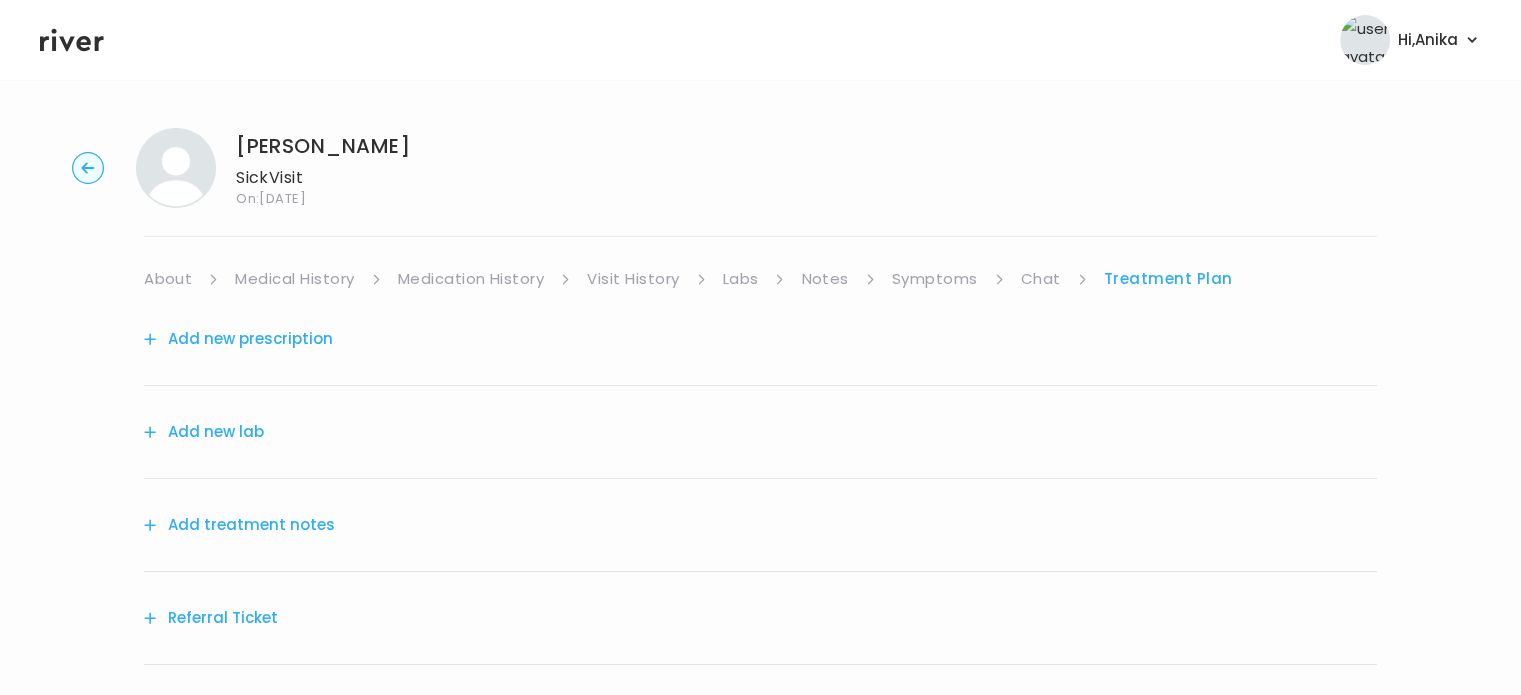 scroll, scrollTop: 157, scrollLeft: 0, axis: vertical 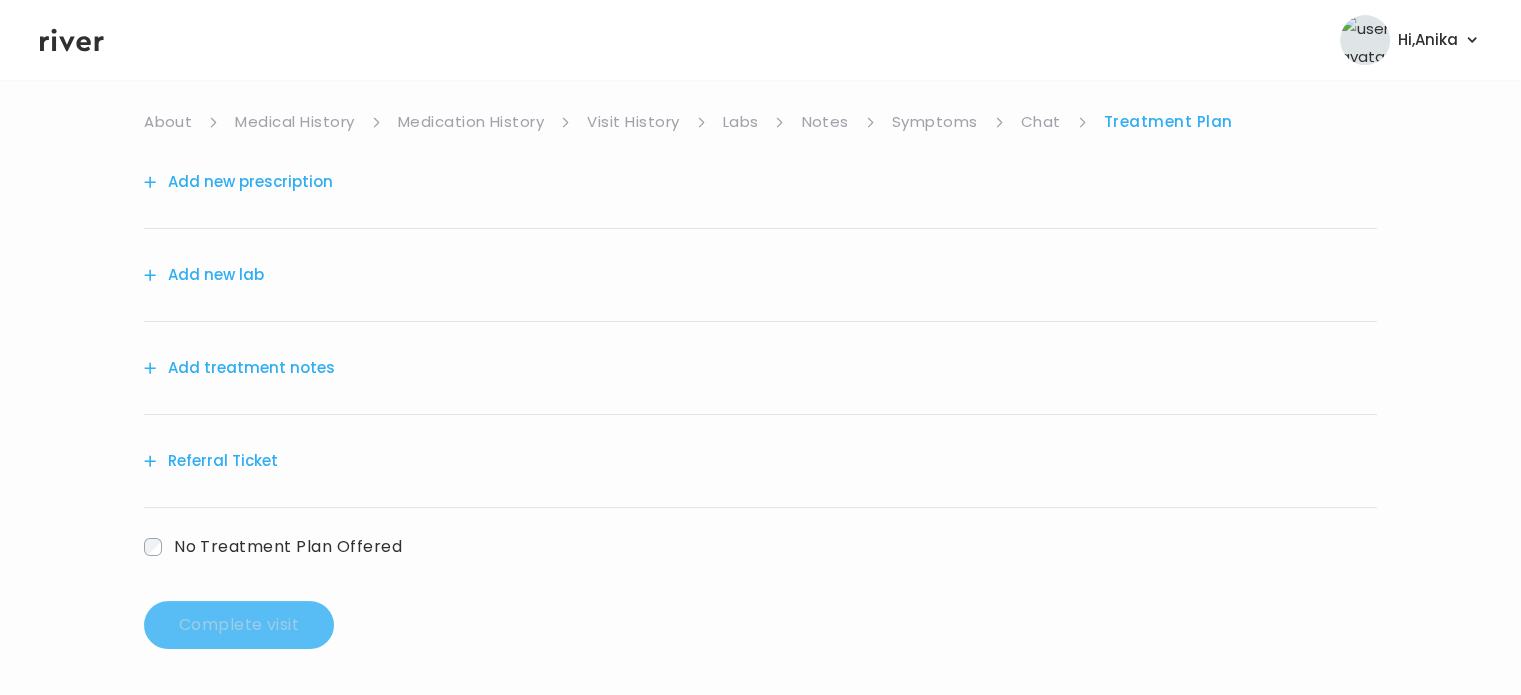 click on "Add treatment notes" at bounding box center [239, 368] 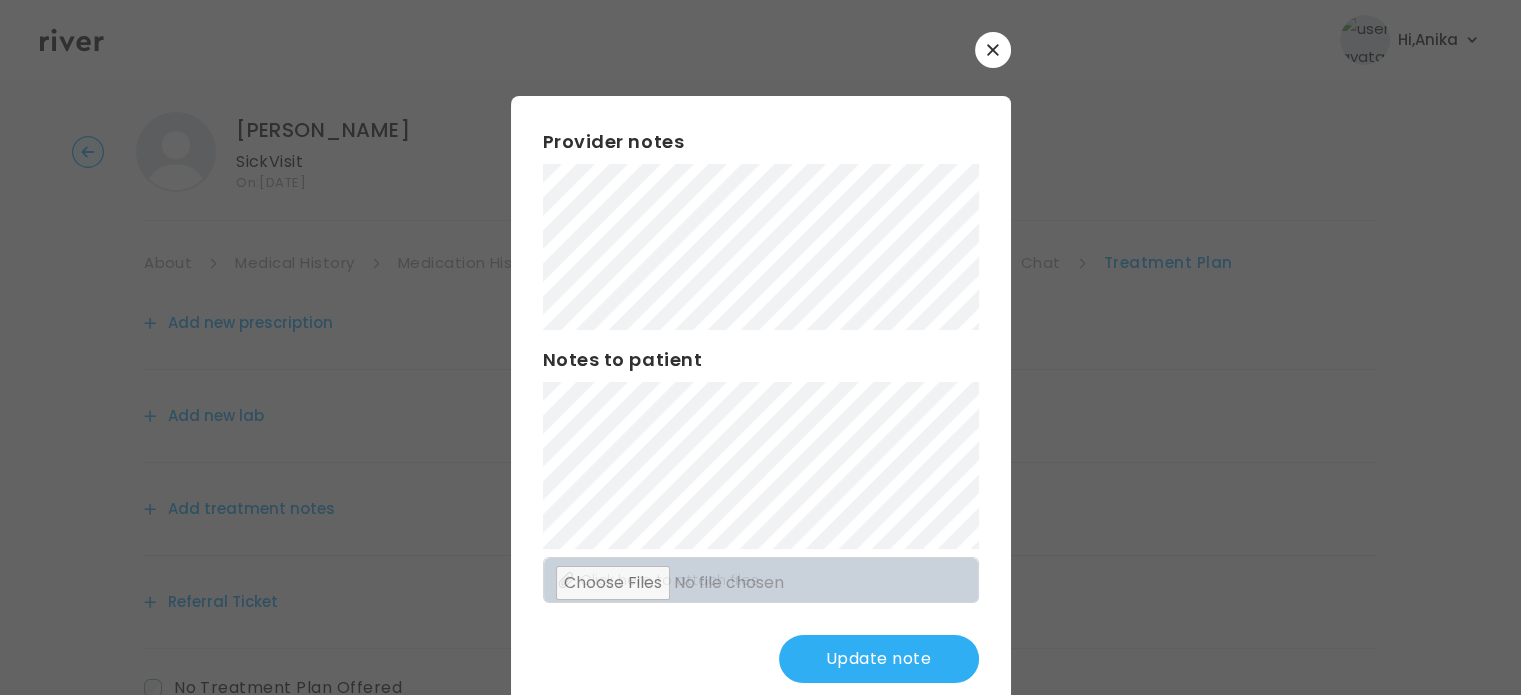 scroll, scrollTop: 0, scrollLeft: 0, axis: both 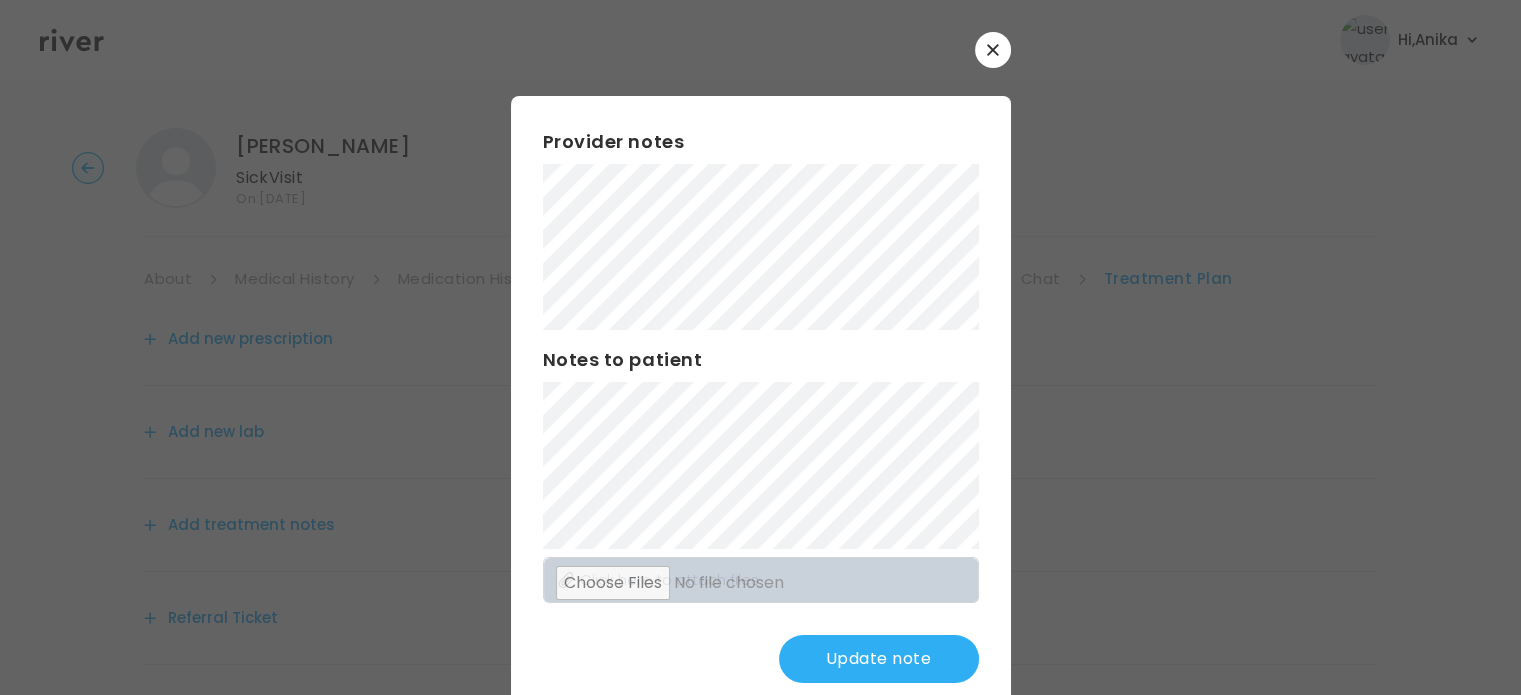 click on "Update note" at bounding box center (879, 659) 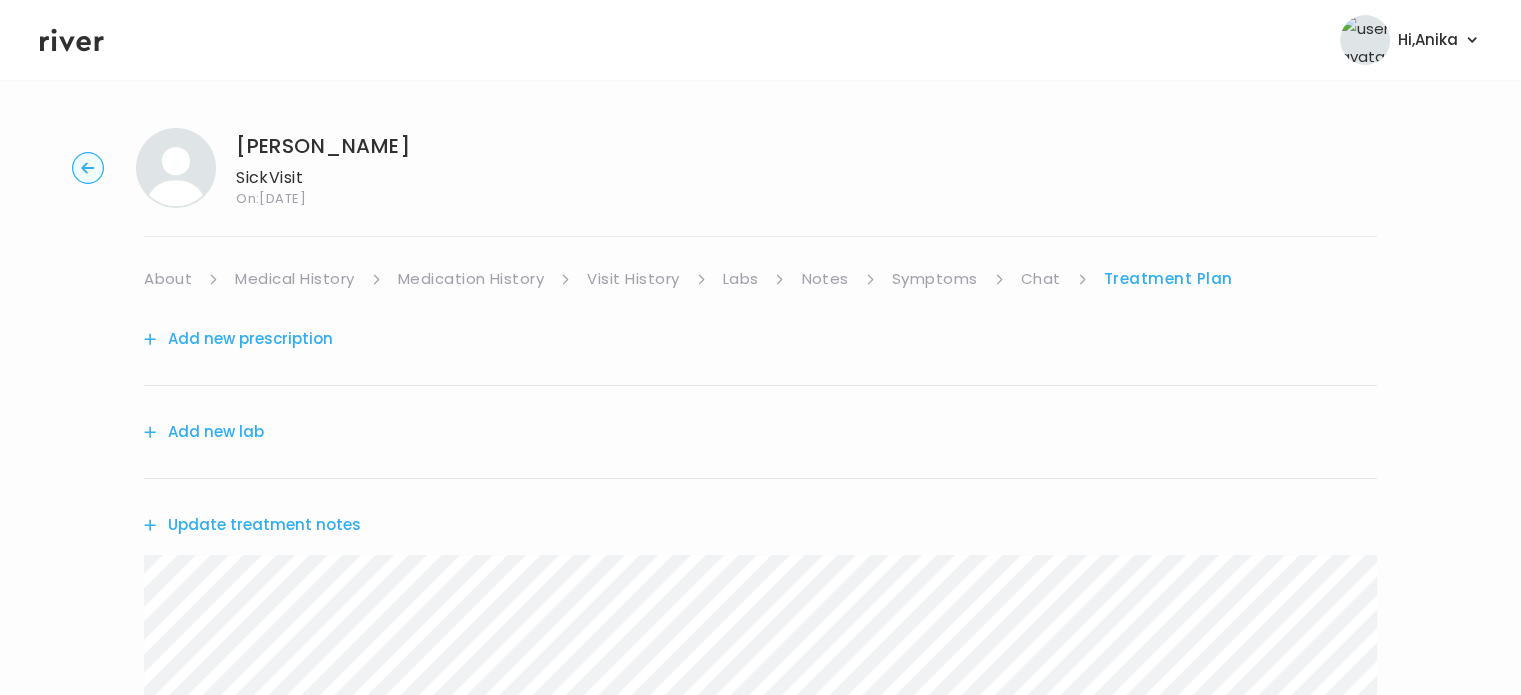 click on "Symptoms" at bounding box center [935, 279] 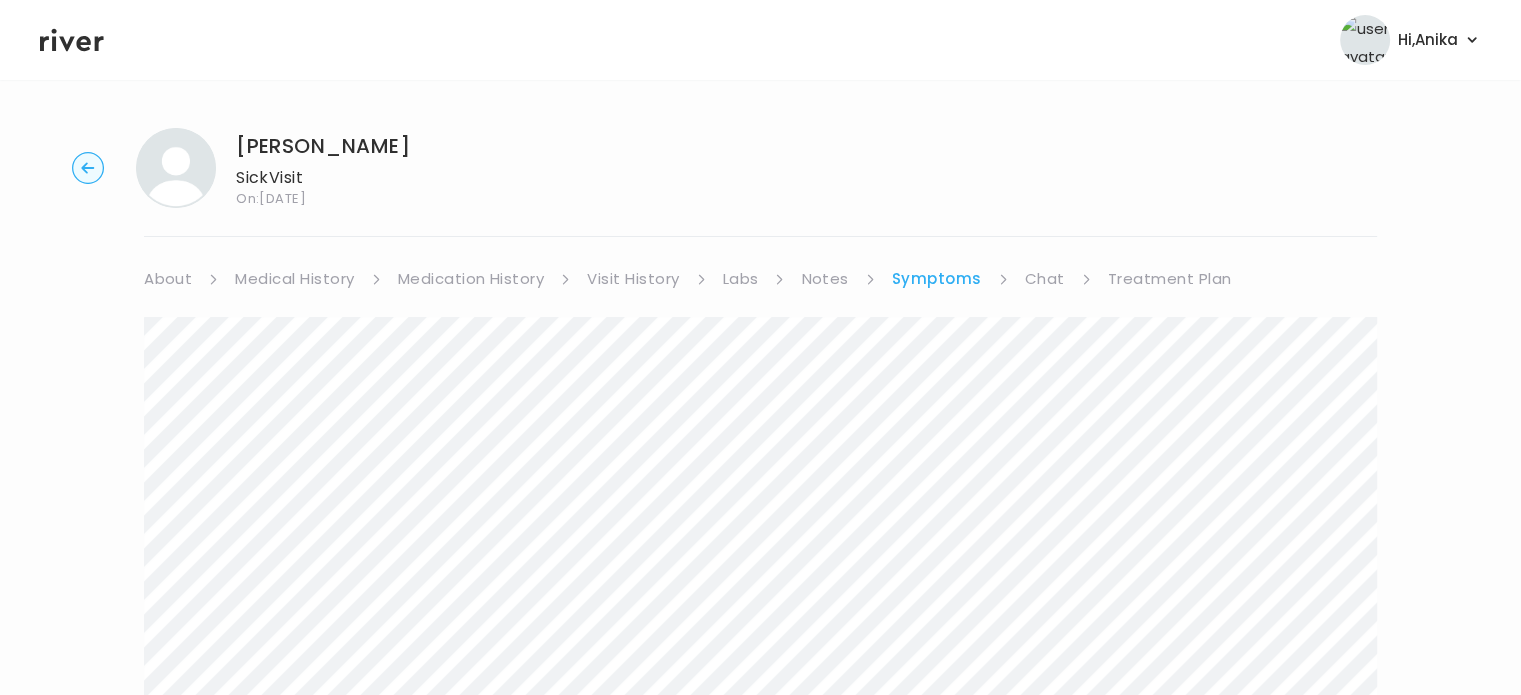 click on "Chat" at bounding box center (1045, 279) 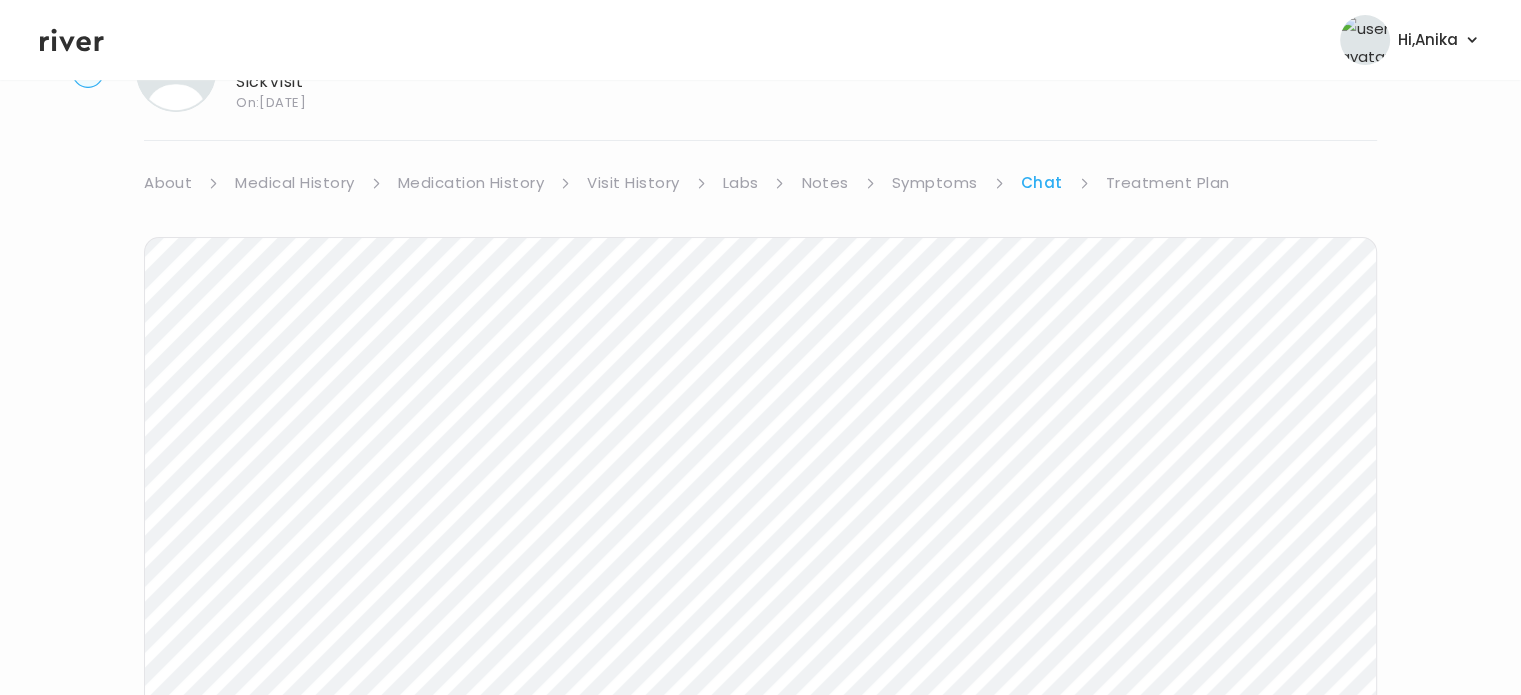 scroll, scrollTop: 31, scrollLeft: 0, axis: vertical 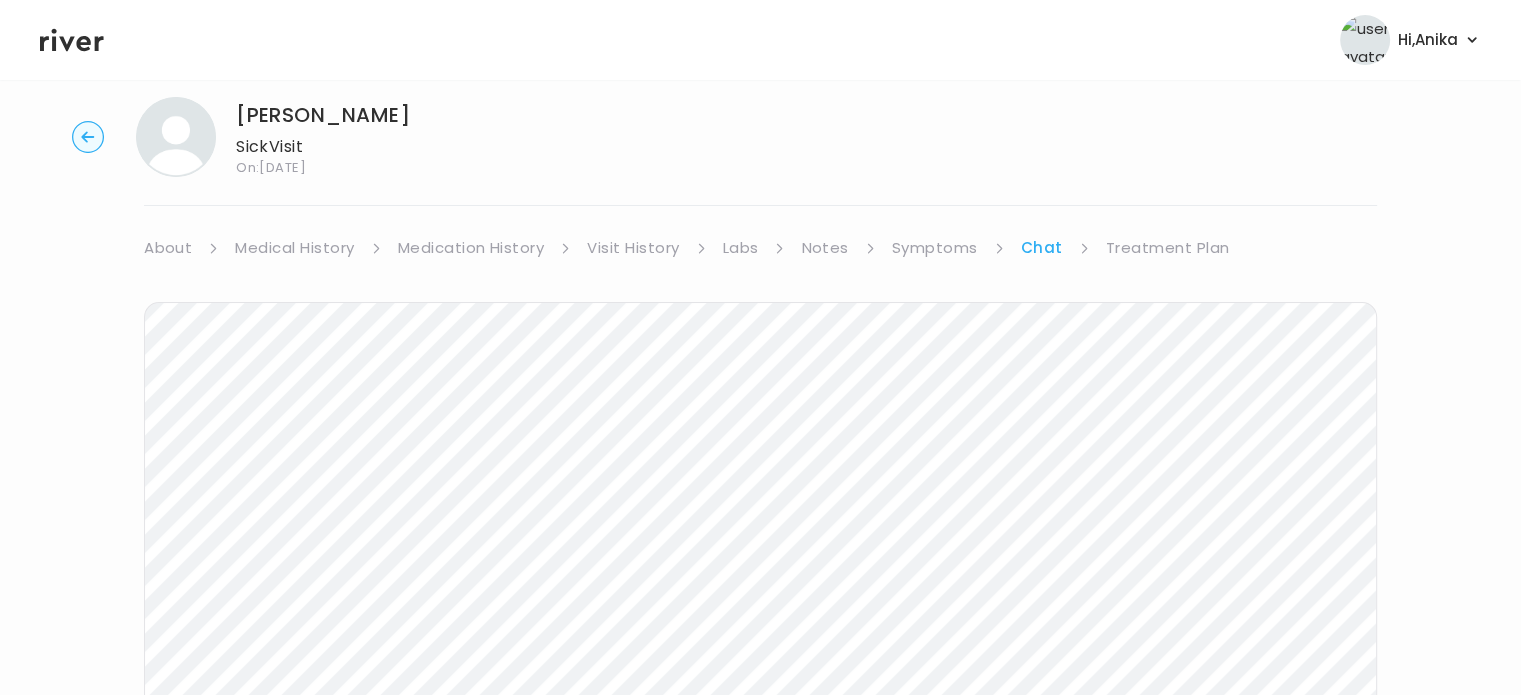 click on "Treatment Plan" at bounding box center (1168, 248) 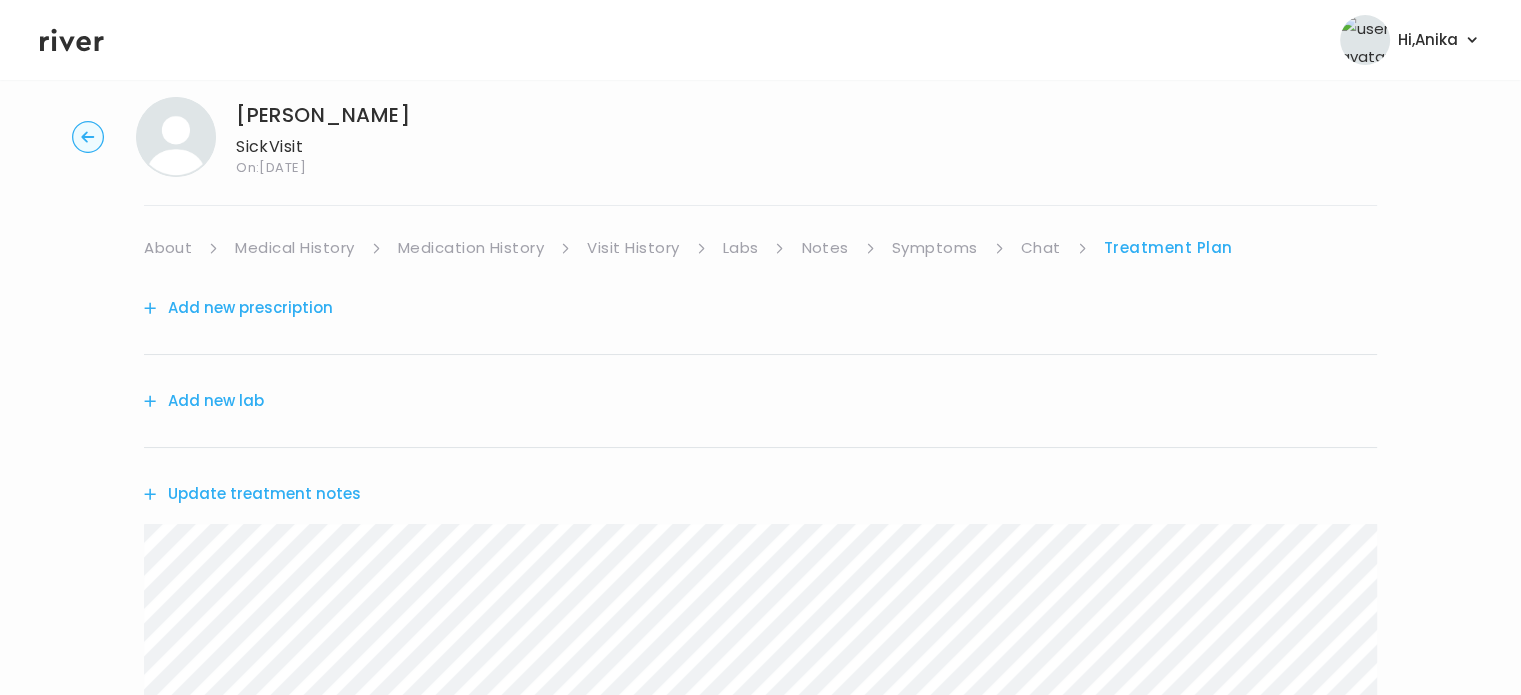 click on "Update treatment notes" at bounding box center [252, 494] 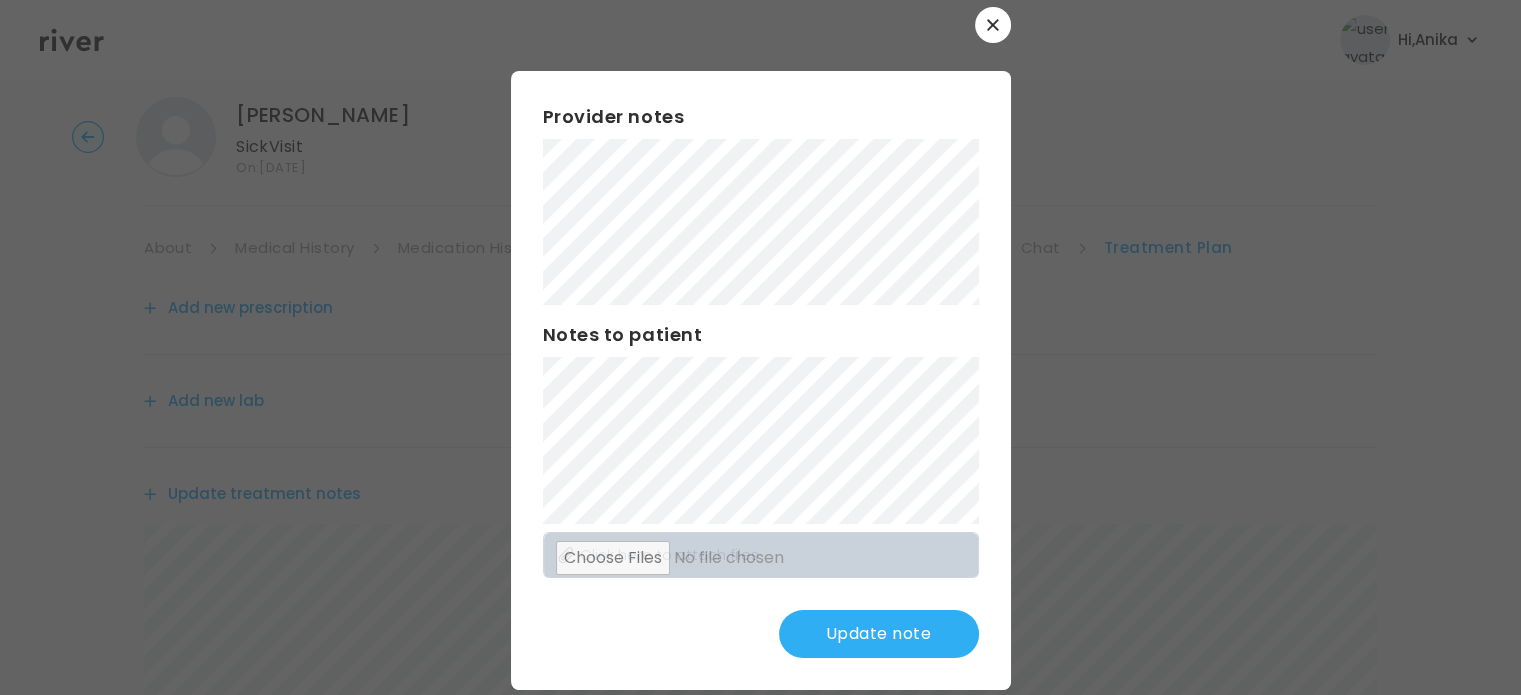 scroll, scrollTop: 52, scrollLeft: 0, axis: vertical 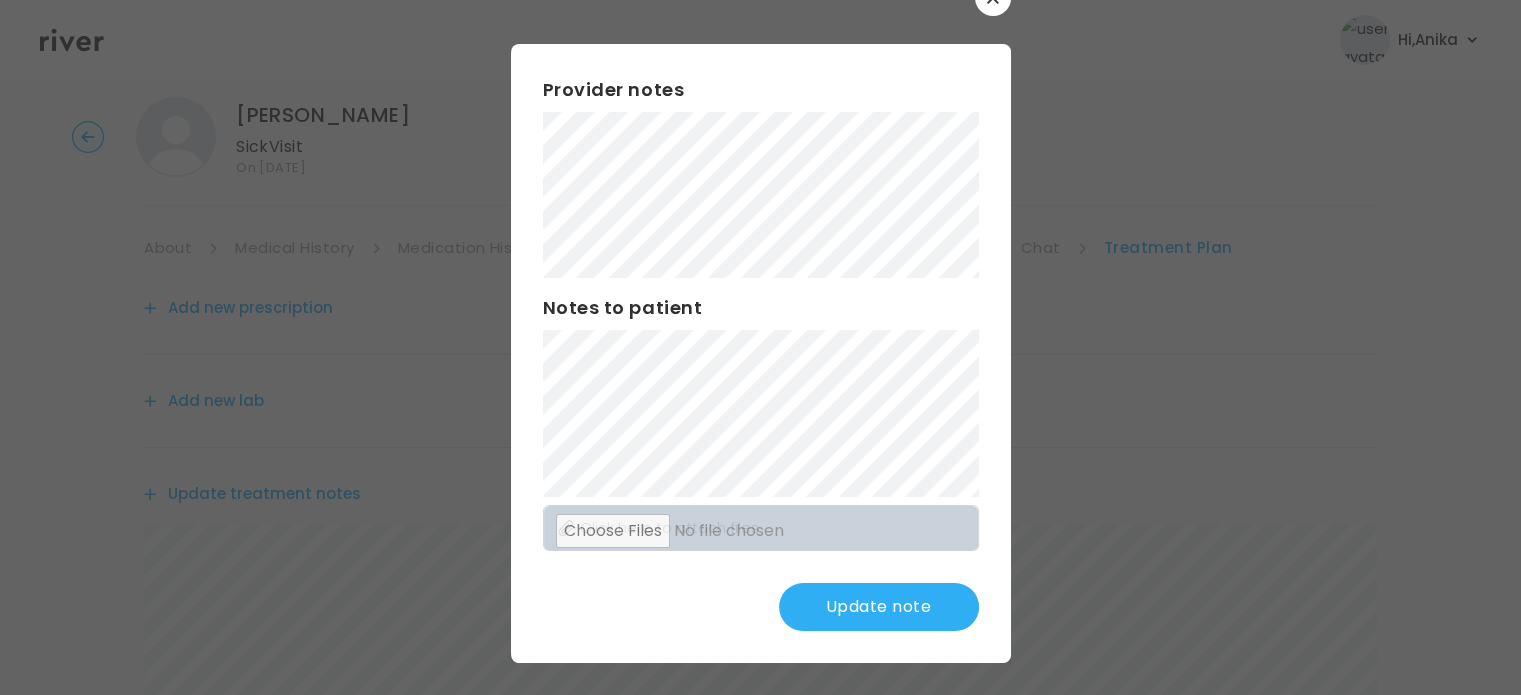 click on "Update note" at bounding box center [879, 607] 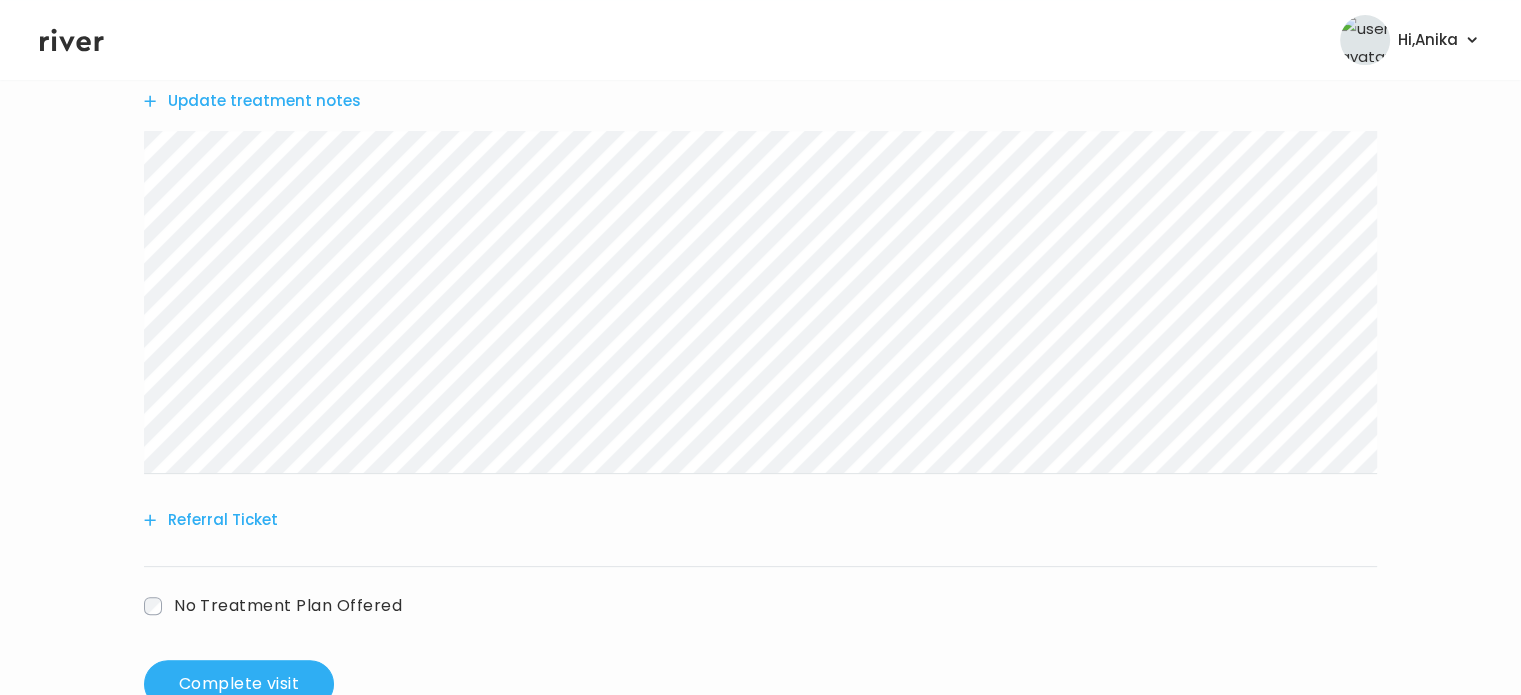 click on "Referral Ticket" at bounding box center (211, 520) 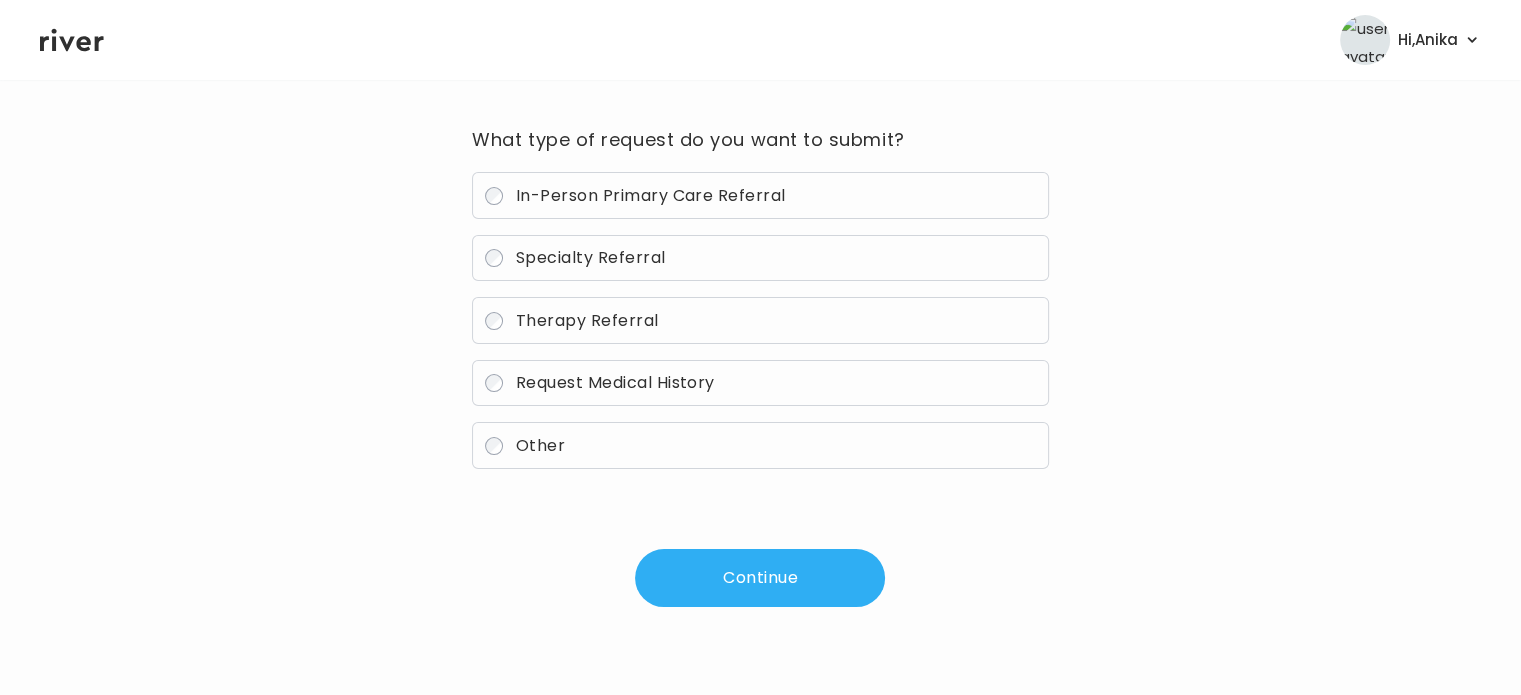 scroll, scrollTop: 143, scrollLeft: 0, axis: vertical 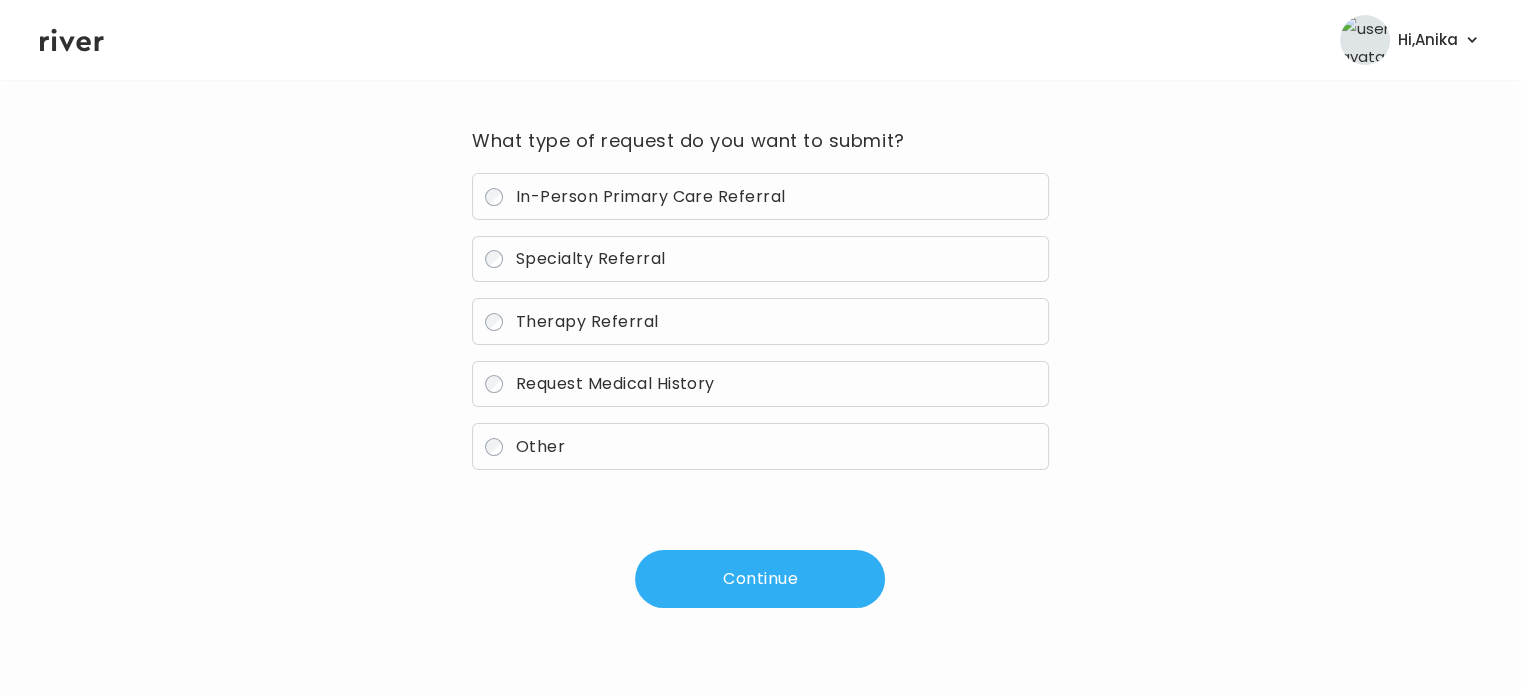 click on "In-Person Primary Care Referral" at bounding box center (651, 196) 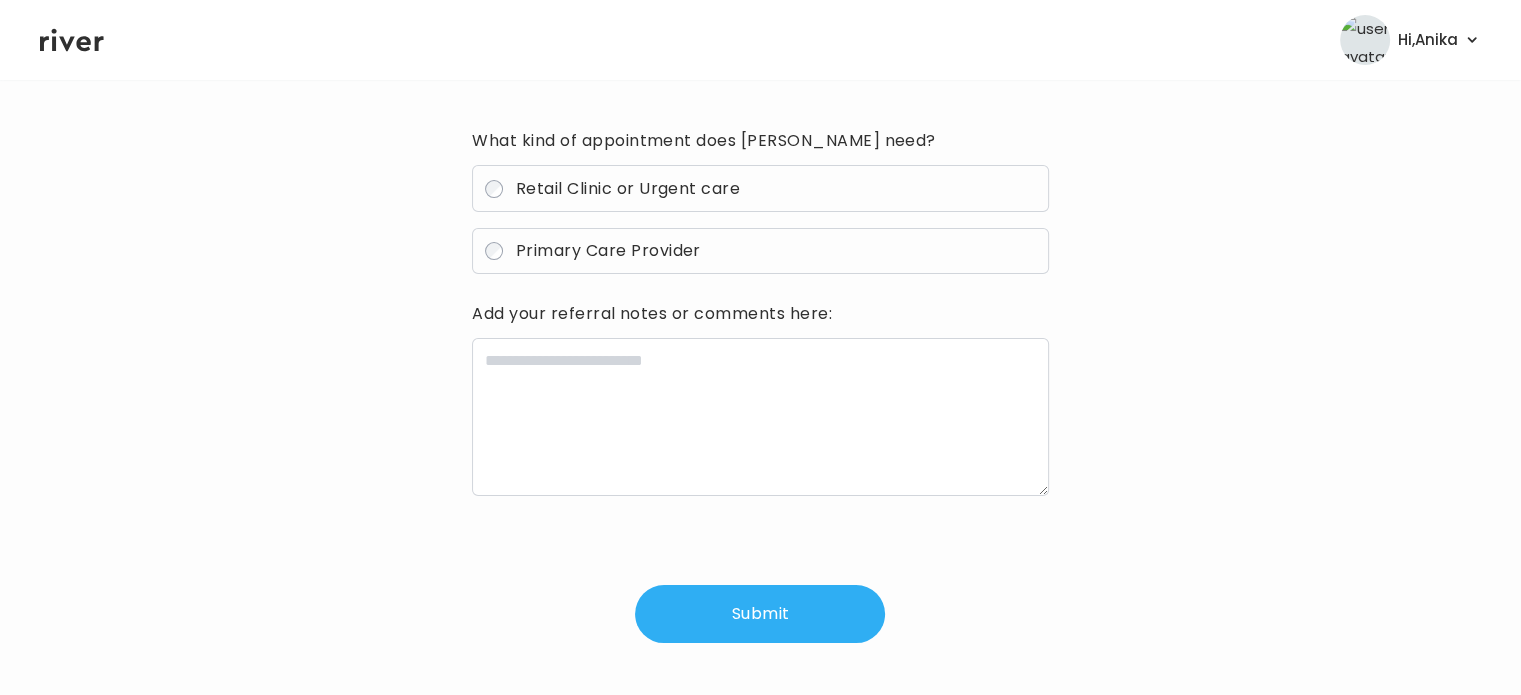click on "Primary Care Provider" at bounding box center [608, 250] 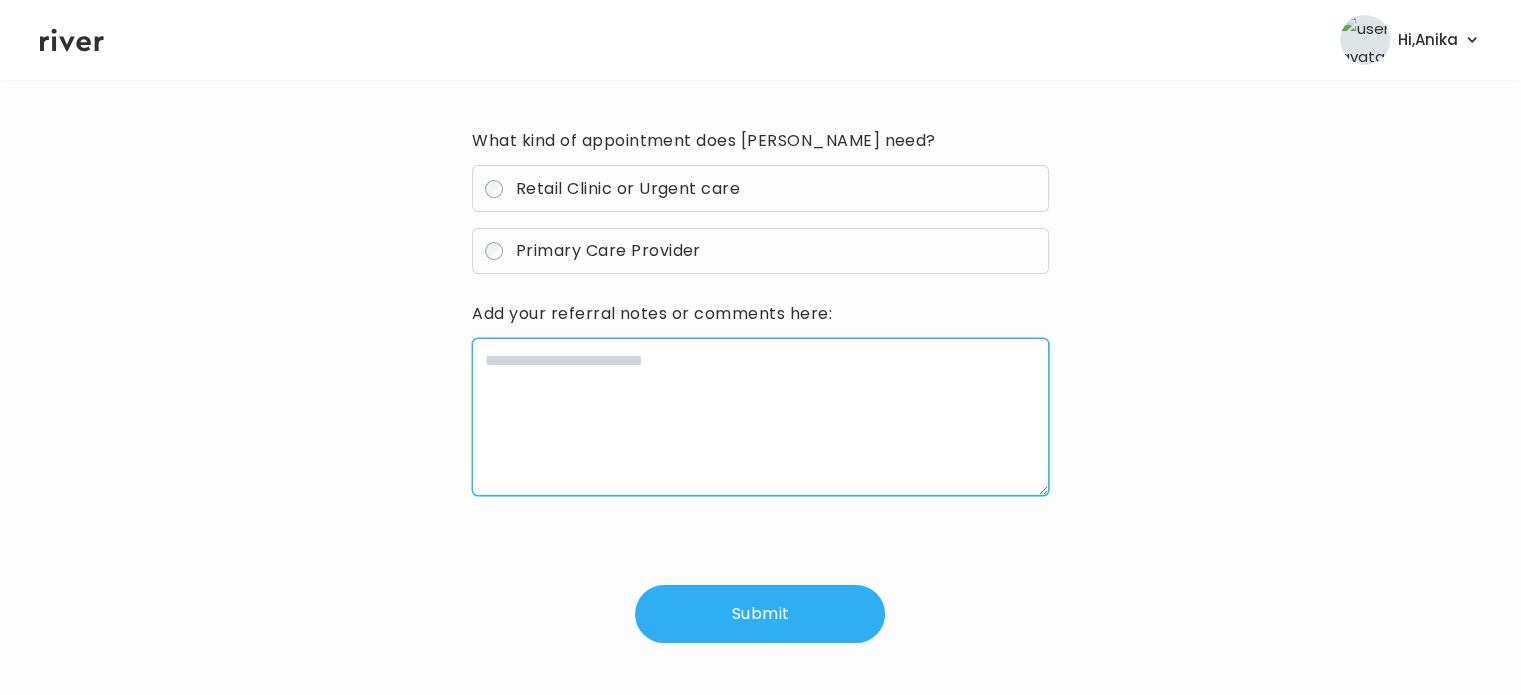 click at bounding box center [760, 417] 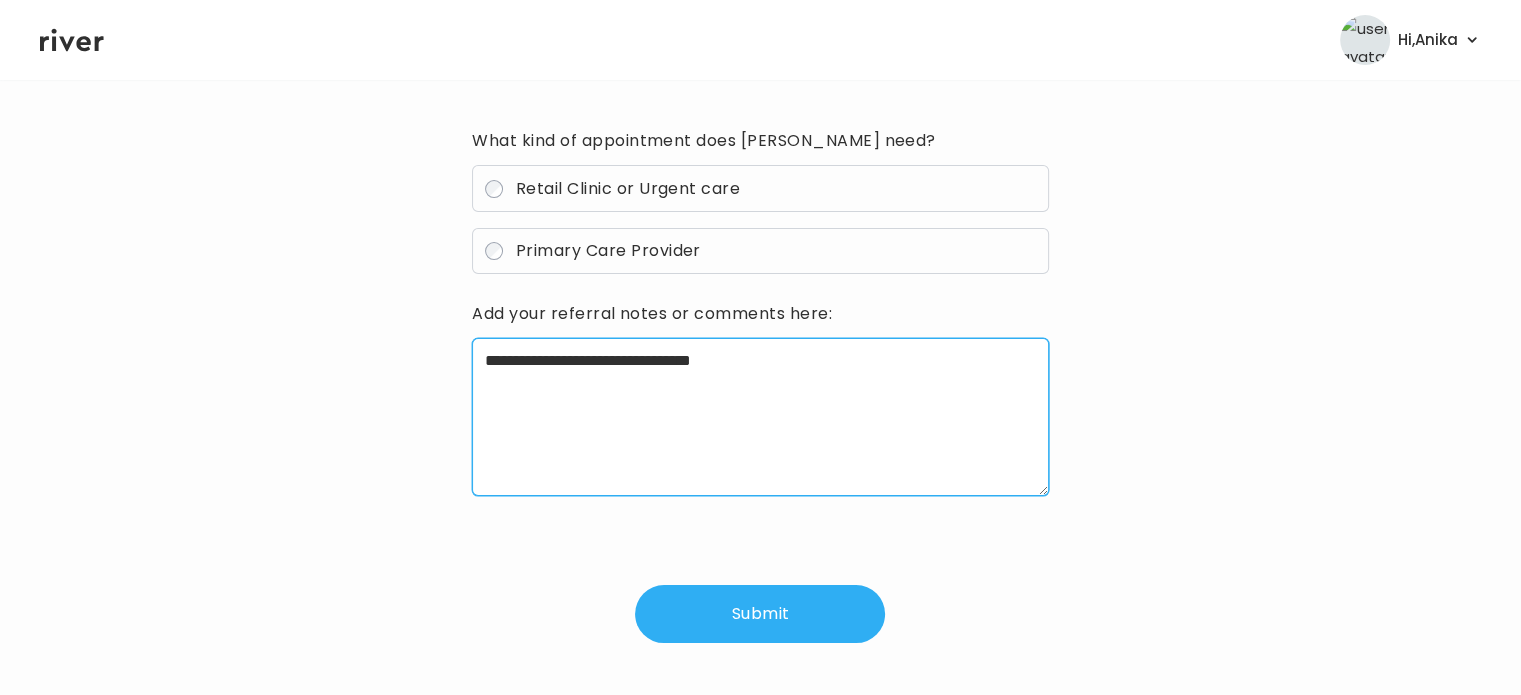 type on "**********" 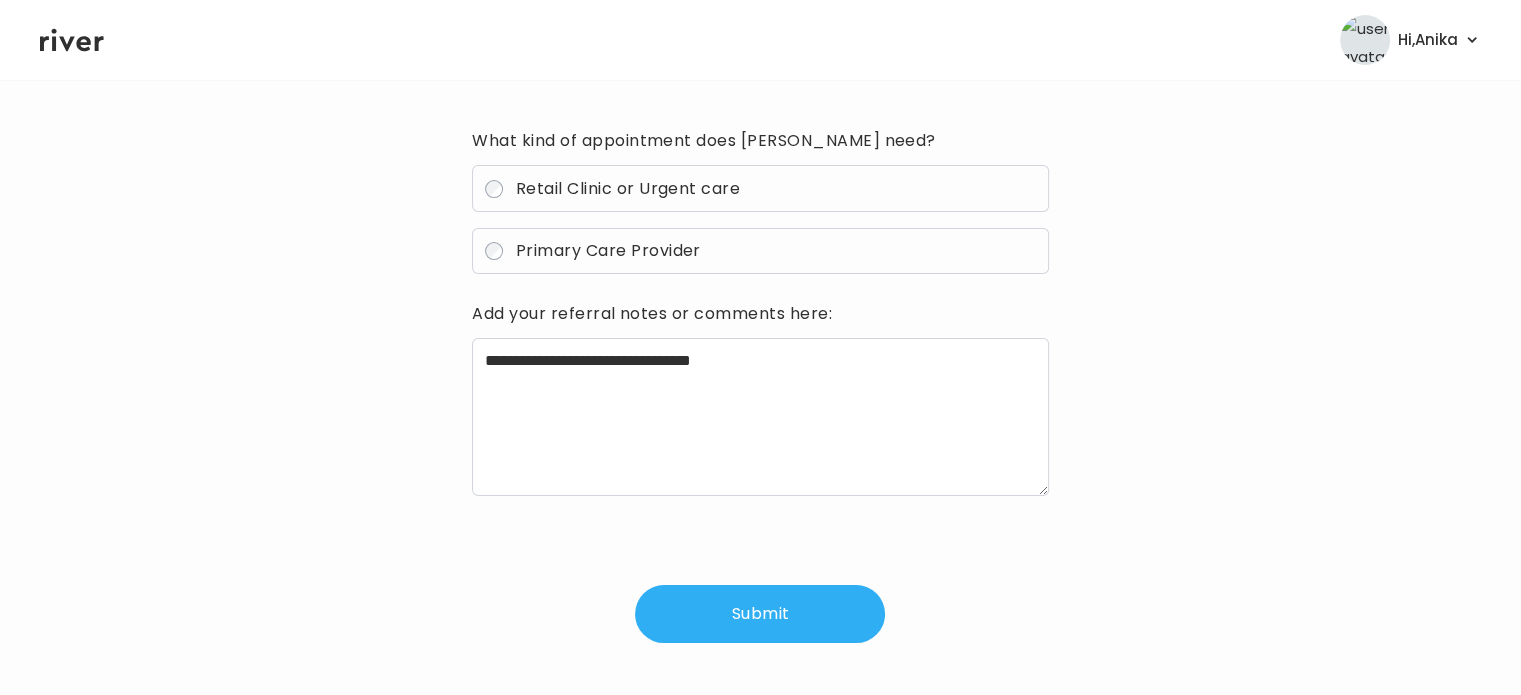 click on "Submit" at bounding box center [760, 614] 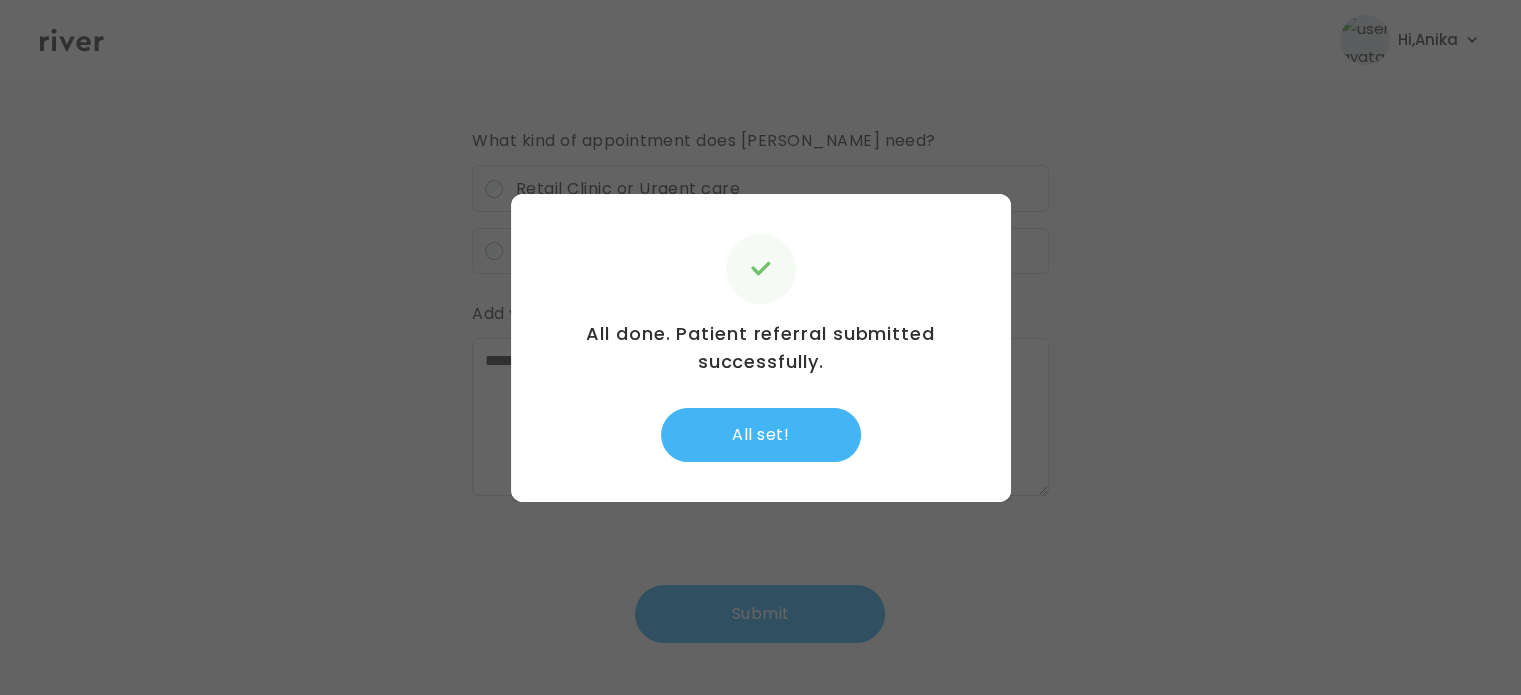 click on "All set!" at bounding box center [761, 435] 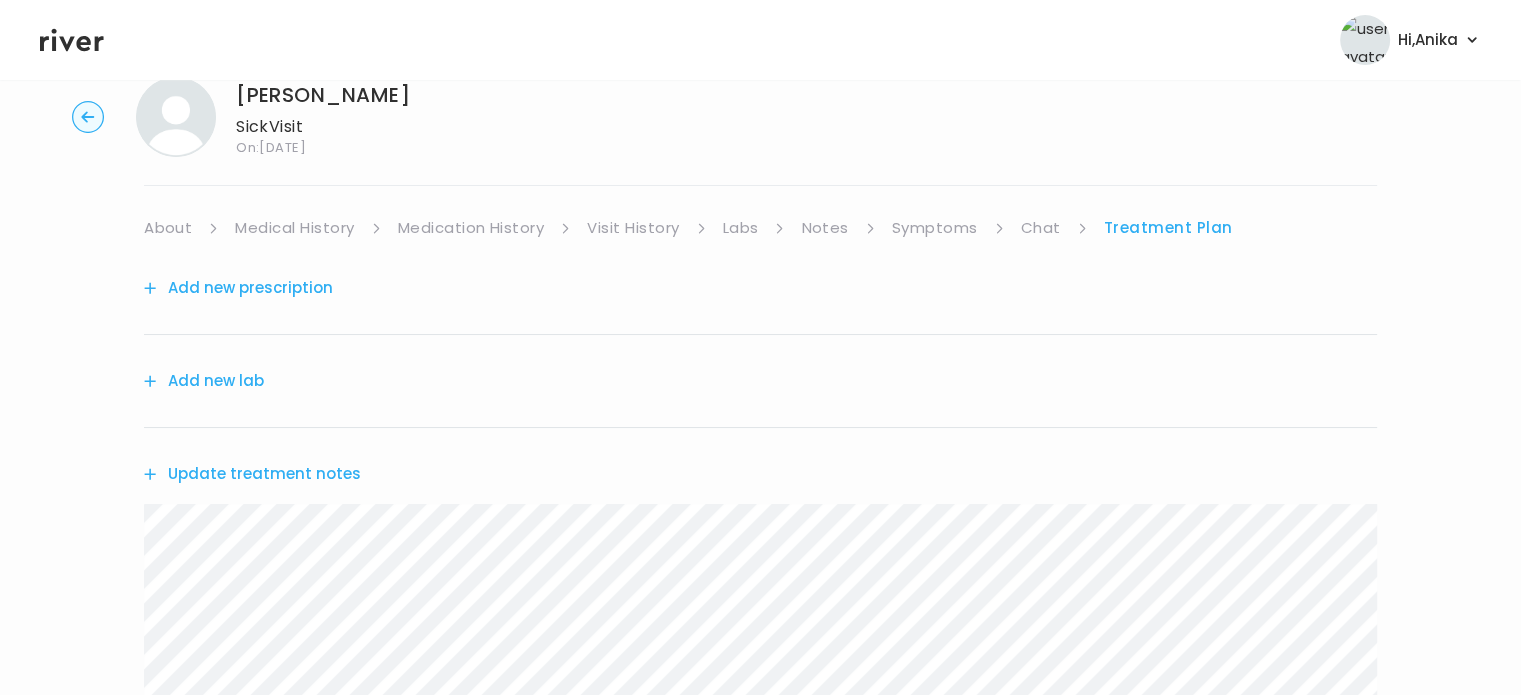 scroll, scrollTop: 25, scrollLeft: 0, axis: vertical 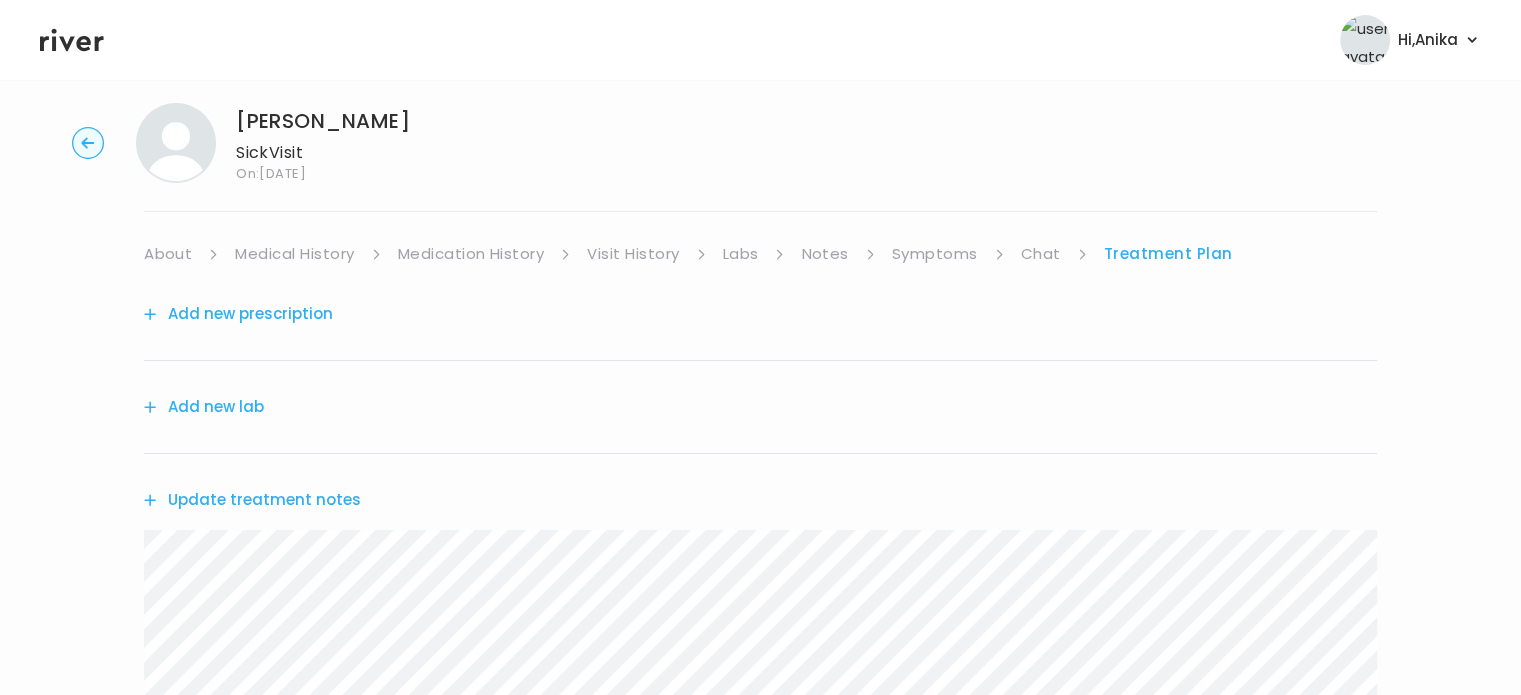 click on "Symptoms" at bounding box center [935, 254] 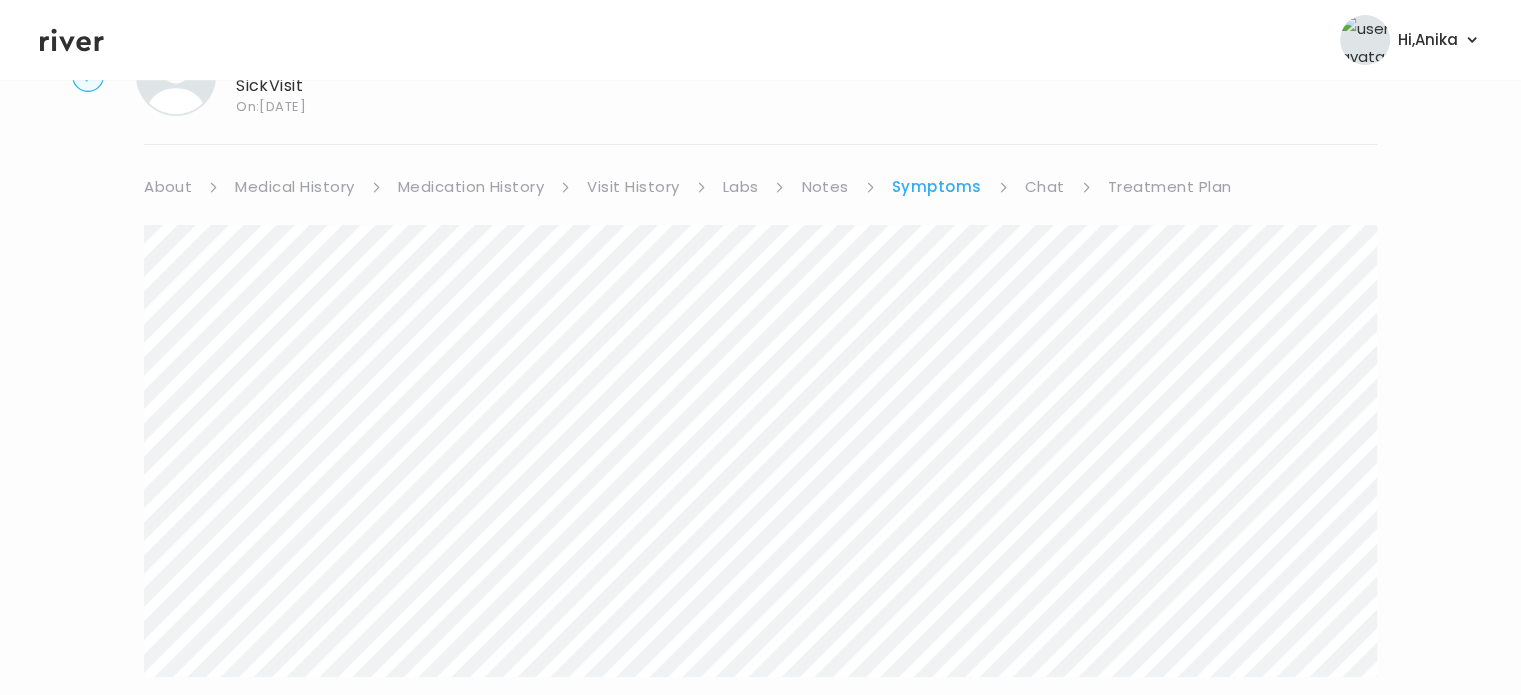 click on "Chat" at bounding box center (1045, 187) 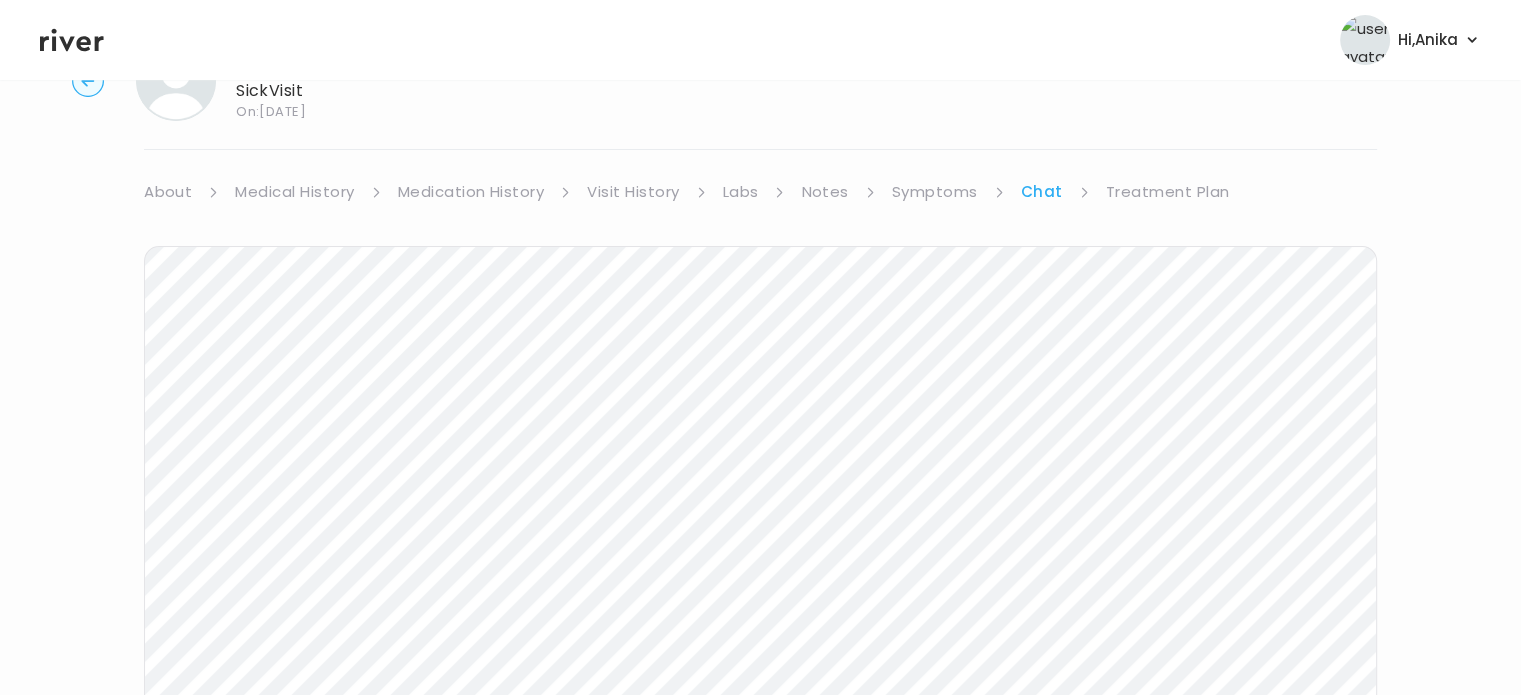 scroll, scrollTop: 84, scrollLeft: 0, axis: vertical 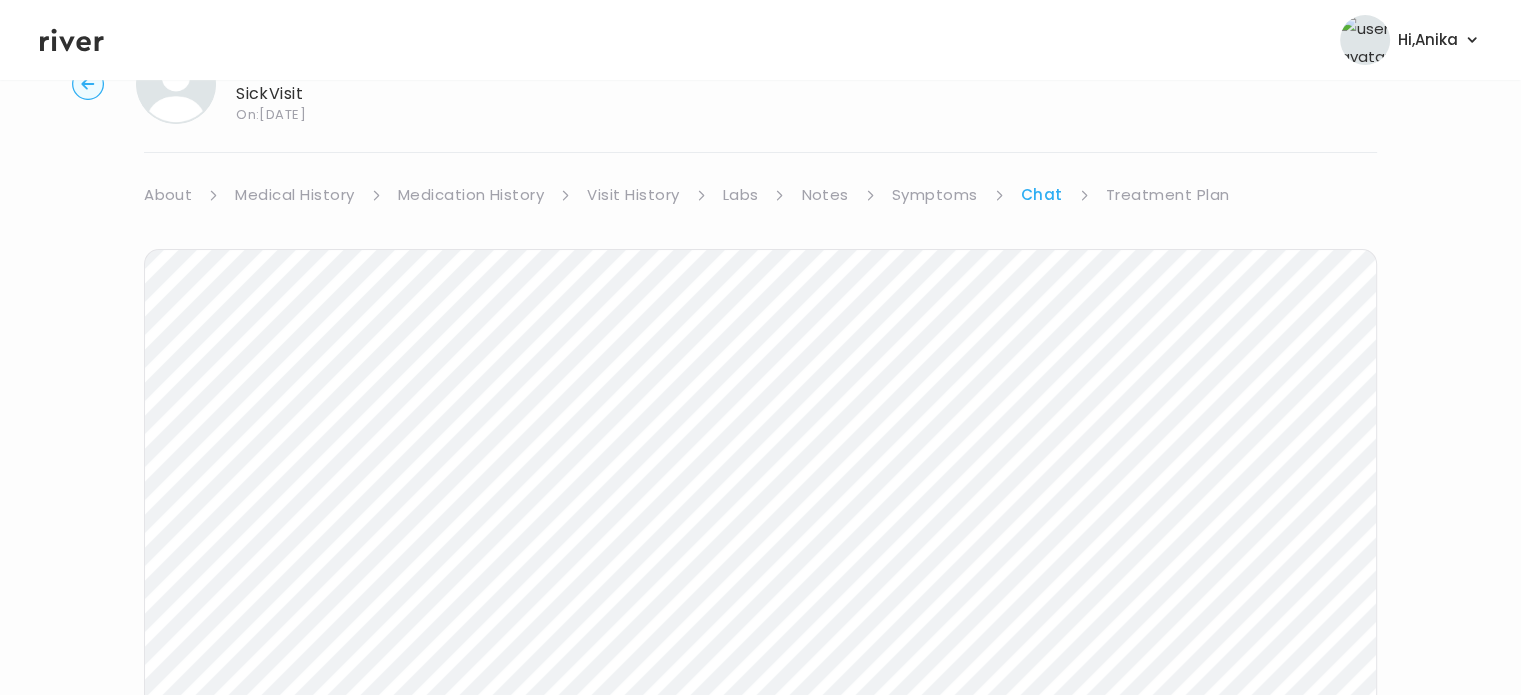 click on "Treatment Plan" at bounding box center [1168, 195] 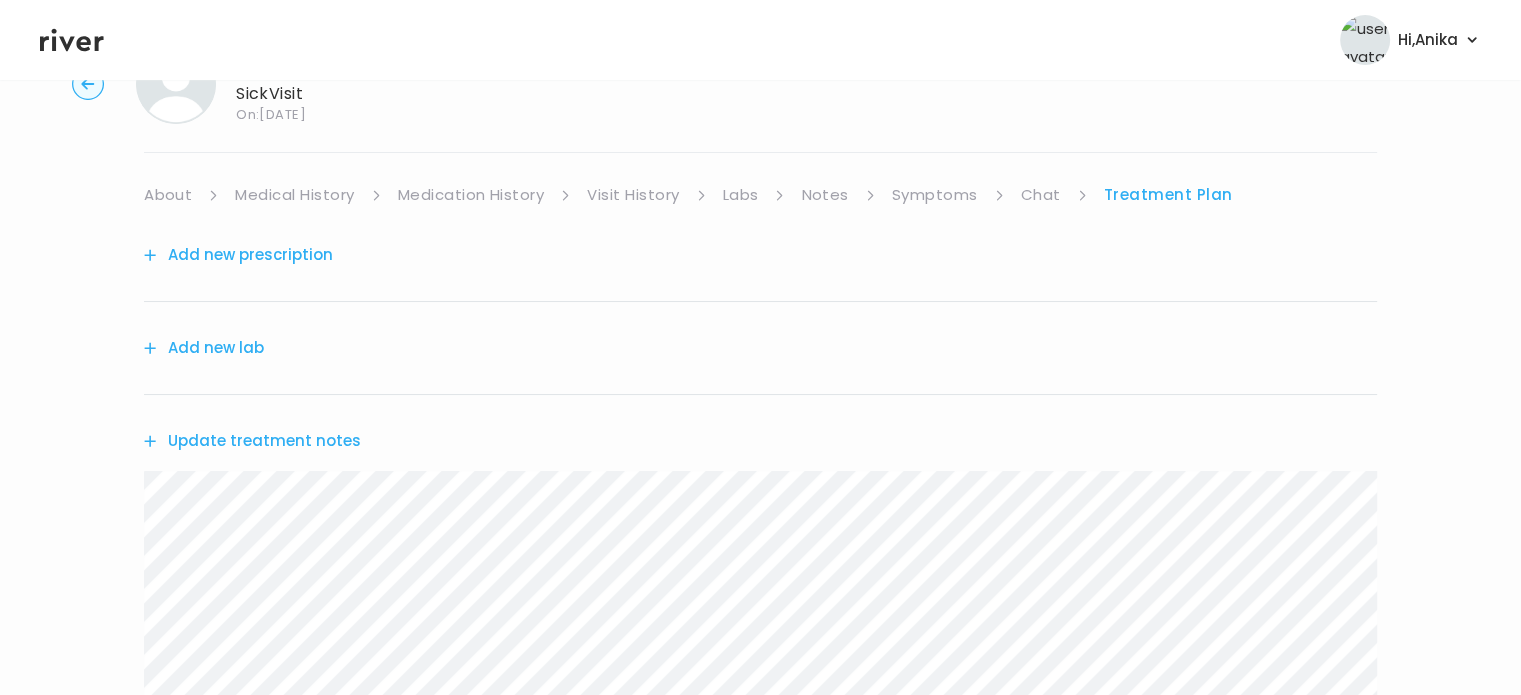 click on "Update treatment notes" at bounding box center [252, 441] 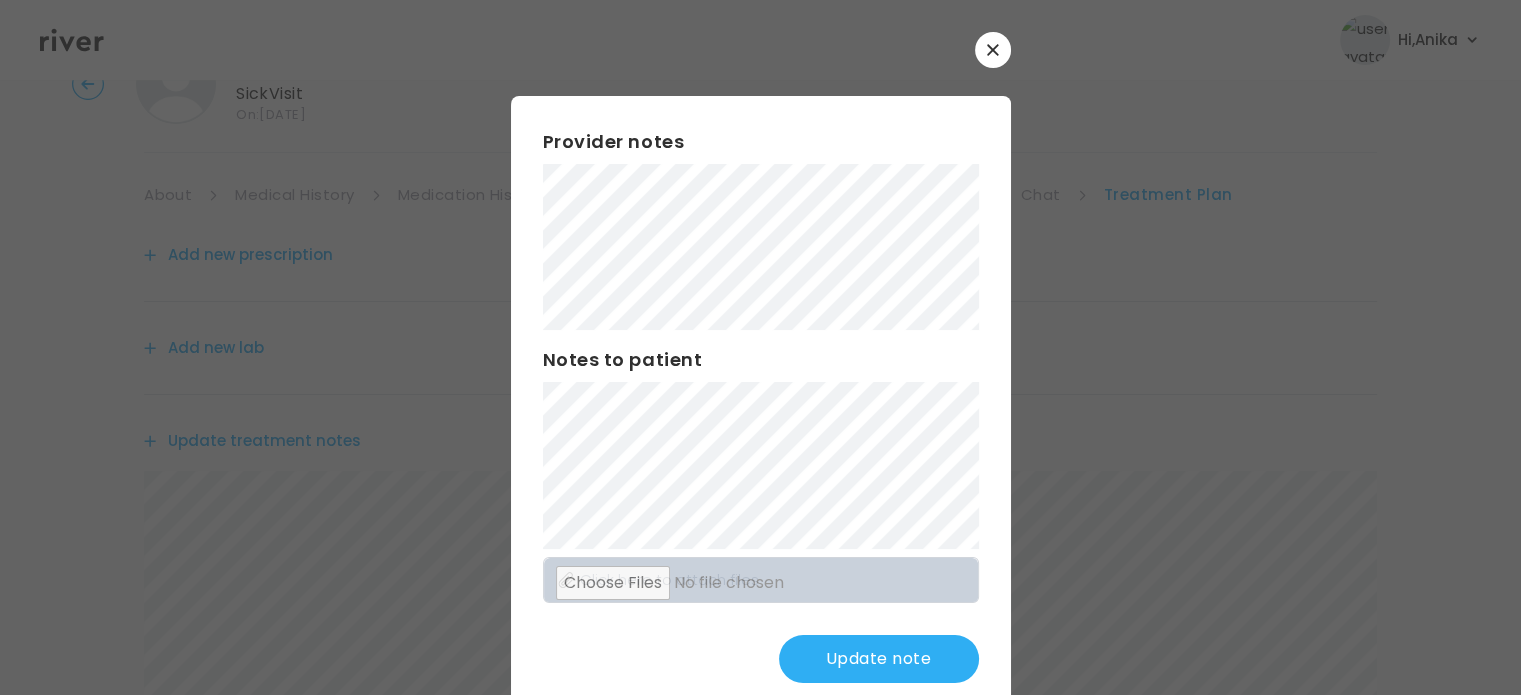 click on "Provider notes Notes to patient Click here to attach files Update note" at bounding box center (761, 405) 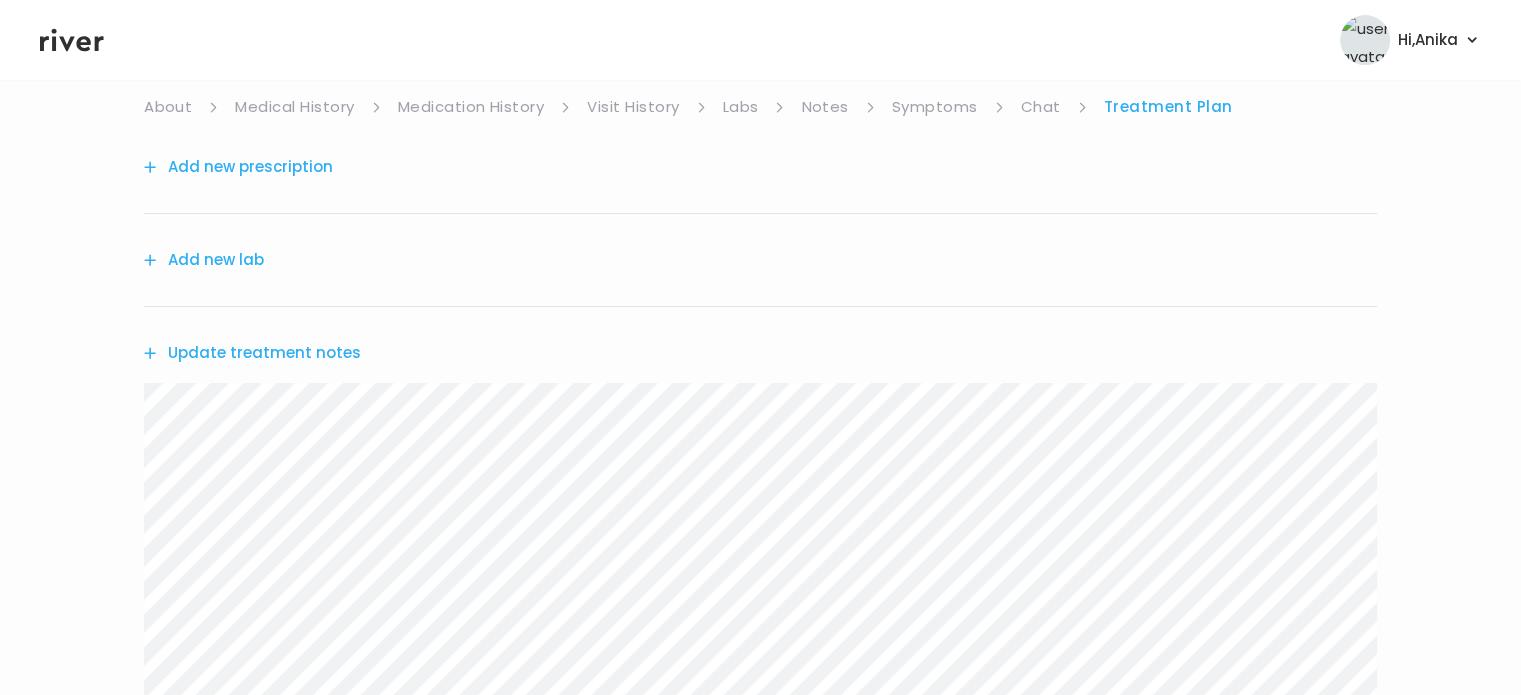 scroll, scrollTop: 183, scrollLeft: 0, axis: vertical 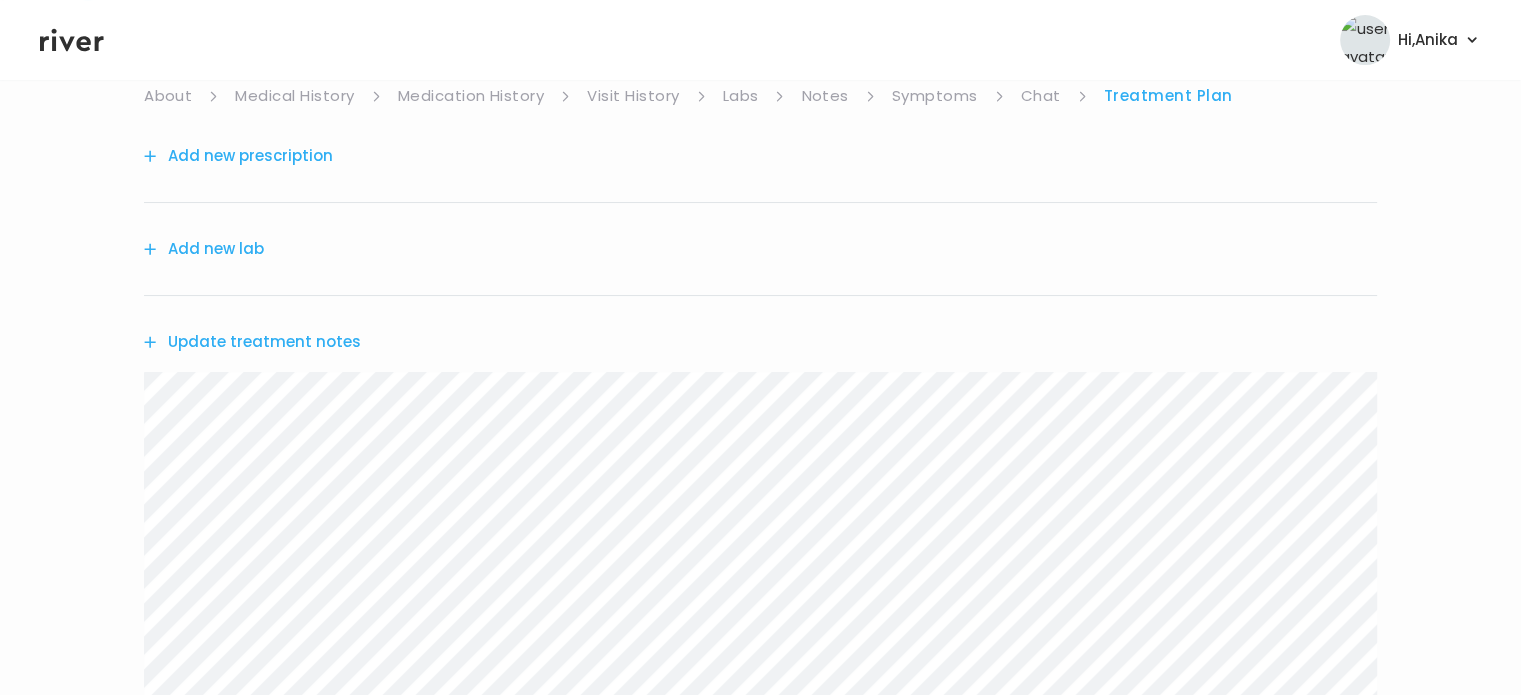 click on "Update treatment notes" at bounding box center (252, 342) 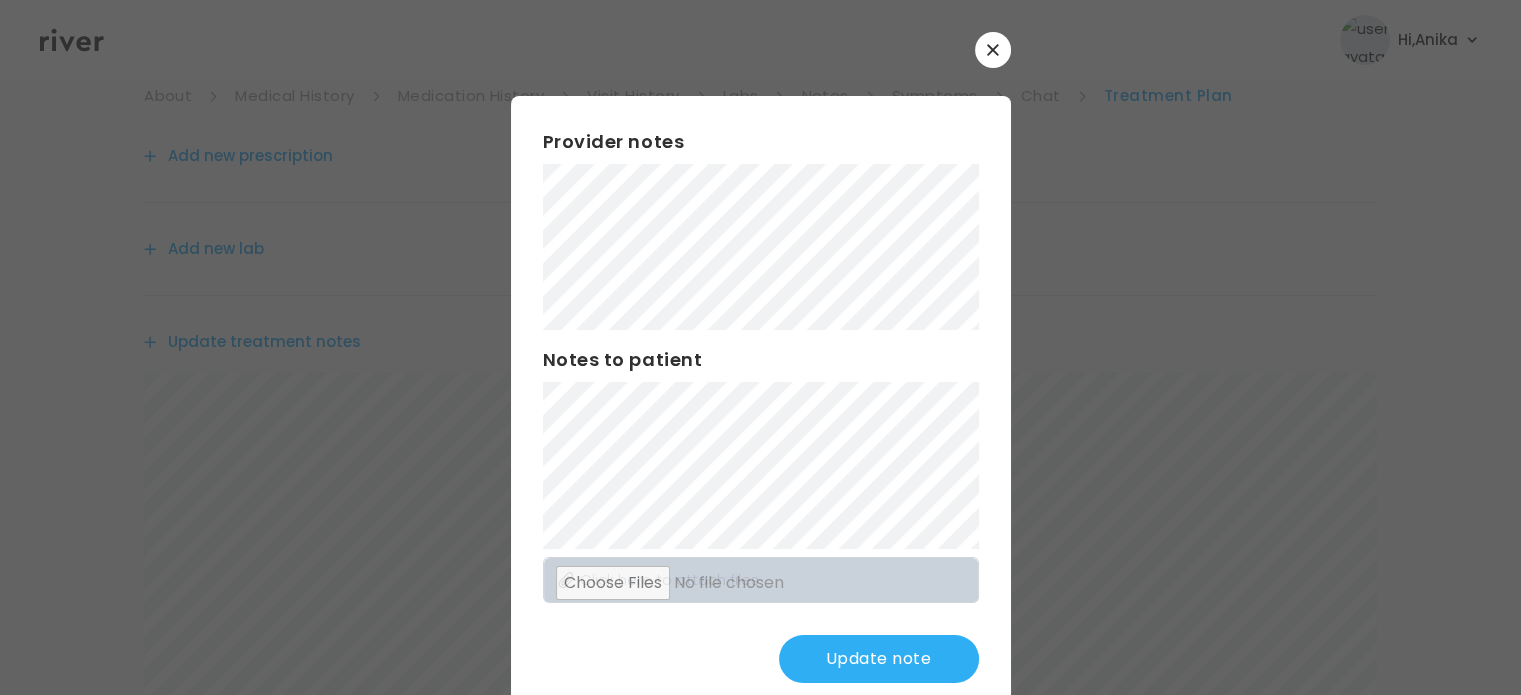 click on "Update note" at bounding box center (879, 659) 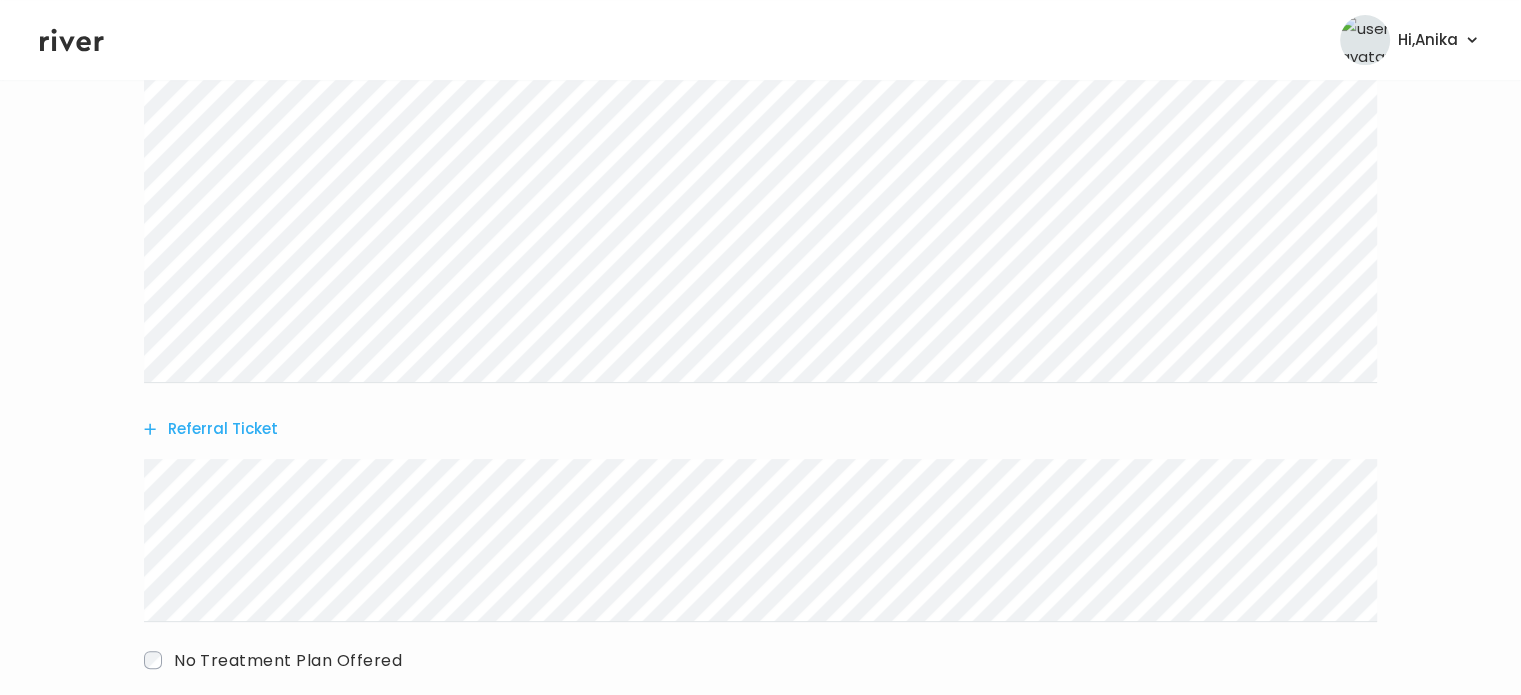 scroll, scrollTop: 629, scrollLeft: 0, axis: vertical 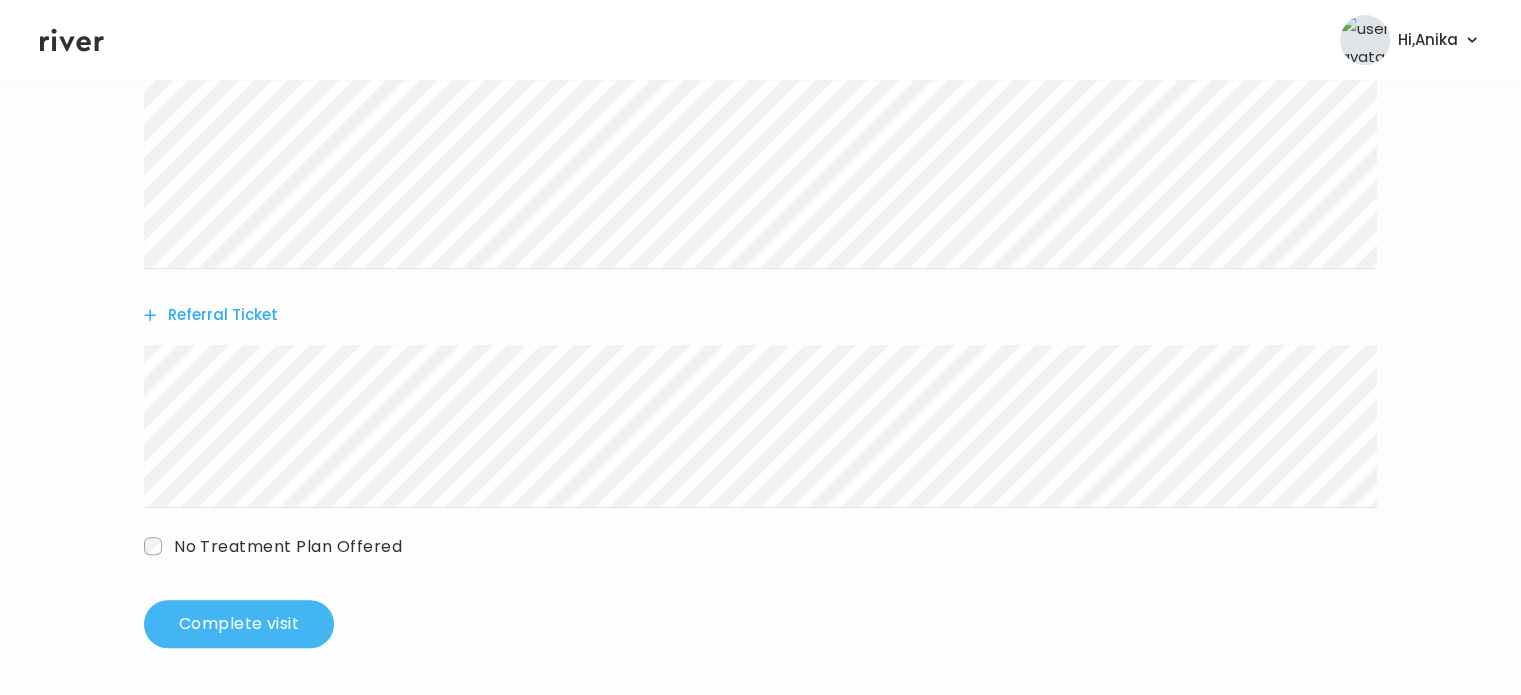 click on "Complete visit" at bounding box center [239, 624] 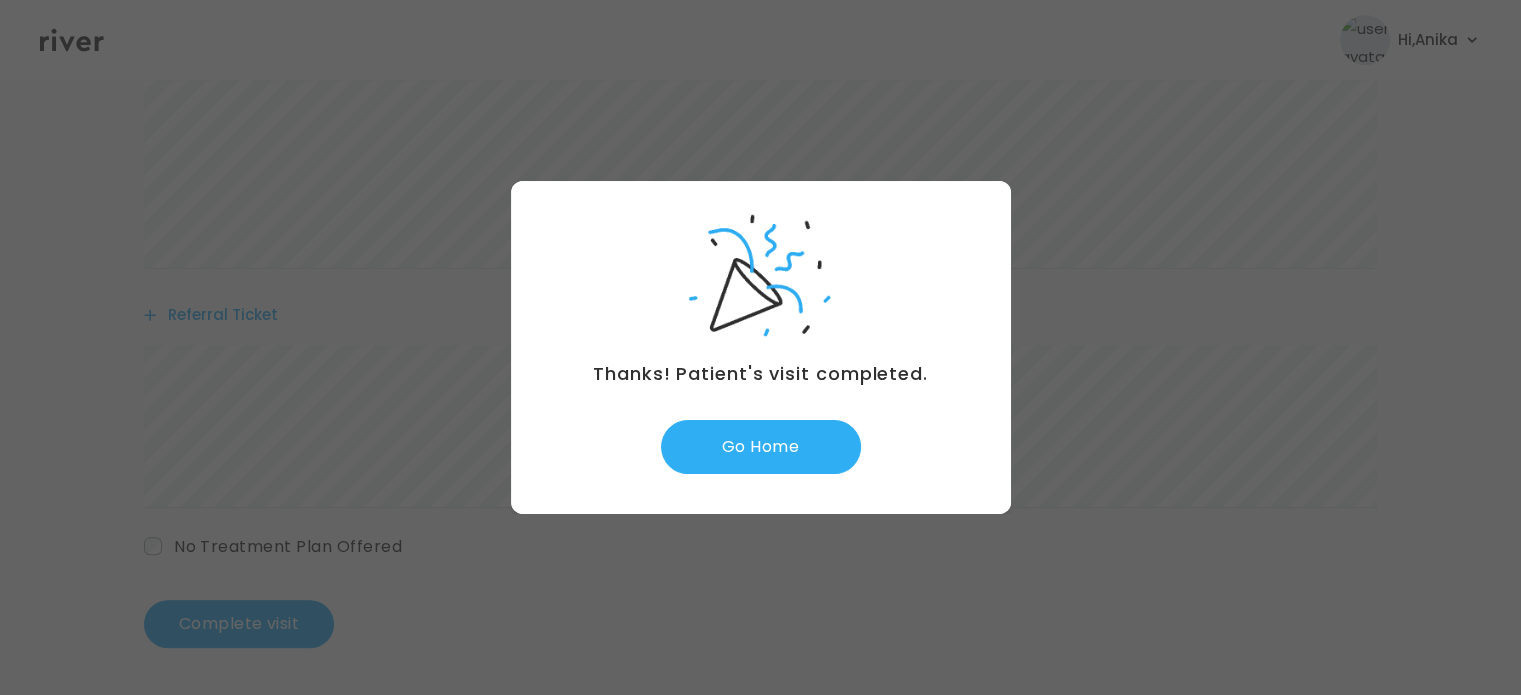 click on "Thanks! Patient's visit completed. Go Home" at bounding box center [761, 347] 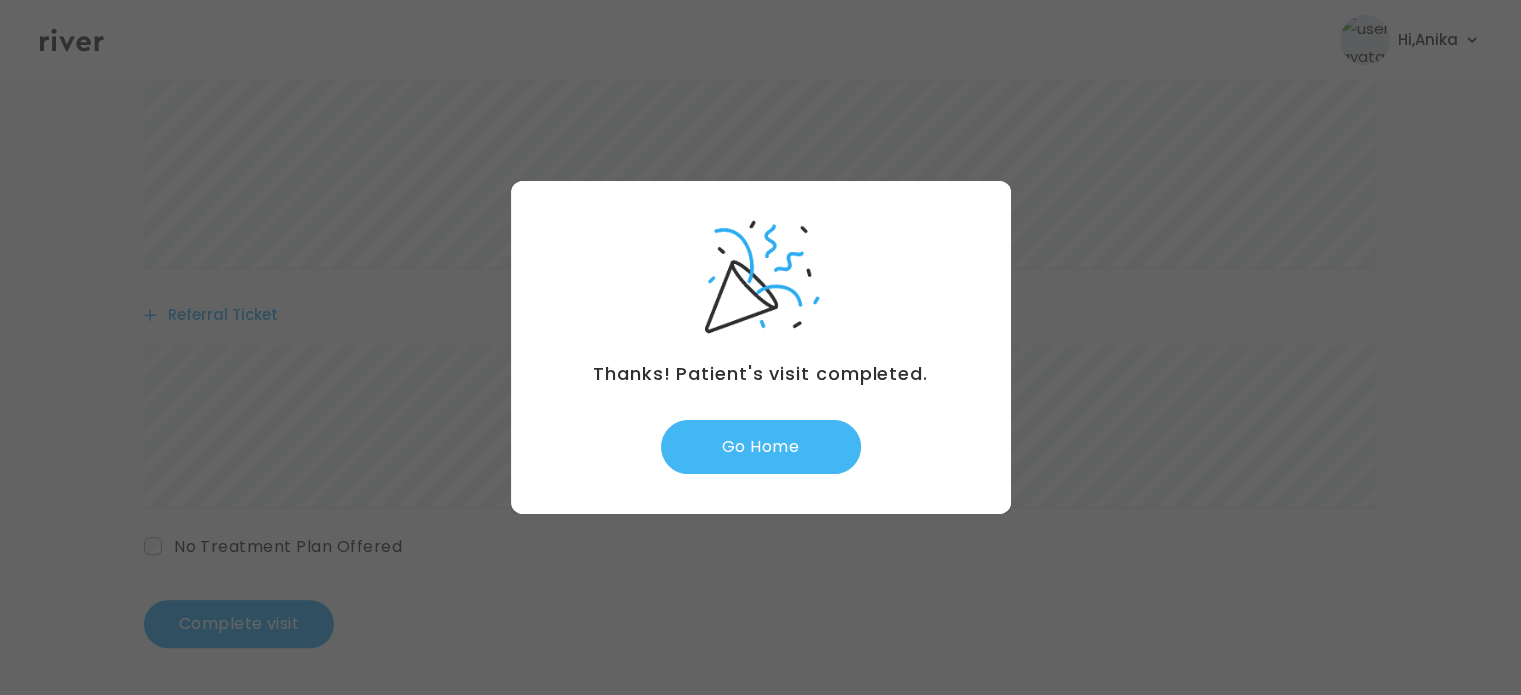 click on "Go Home" at bounding box center (761, 447) 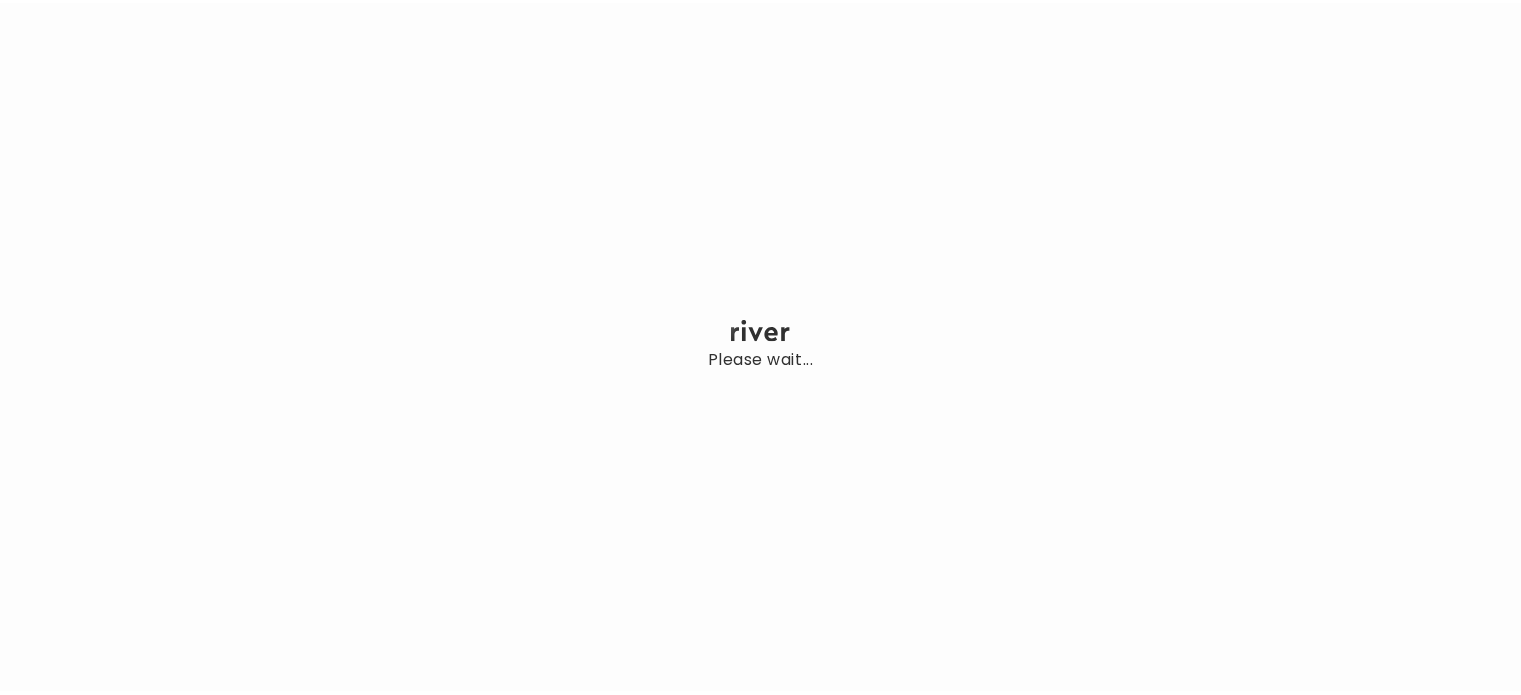 scroll, scrollTop: 0, scrollLeft: 0, axis: both 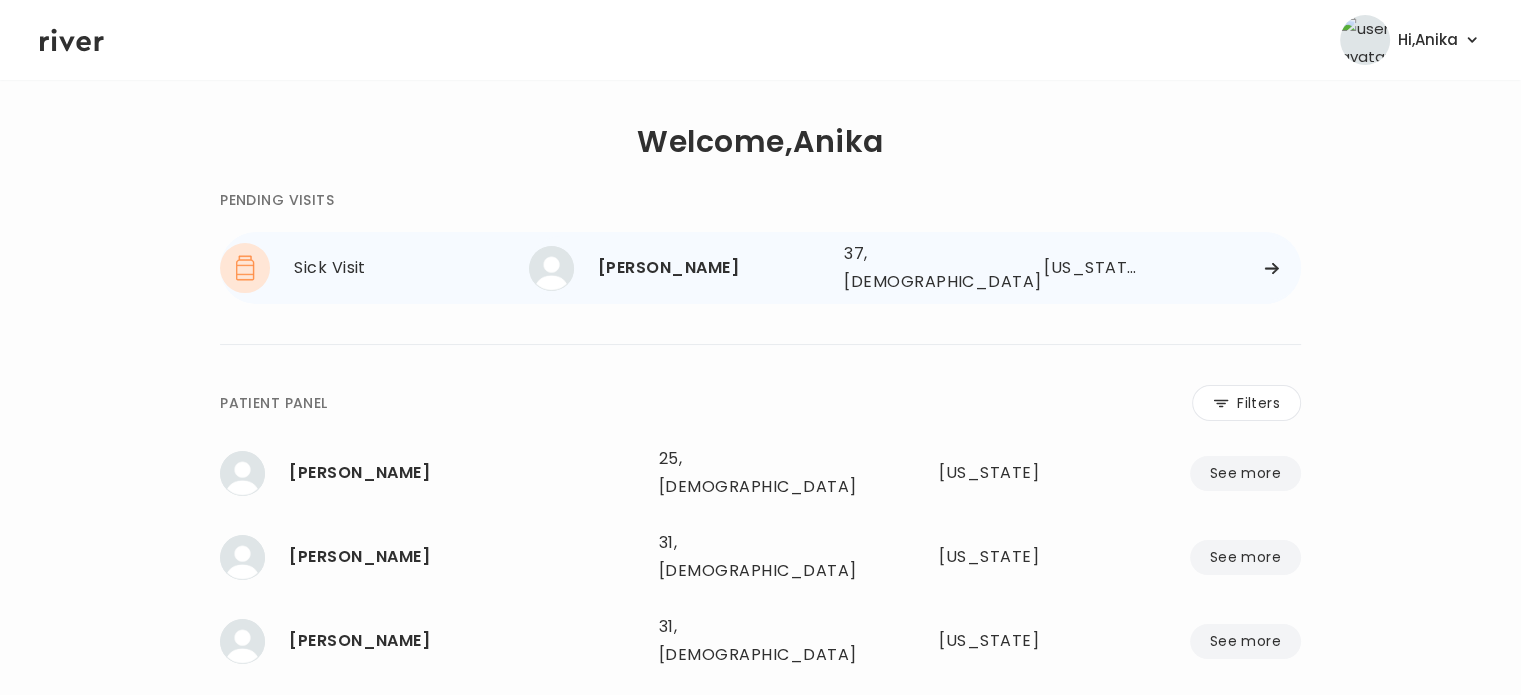 click on "[PERSON_NAME]   37, [DEMOGRAPHIC_DATA] See more" at bounding box center [678, 268] 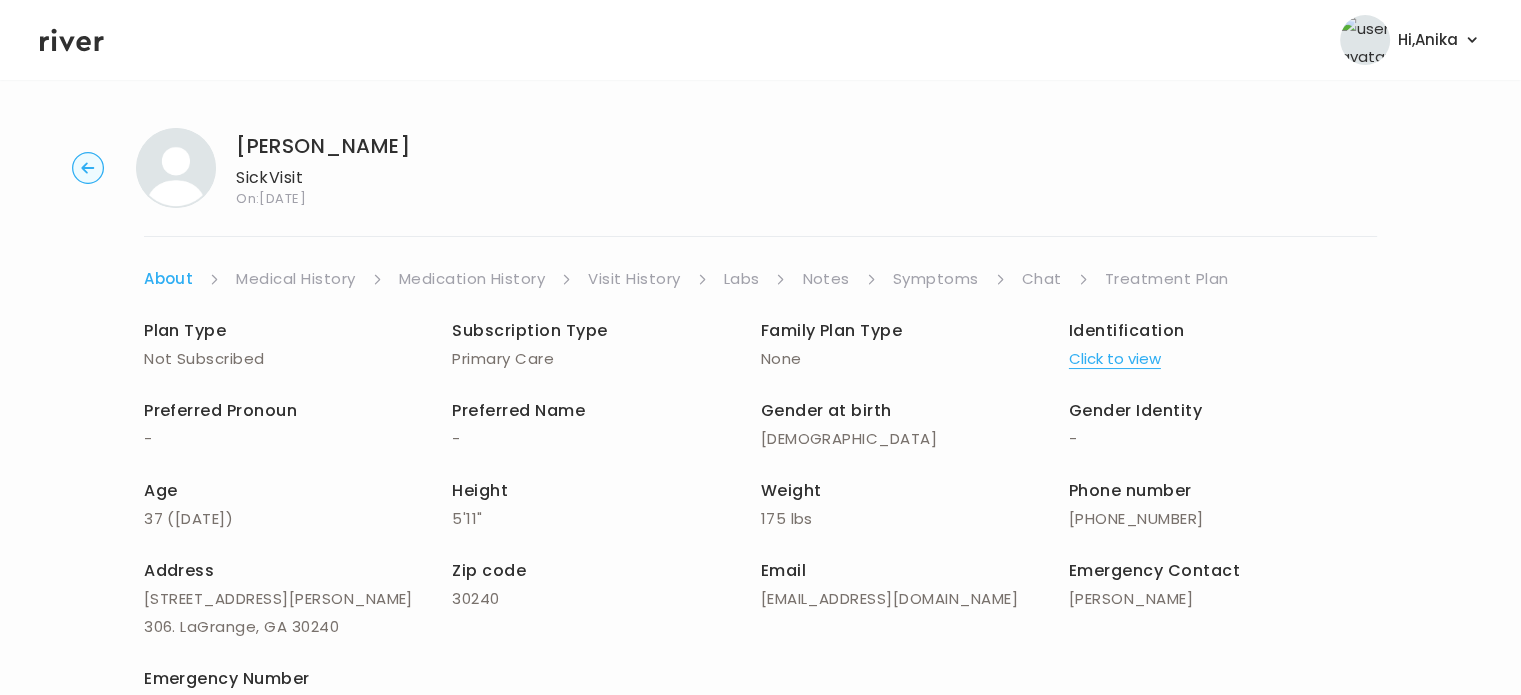 click on "Chat" at bounding box center (1042, 279) 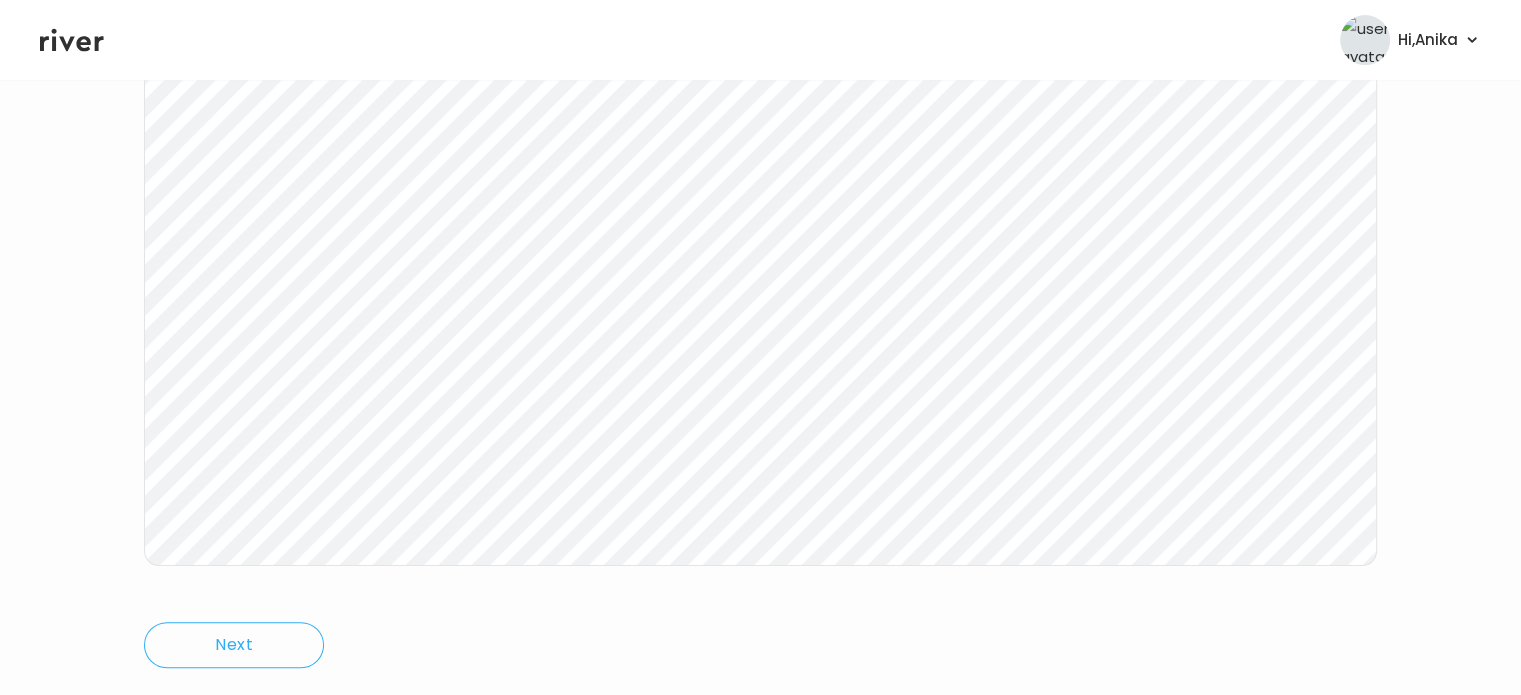 scroll, scrollTop: 388, scrollLeft: 0, axis: vertical 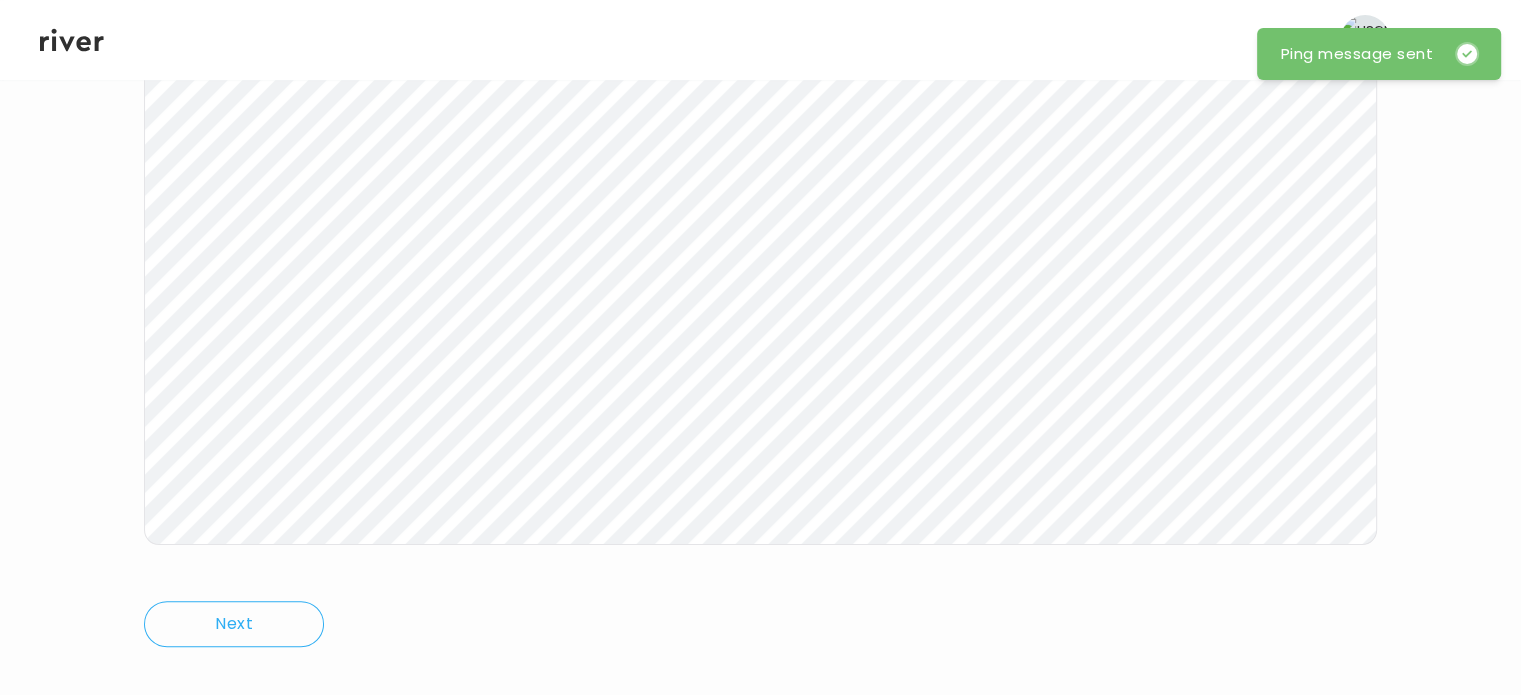 click 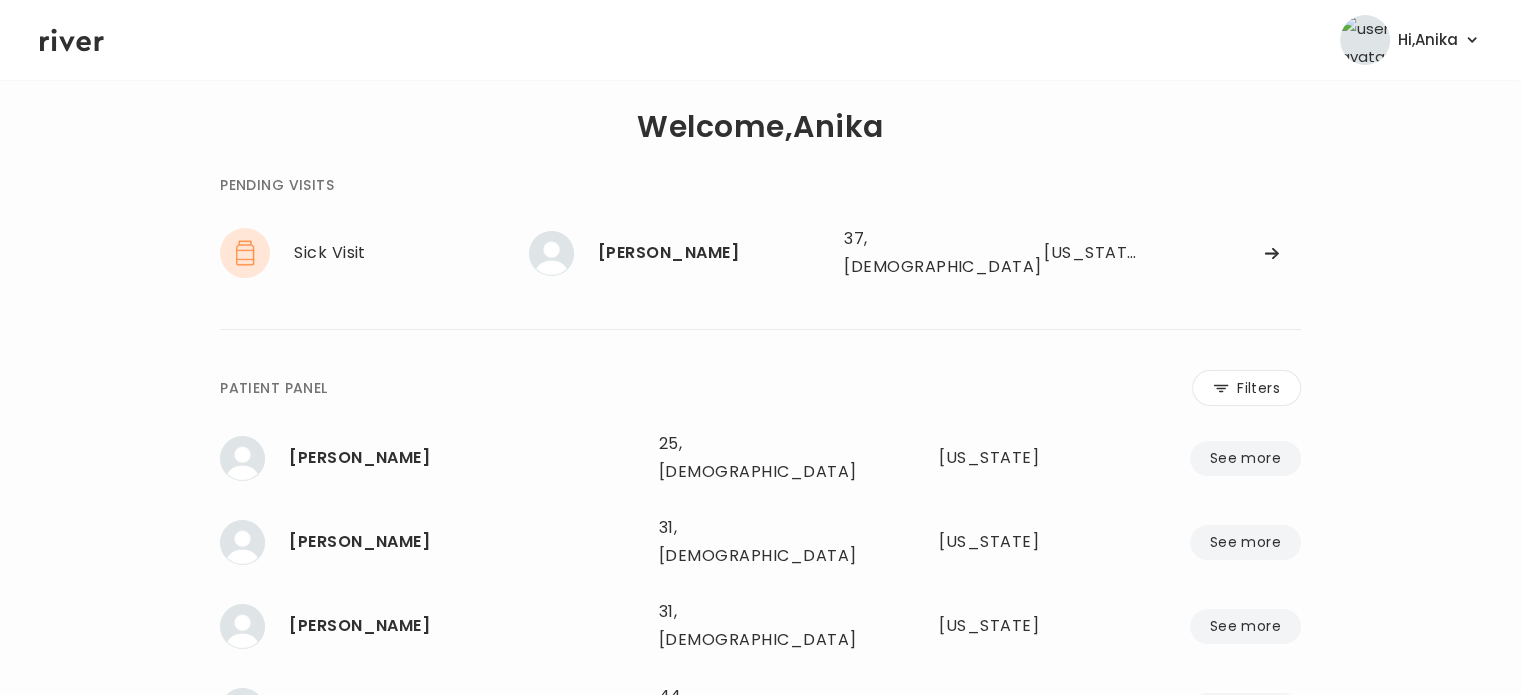 scroll, scrollTop: 0, scrollLeft: 0, axis: both 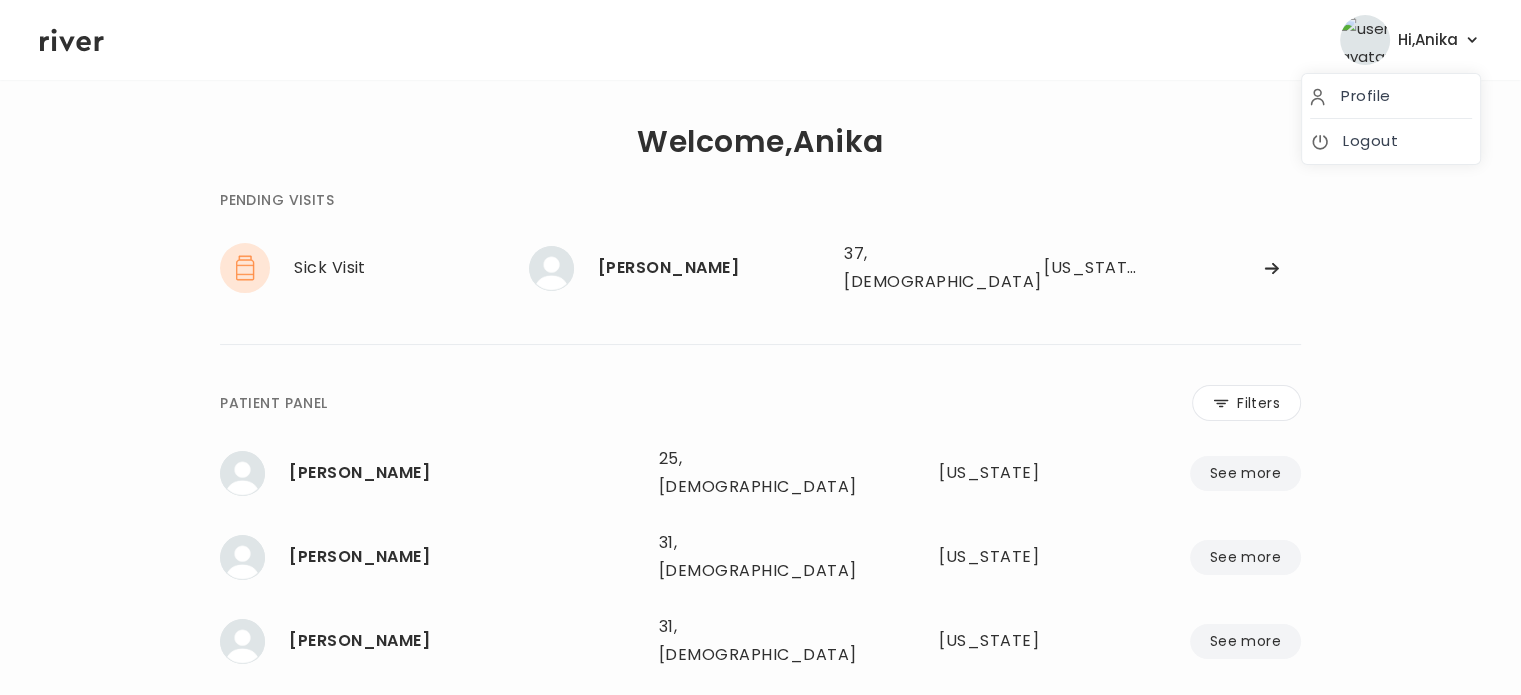 click on "Hi,  [PERSON_NAME]" at bounding box center (1428, 40) 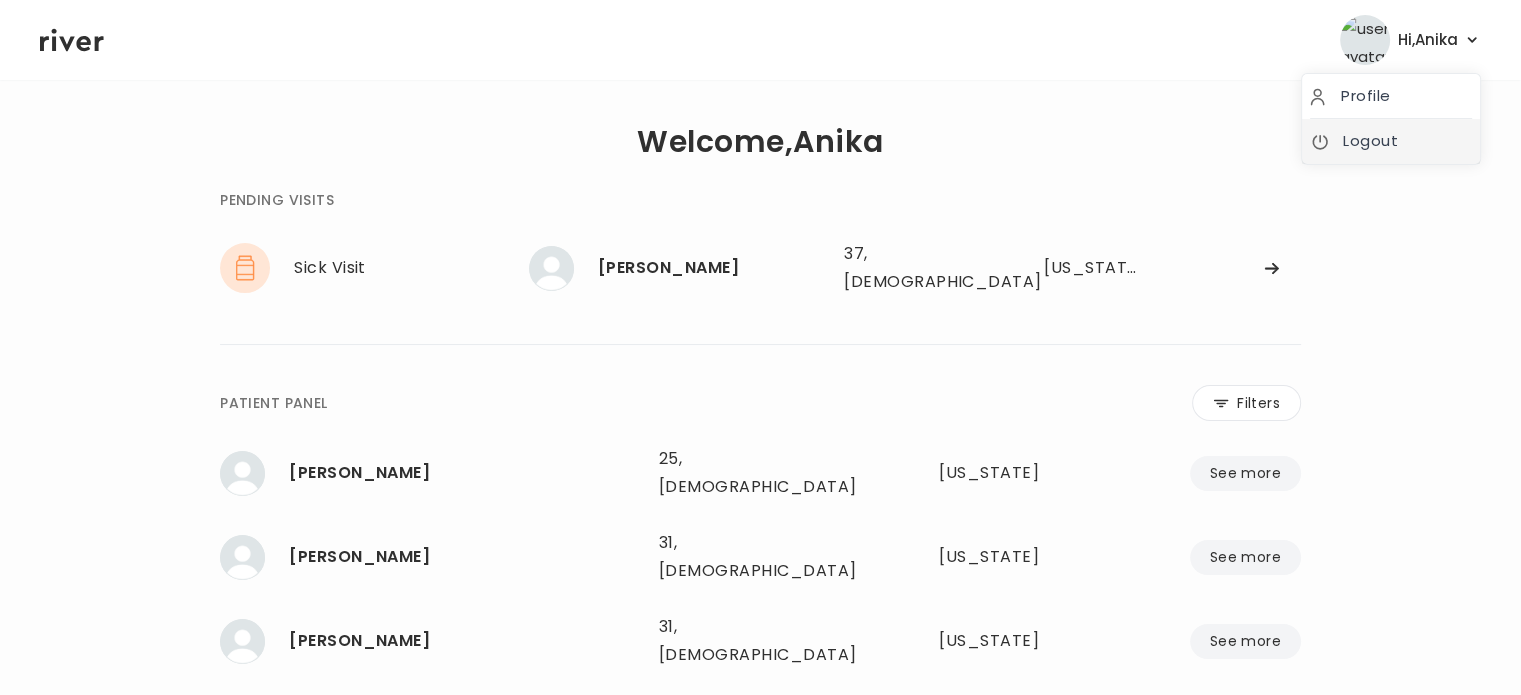 click on "Logout" at bounding box center [1391, 141] 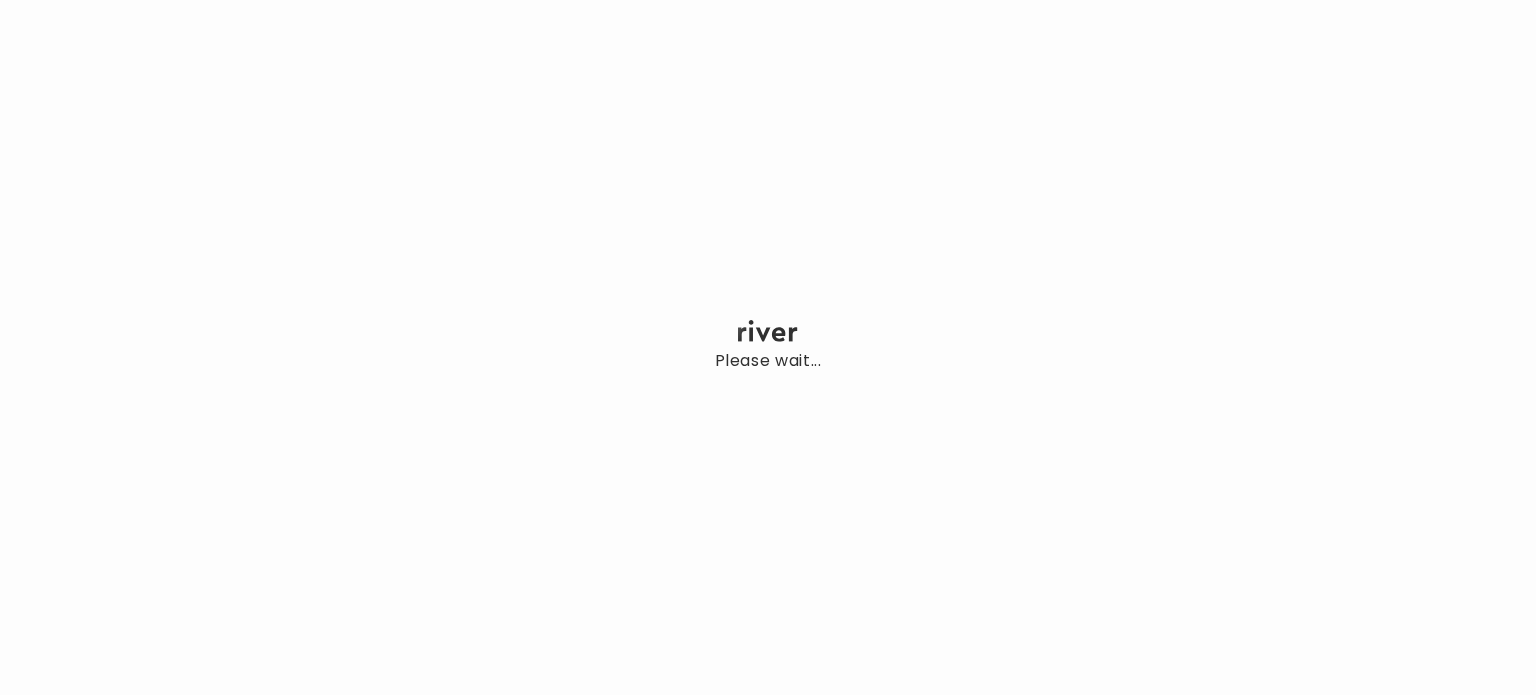 scroll, scrollTop: 0, scrollLeft: 0, axis: both 